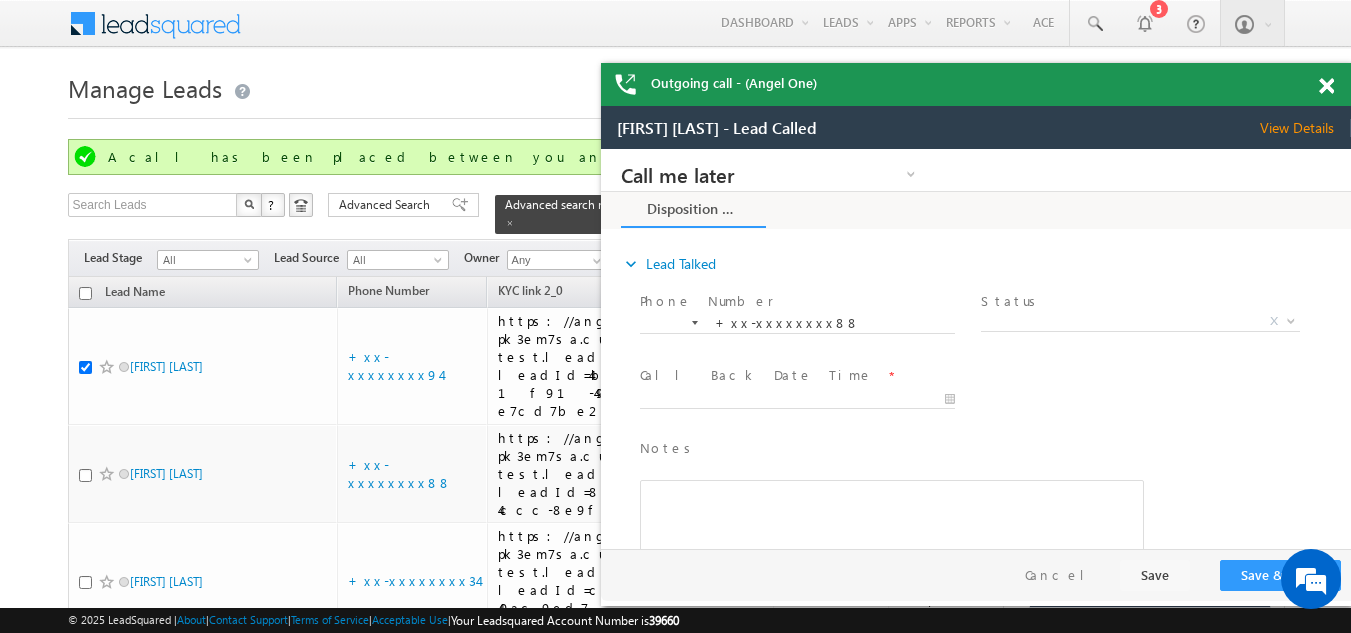 scroll, scrollTop: 100, scrollLeft: 0, axis: vertical 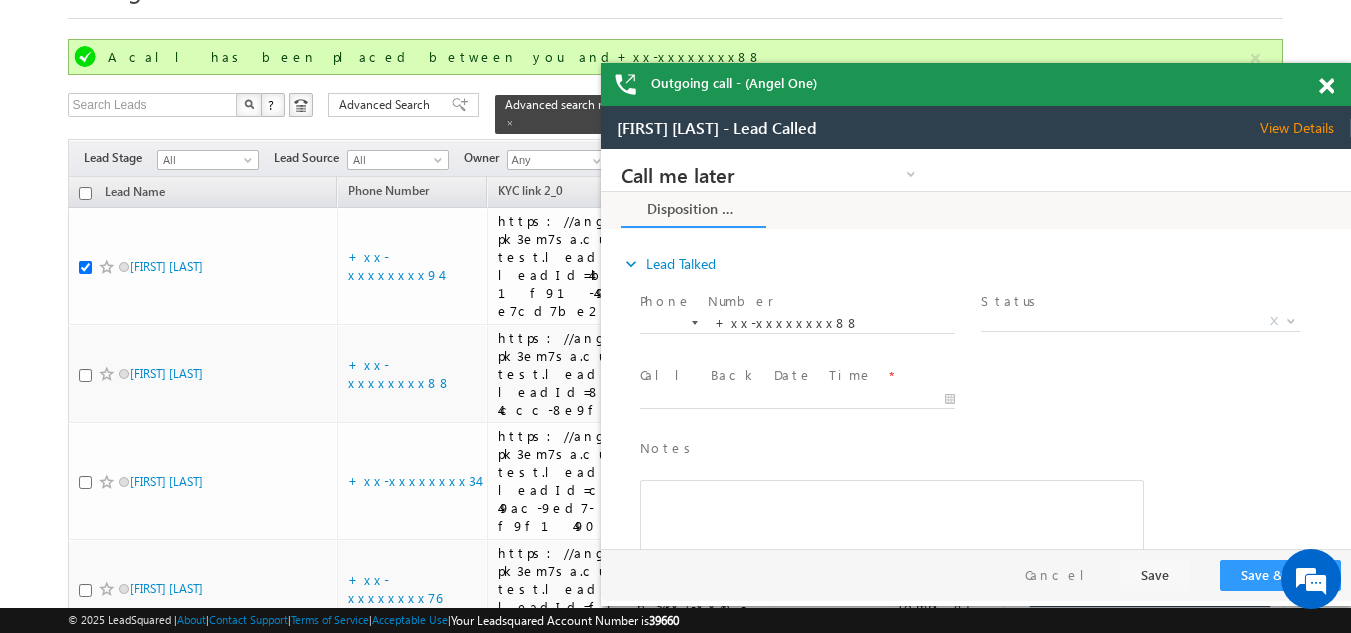 click at bounding box center [1326, 86] 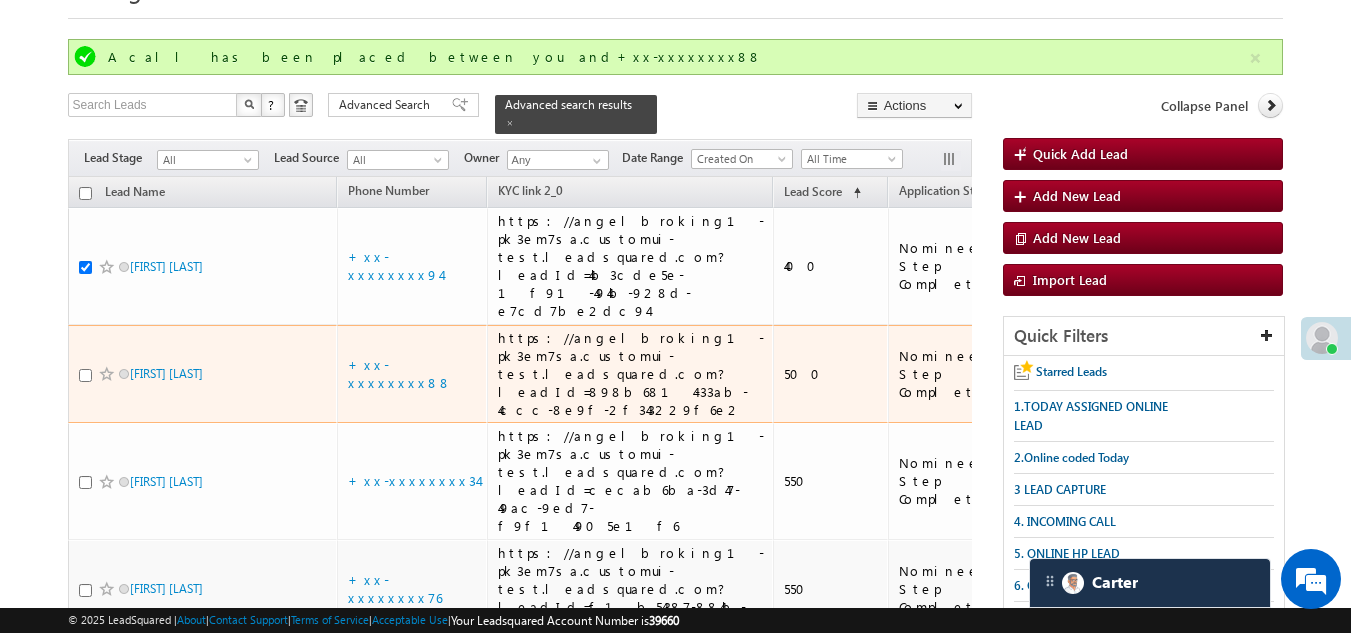 click at bounding box center (85, 375) 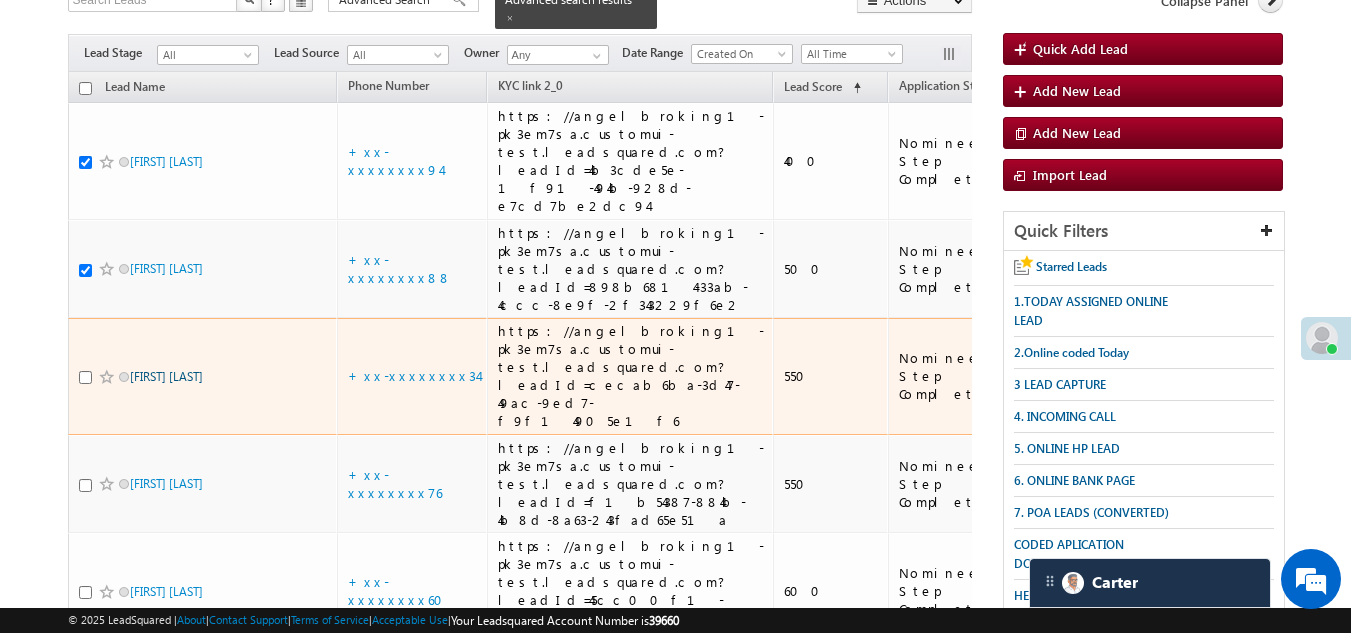 scroll, scrollTop: 269, scrollLeft: 0, axis: vertical 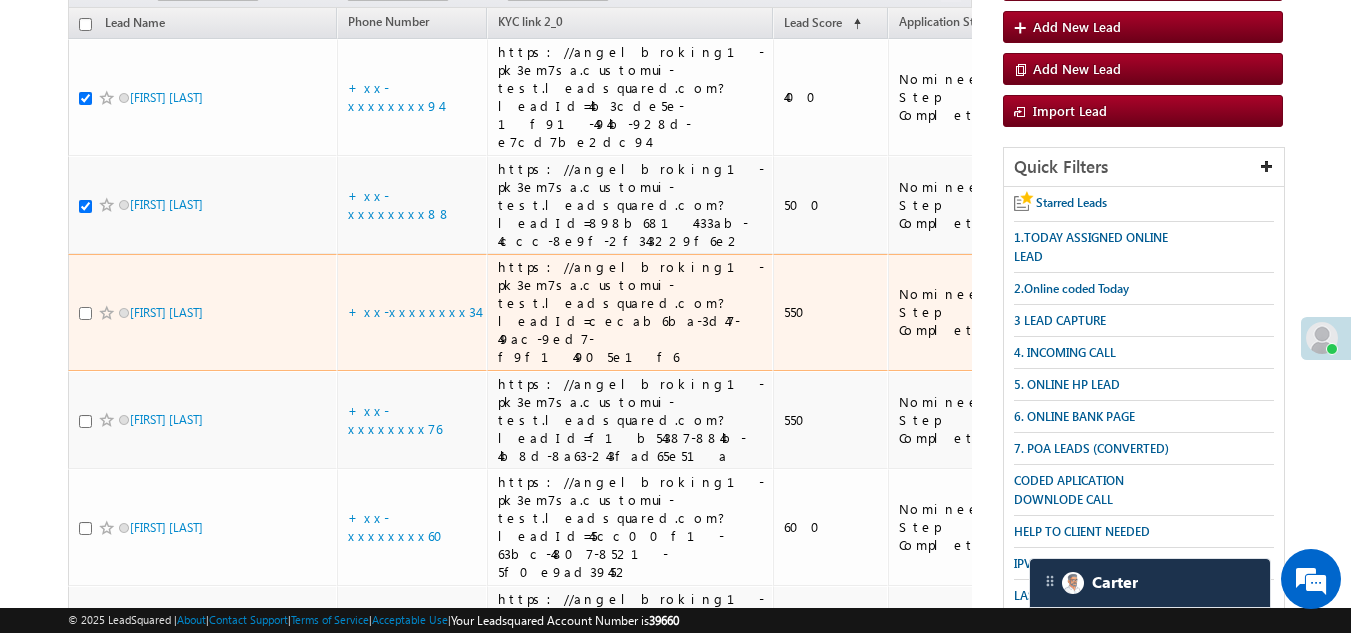 click at bounding box center (85, 313) 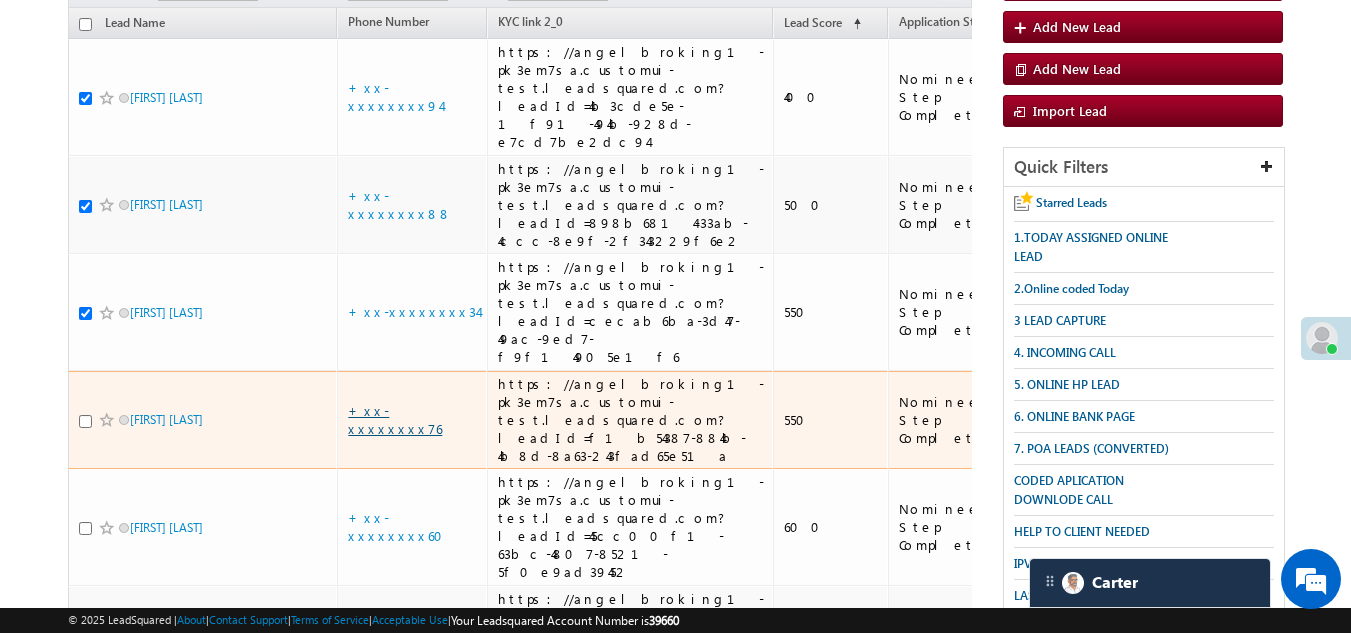 click on "+xx-xxxxxxxx76" at bounding box center (395, 419) 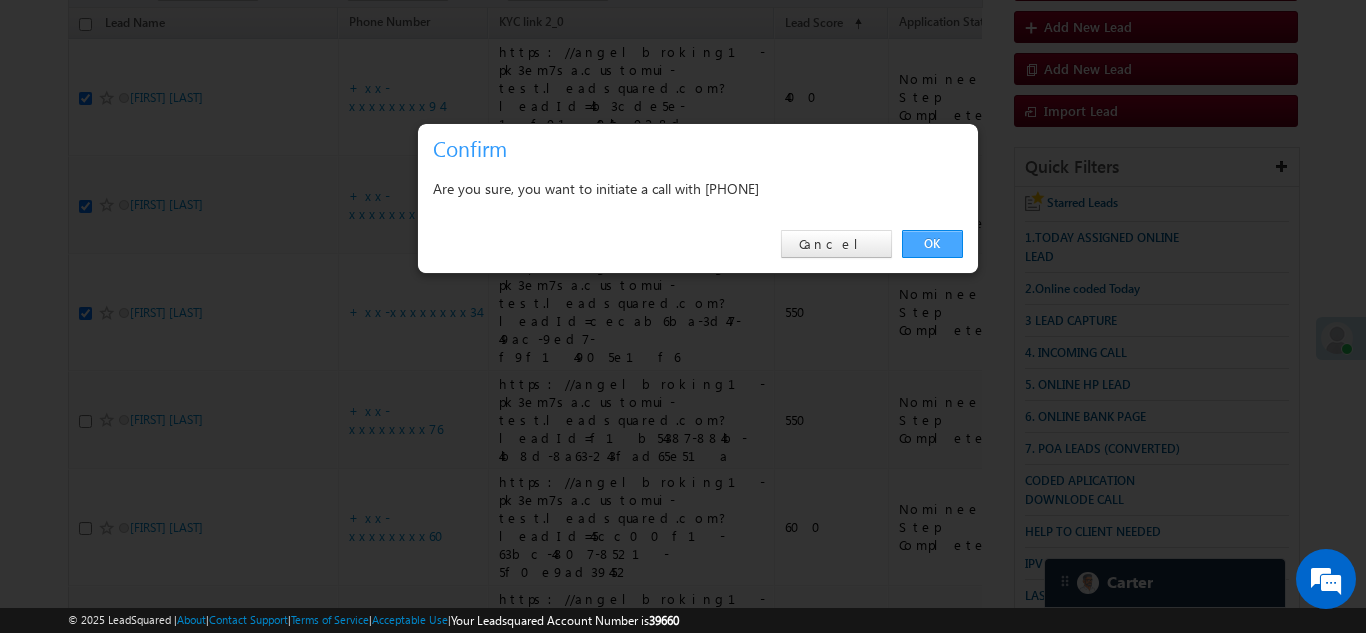click on "OK" at bounding box center [932, 244] 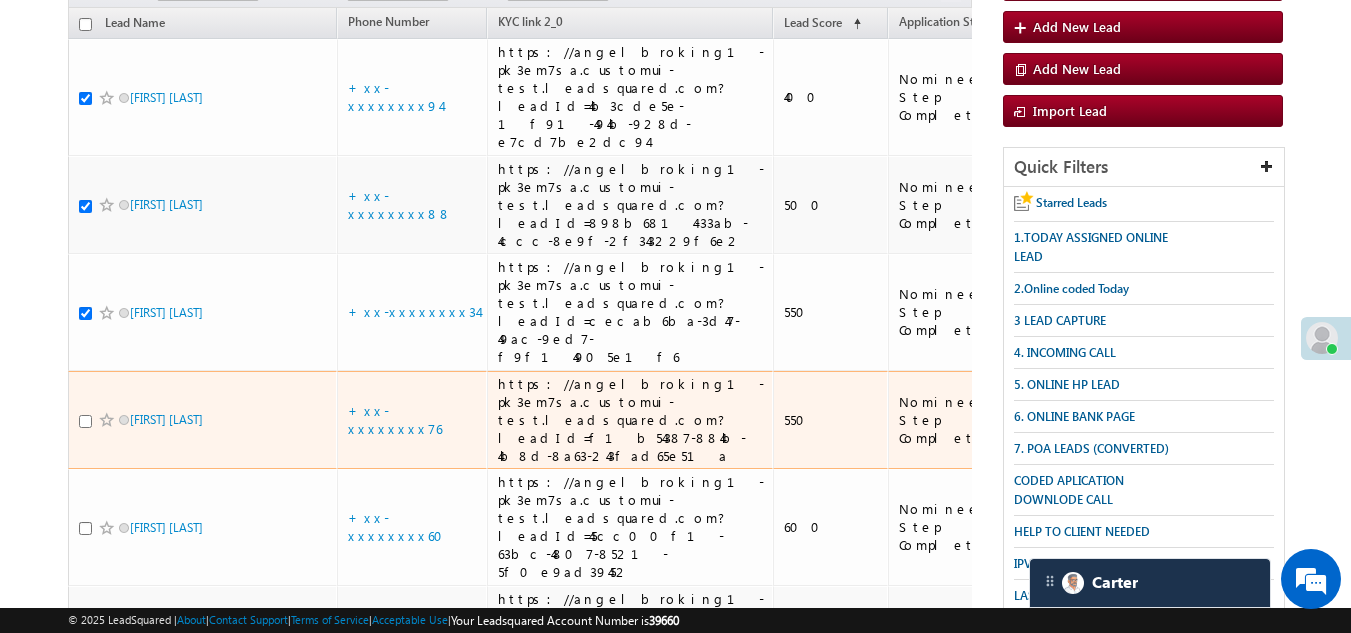 click at bounding box center [85, 421] 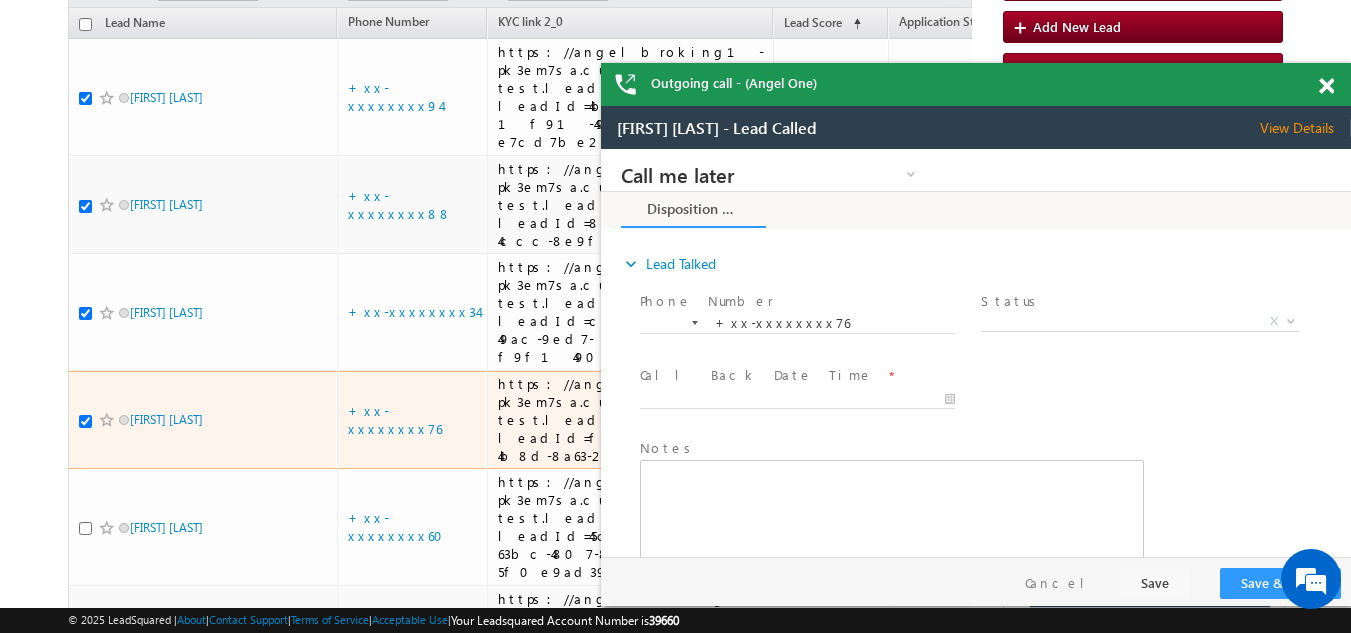 scroll, scrollTop: 0, scrollLeft: 0, axis: both 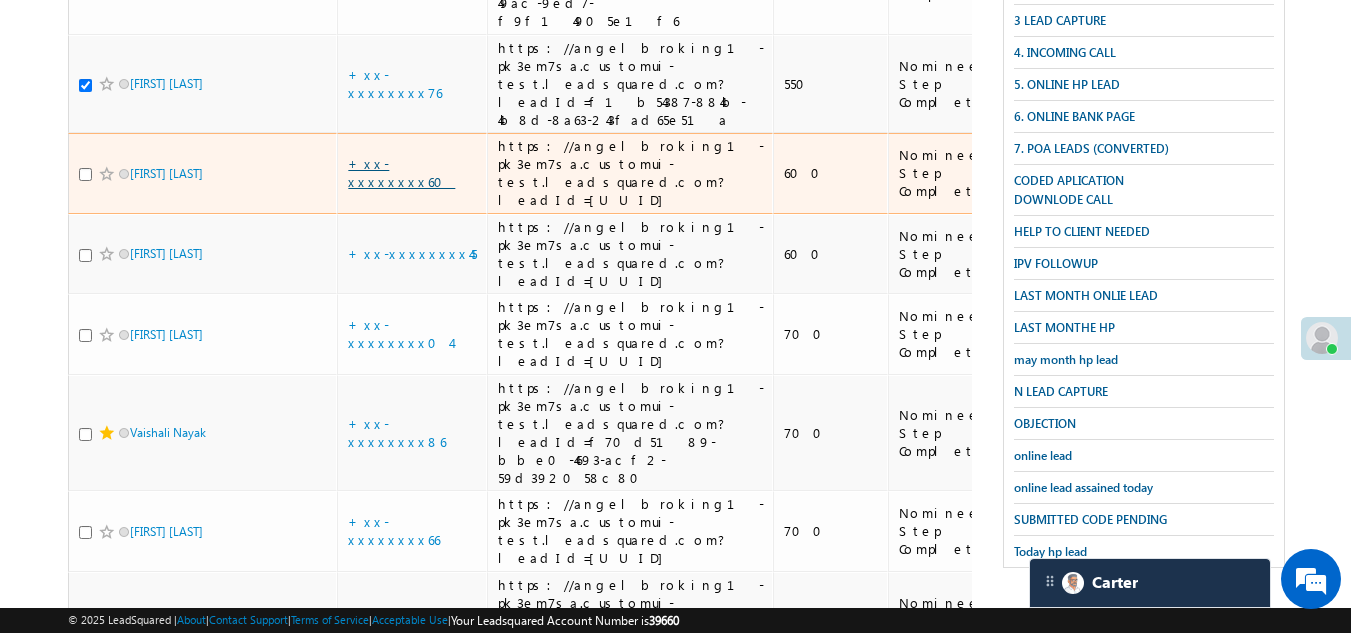 click on "+xx-xxxxxxxx60" at bounding box center [401, 172] 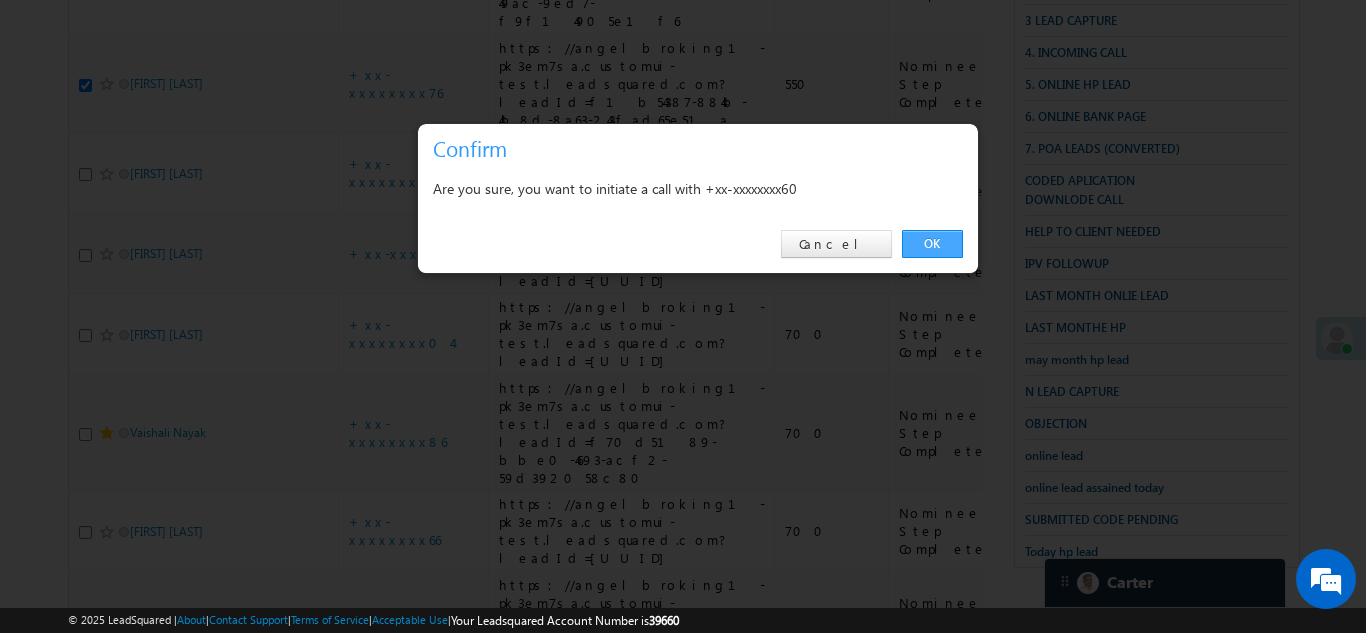 click on "OK" at bounding box center (932, 244) 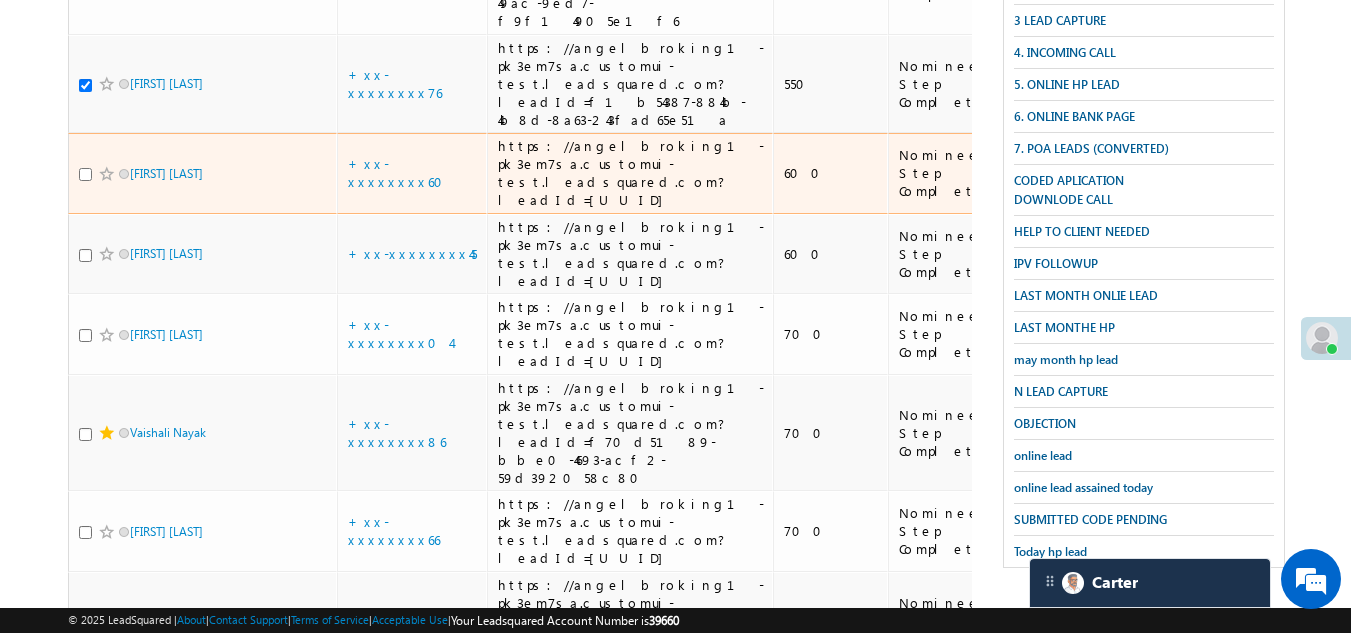 click at bounding box center (85, 174) 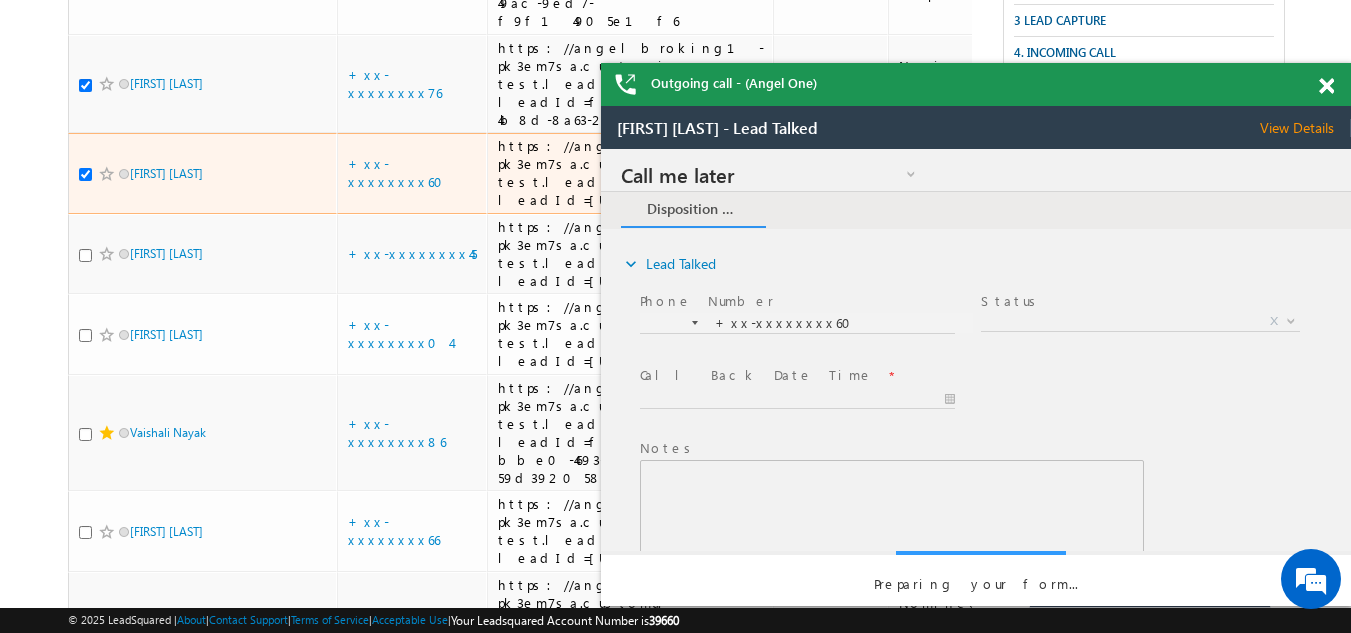 scroll, scrollTop: 0, scrollLeft: 0, axis: both 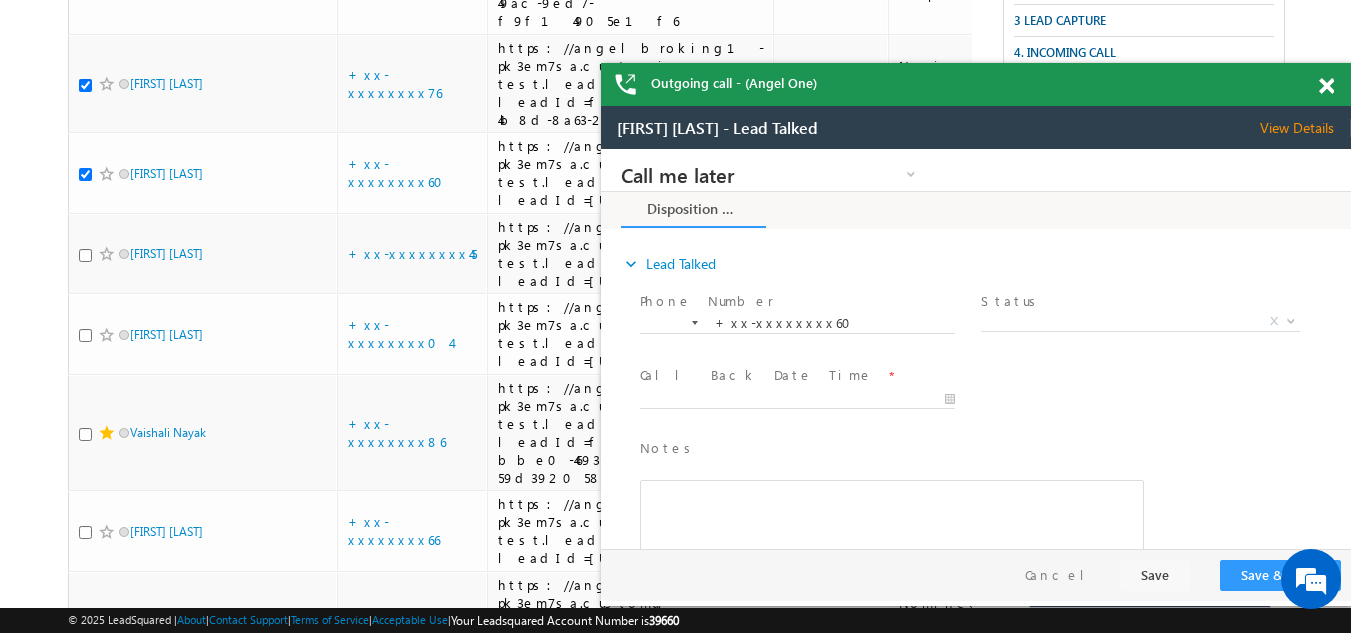 click on "Outgoing call -  (Angel One)" at bounding box center (976, 84) 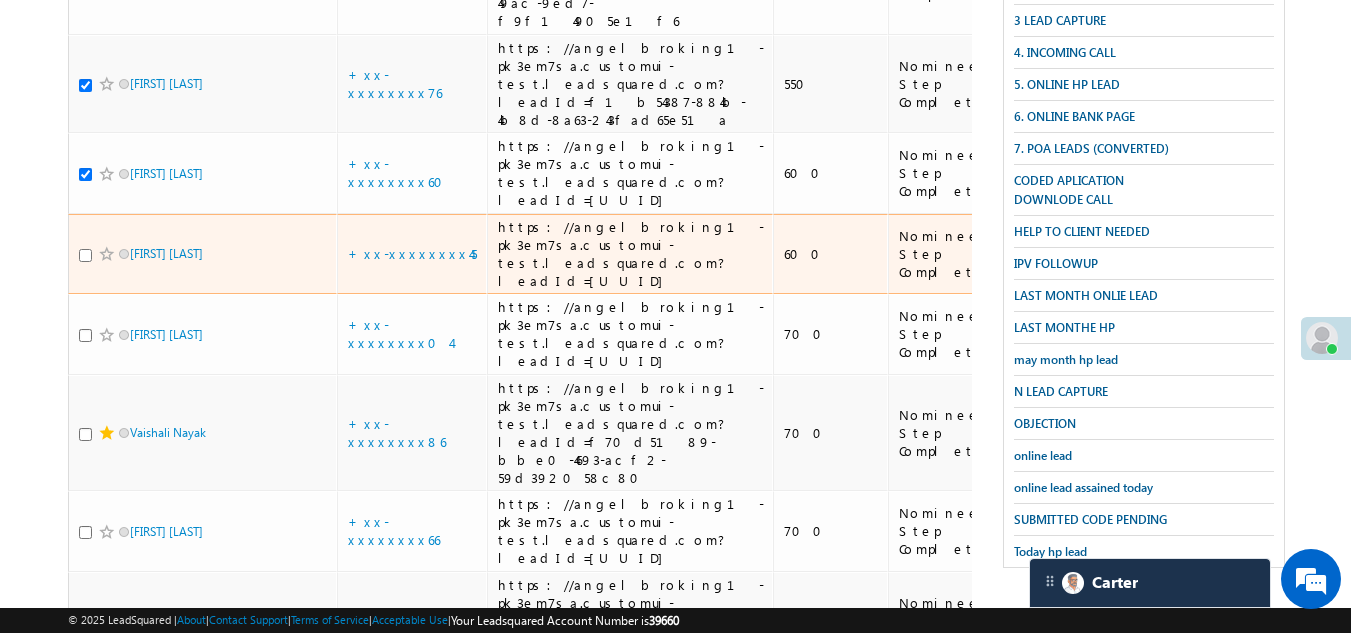 click at bounding box center (85, 255) 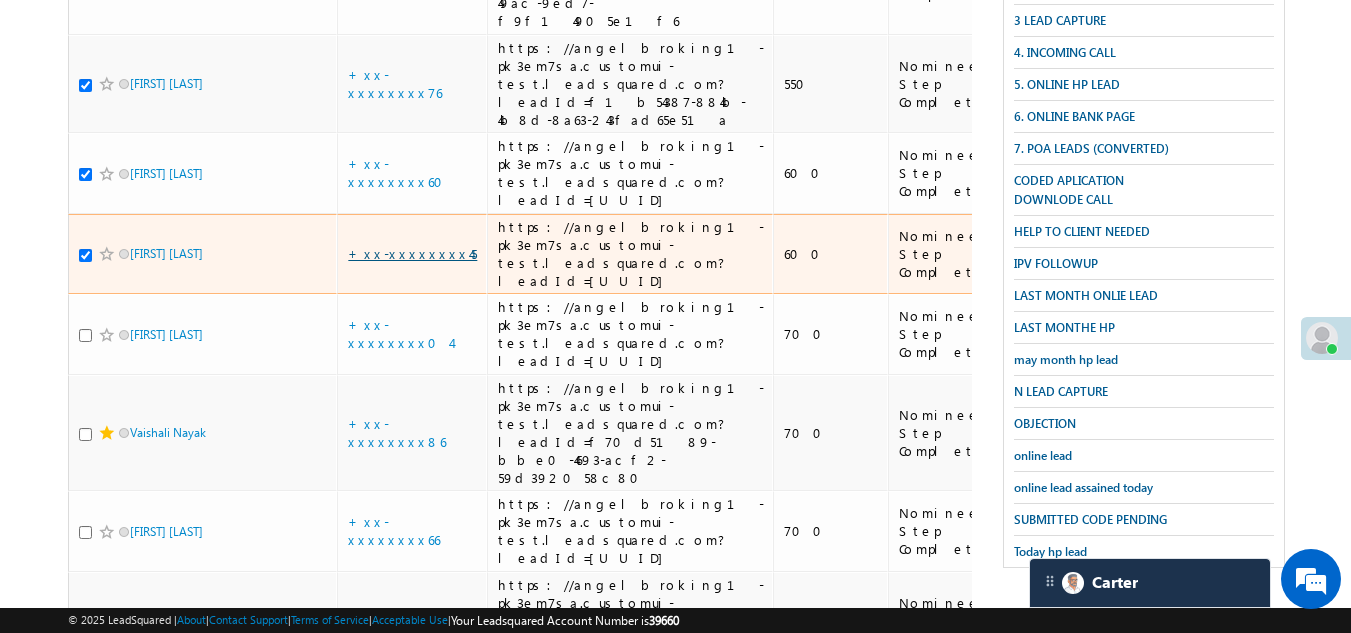 click on "+xx-xxxxxxxx45" at bounding box center [412, 253] 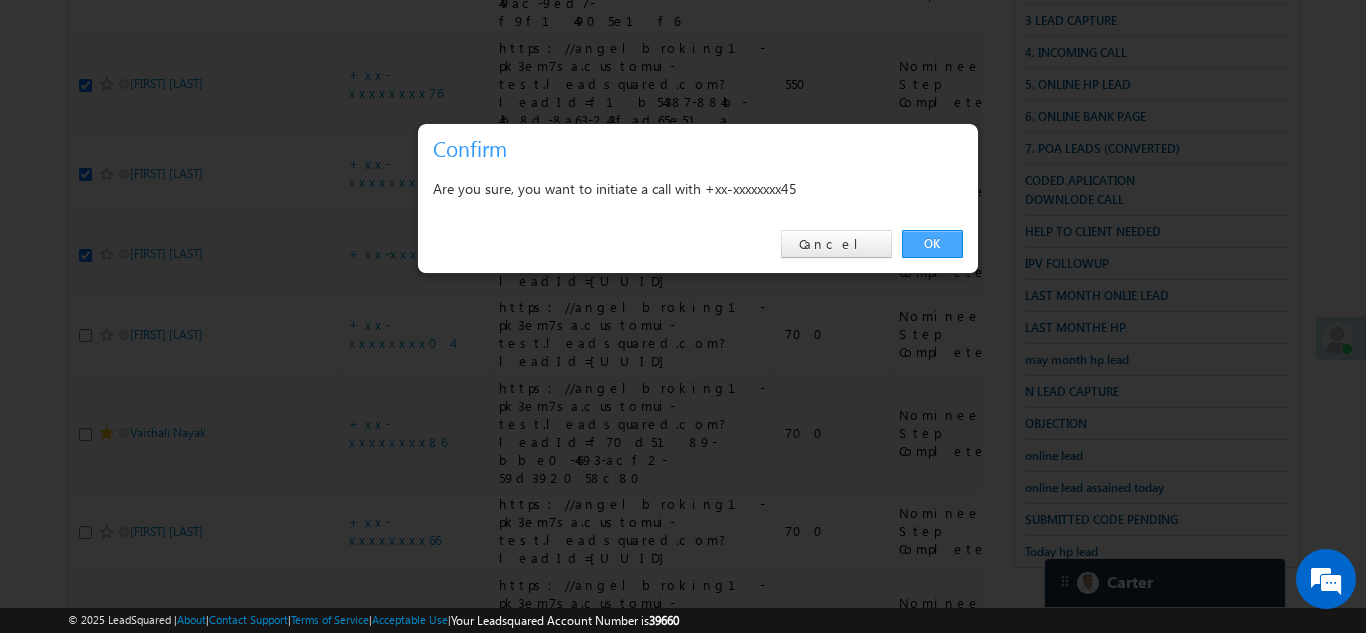 click on "OK" at bounding box center [932, 244] 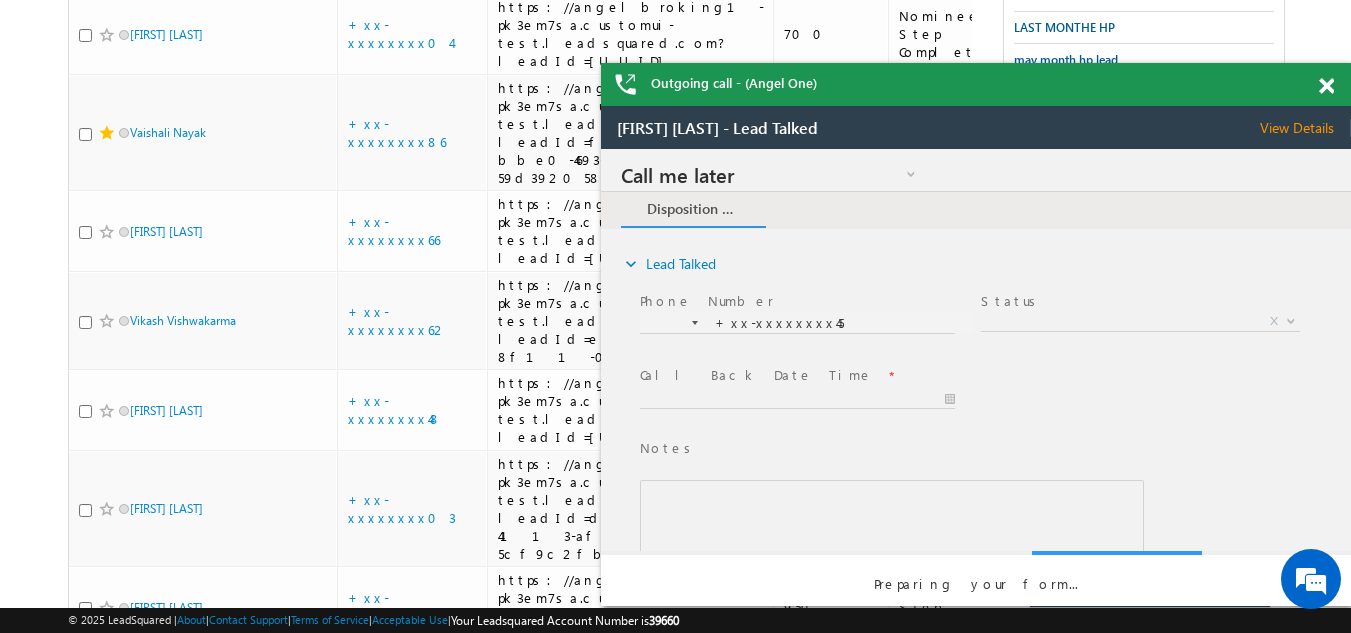 scroll, scrollTop: 0, scrollLeft: 0, axis: both 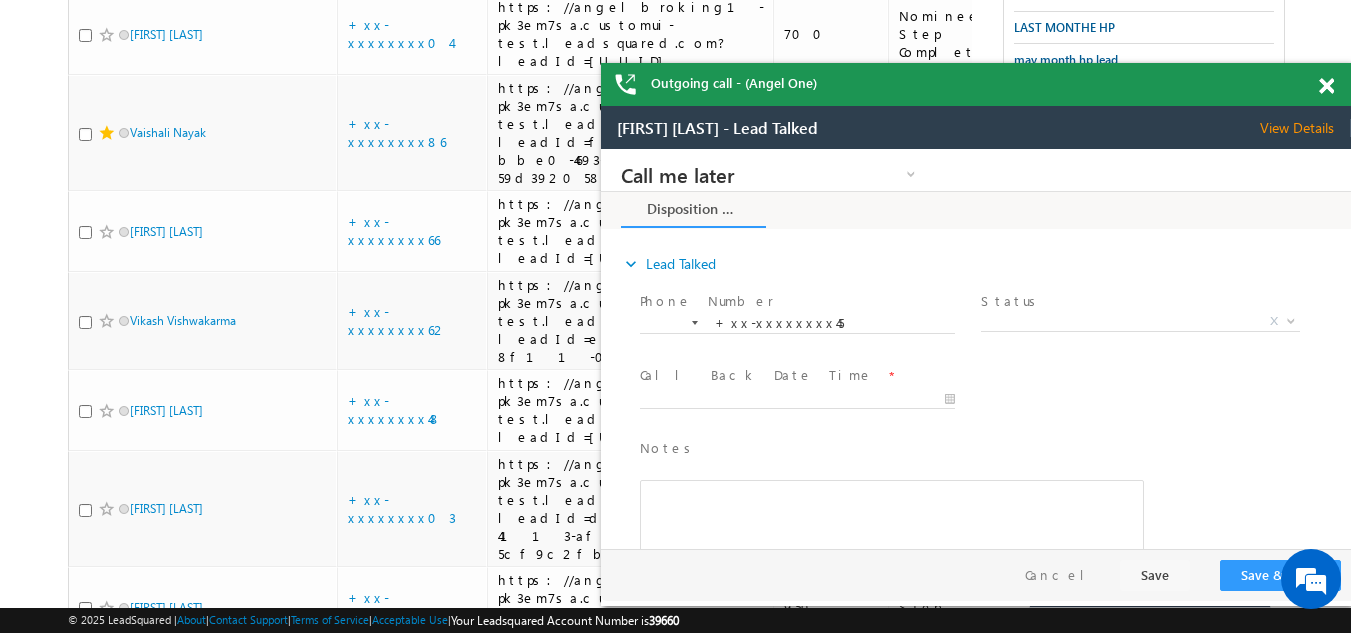 click at bounding box center (1326, 86) 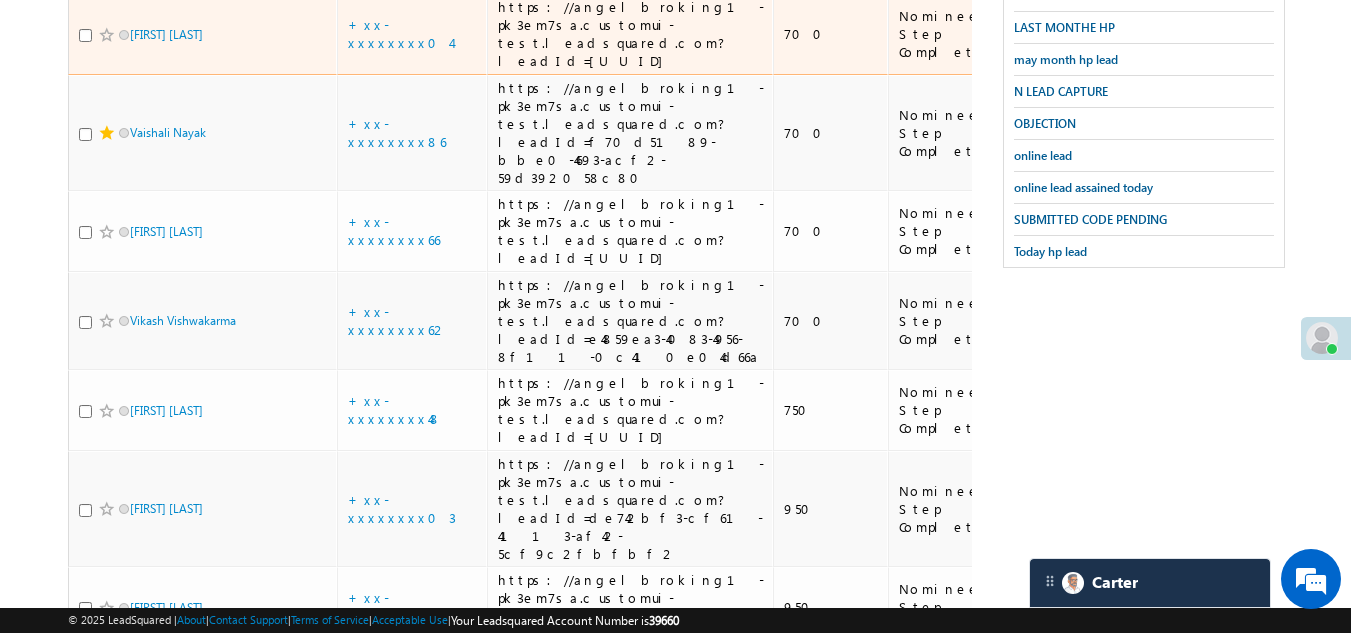 click on "+xx-xxxxxxxx04" at bounding box center [412, 34] 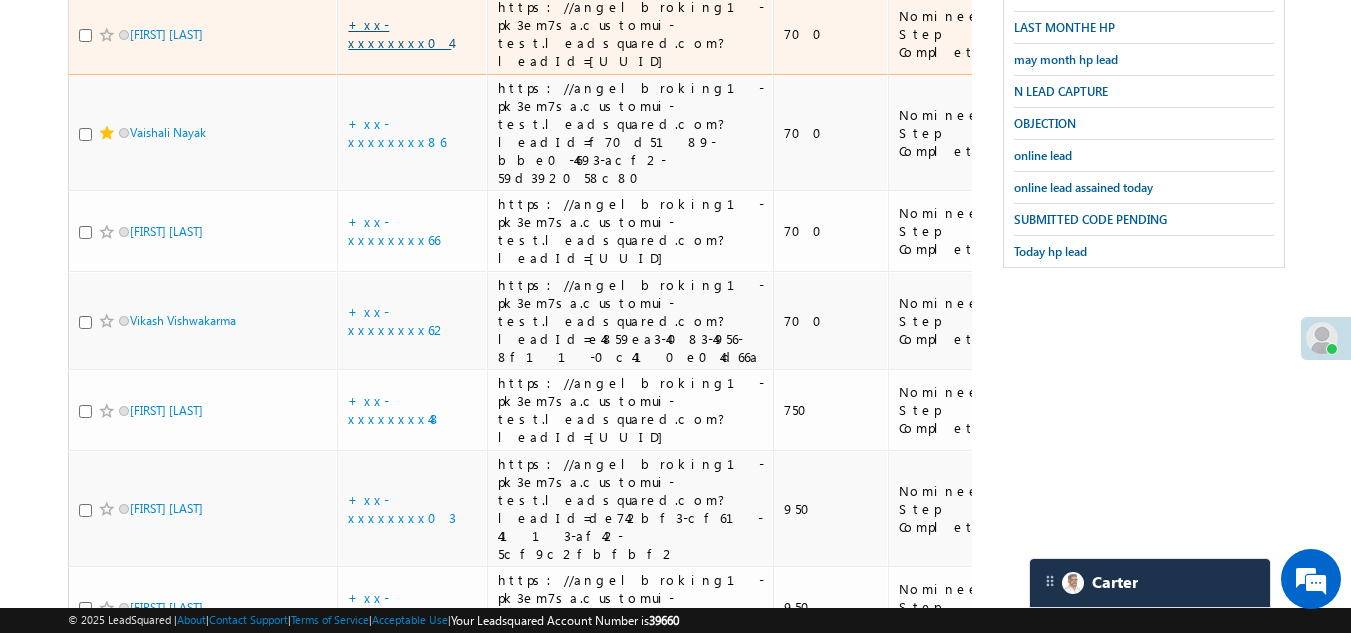 click on "+xx-xxxxxxxx04" at bounding box center [399, 33] 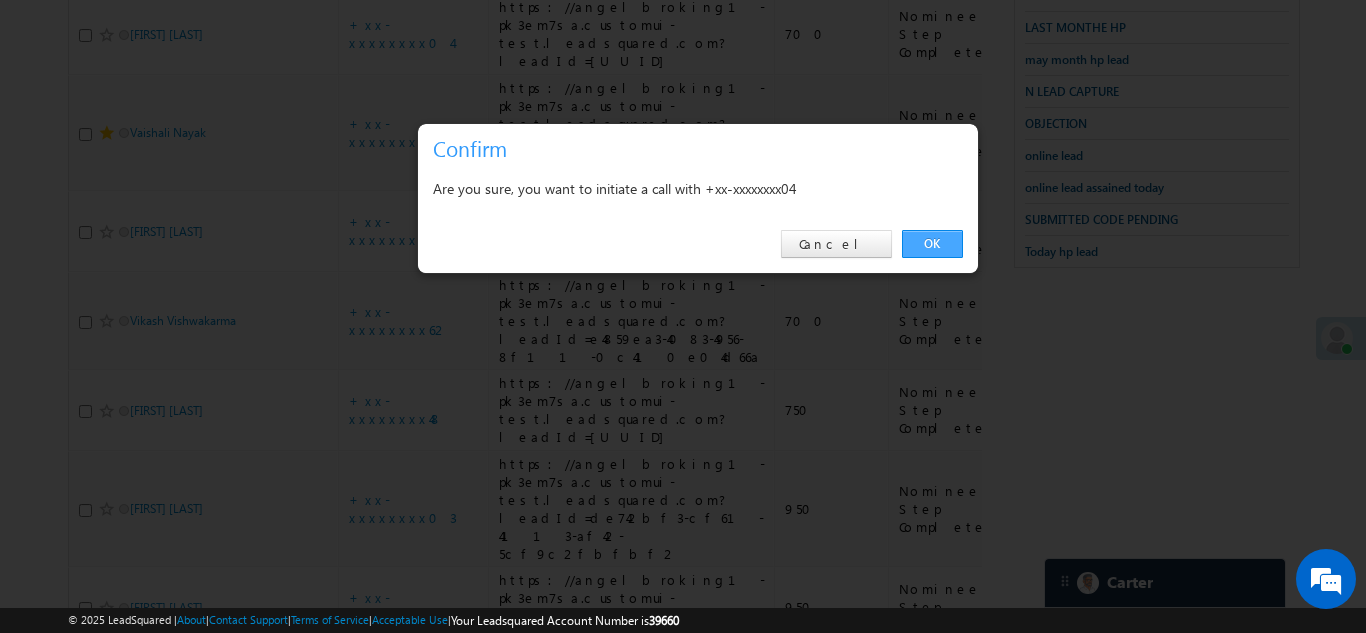click on "OK" at bounding box center (932, 244) 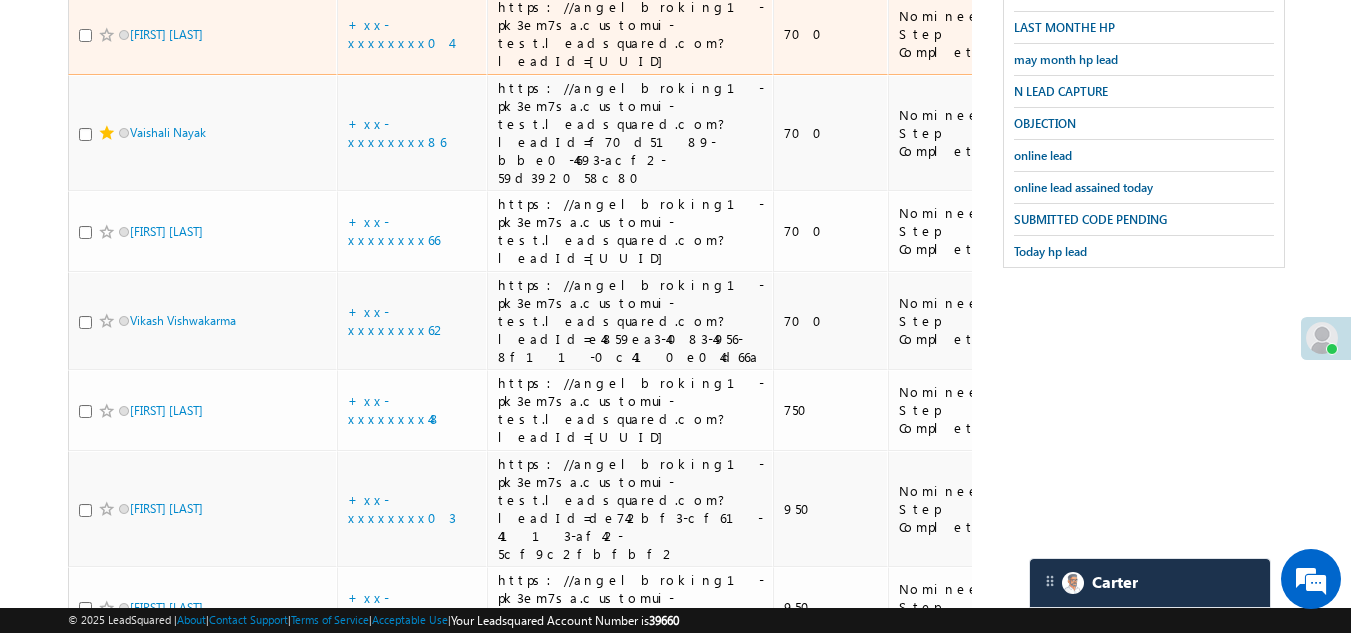 click at bounding box center (85, 35) 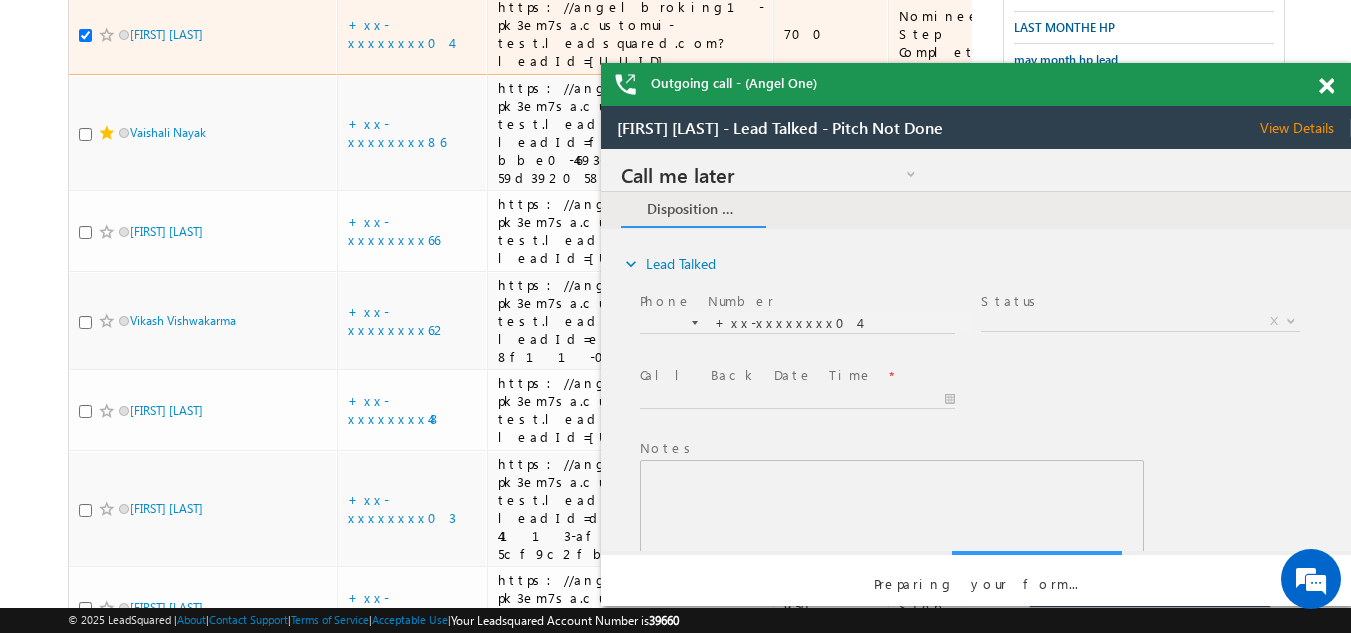 scroll, scrollTop: 0, scrollLeft: 0, axis: both 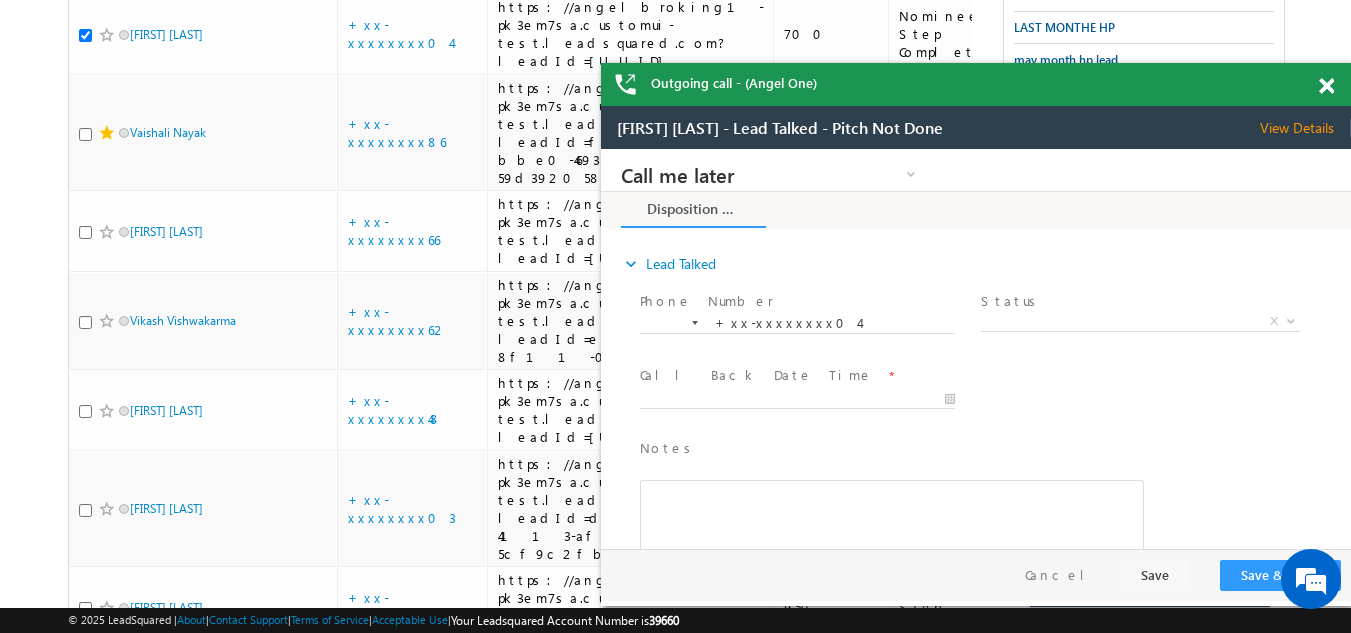 click at bounding box center (1326, 86) 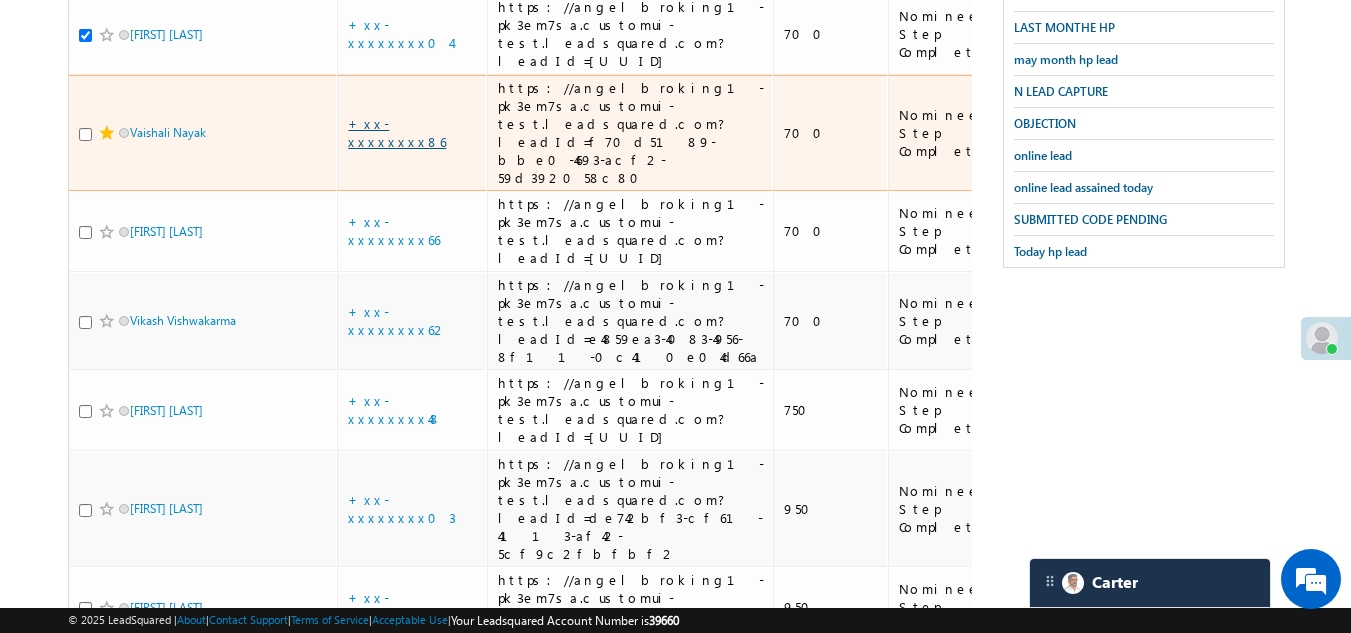 click on "+xx-xxxxxxxx86" at bounding box center [397, 132] 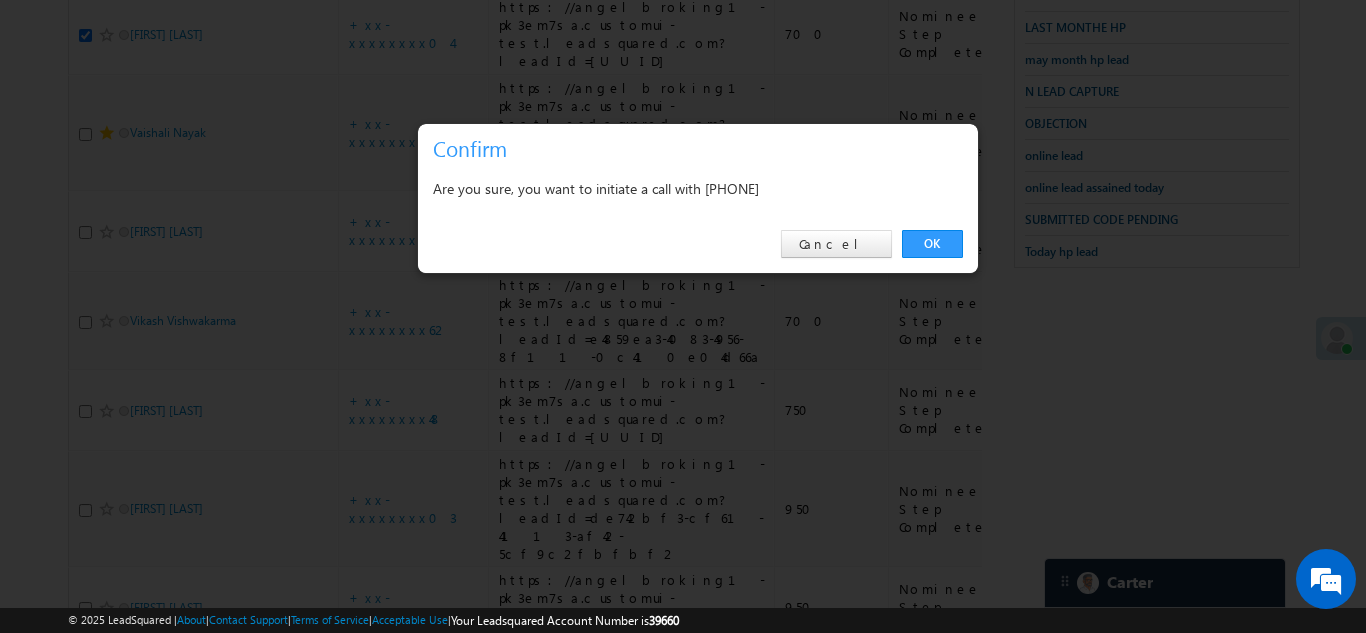 click on "OK" at bounding box center [932, 244] 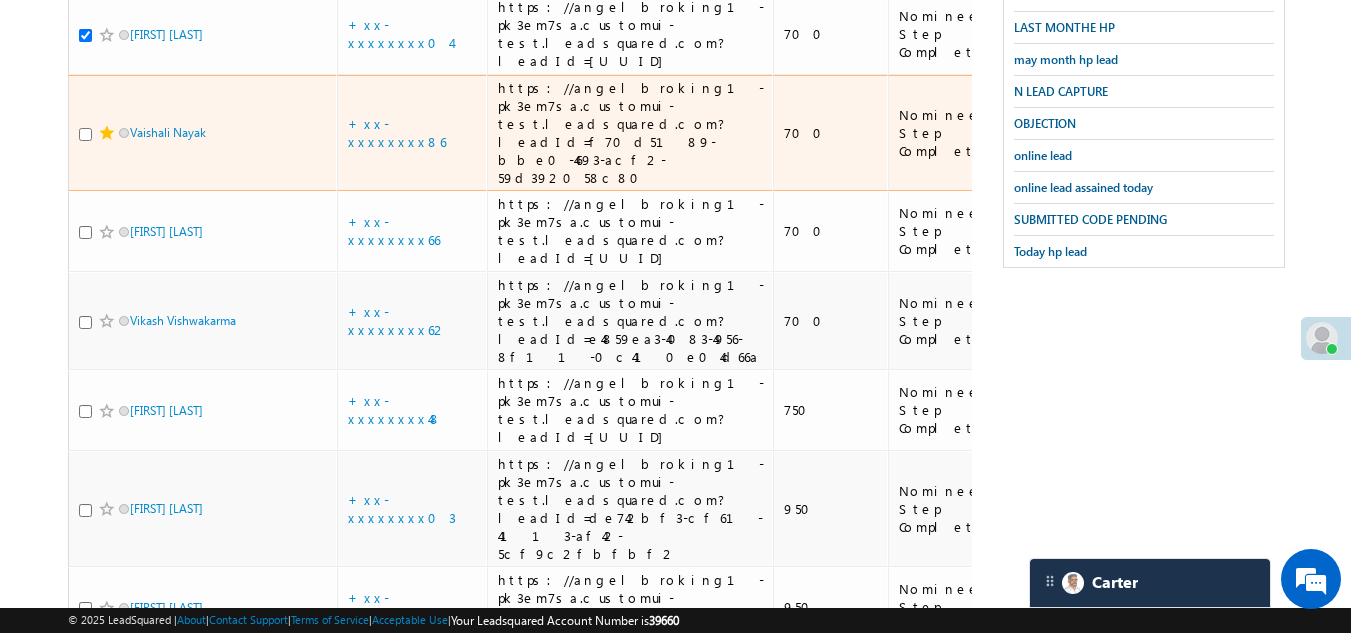 click at bounding box center [85, 134] 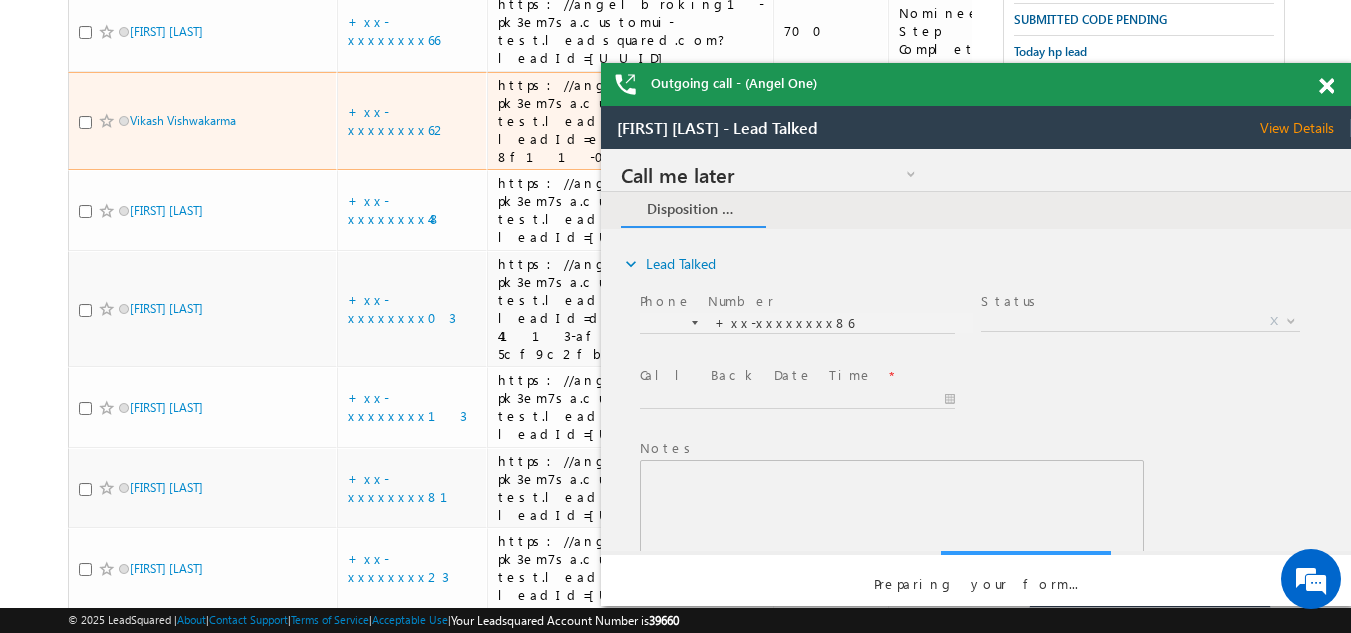 scroll, scrollTop: 0, scrollLeft: 0, axis: both 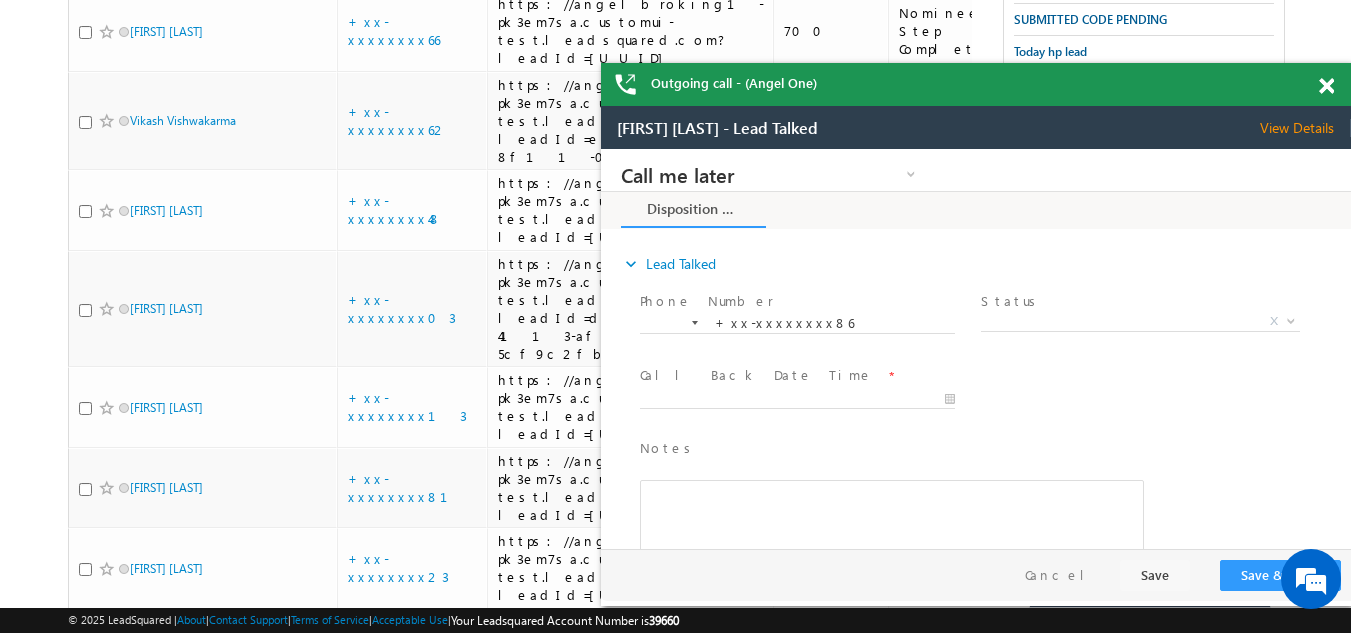 click at bounding box center (1326, 86) 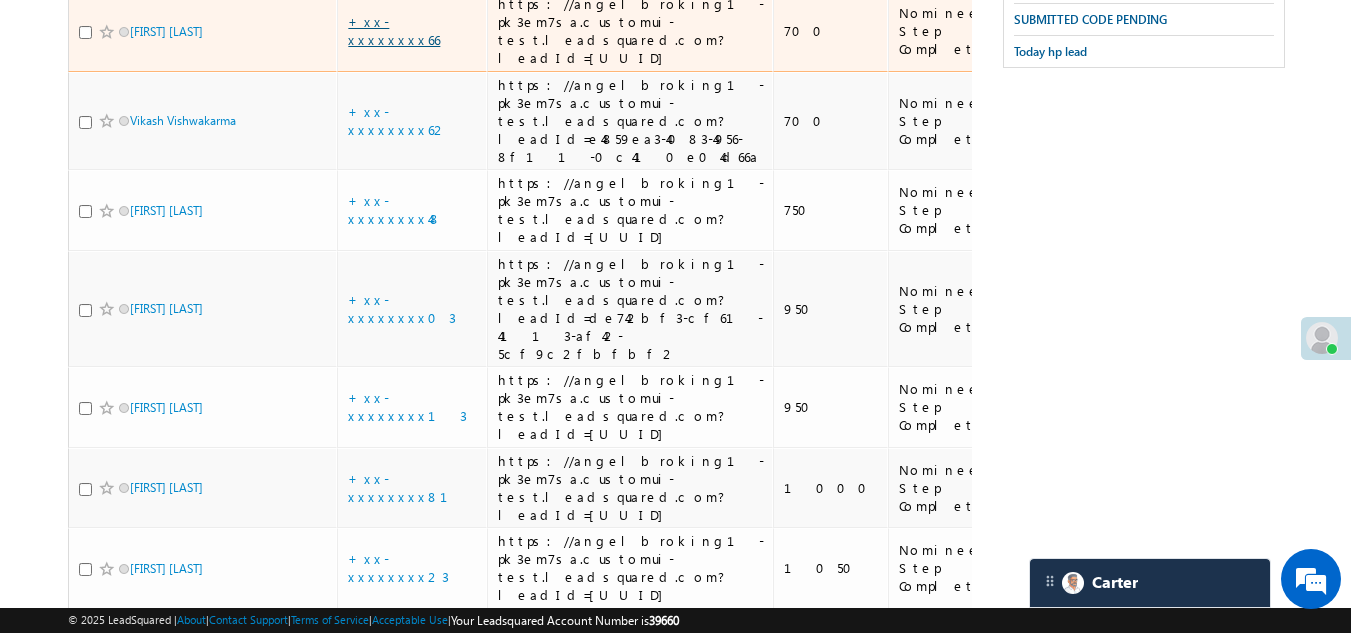click on "+xx-xxxxxxxx66" at bounding box center [394, 30] 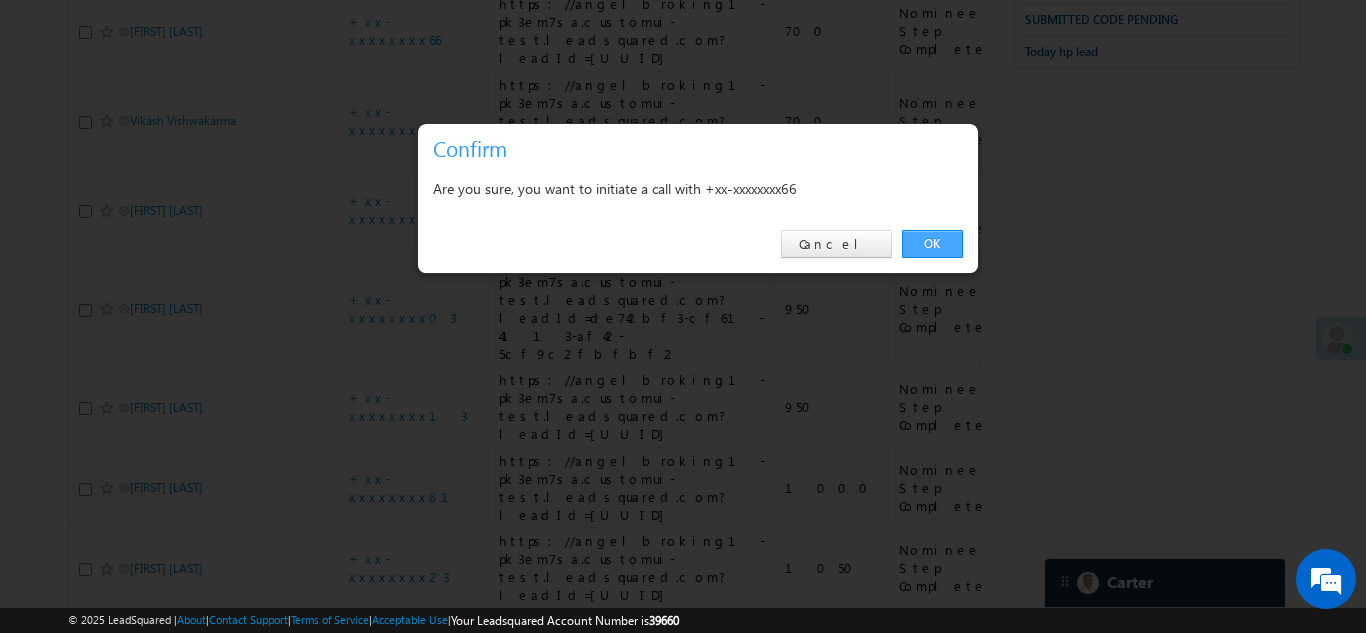 click on "OK" at bounding box center (932, 244) 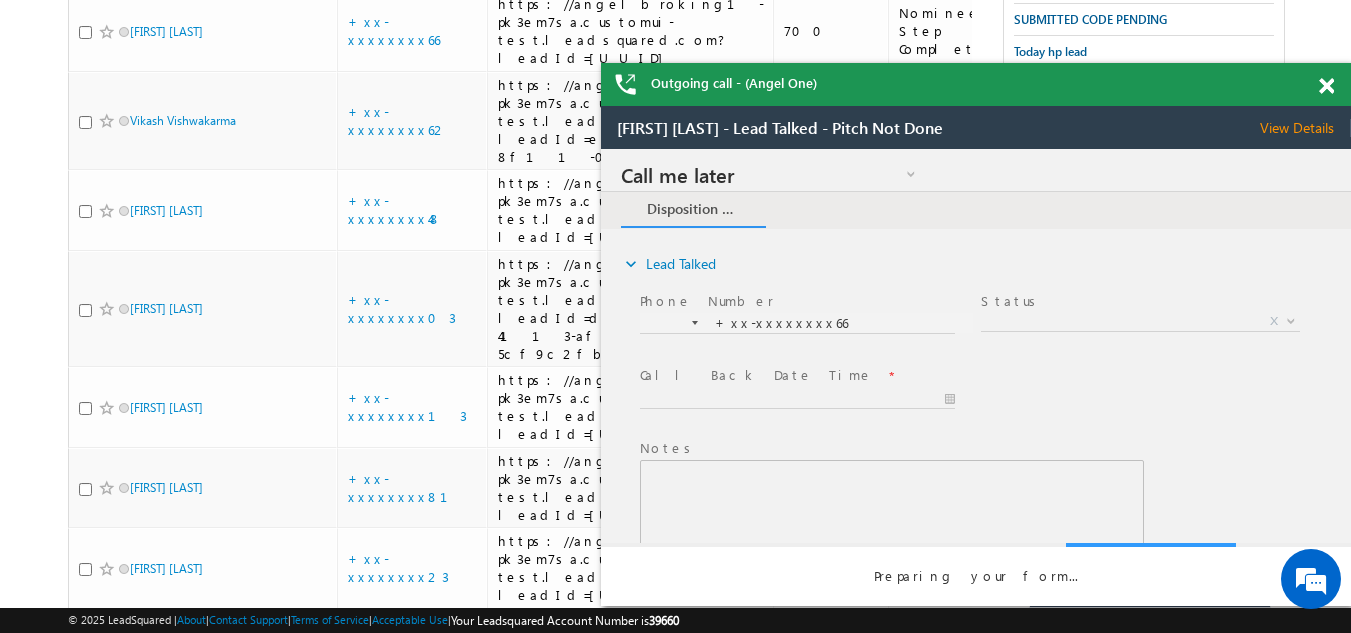 scroll, scrollTop: 0, scrollLeft: 0, axis: both 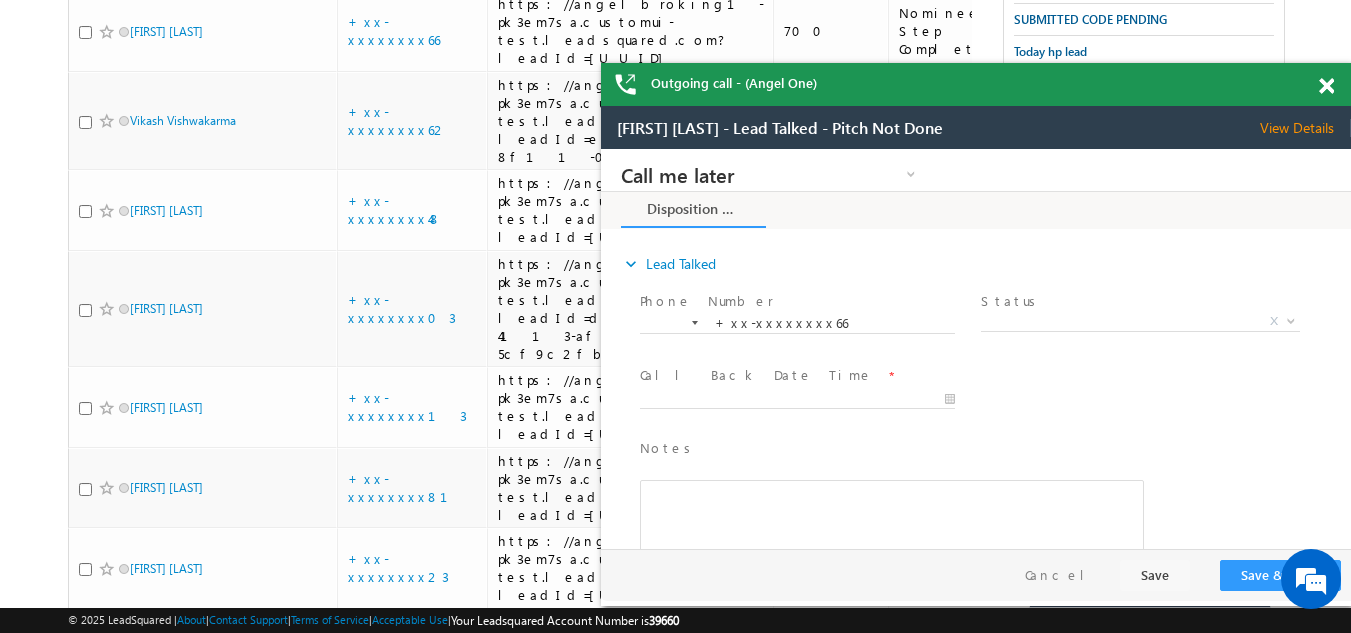 click at bounding box center (1326, 86) 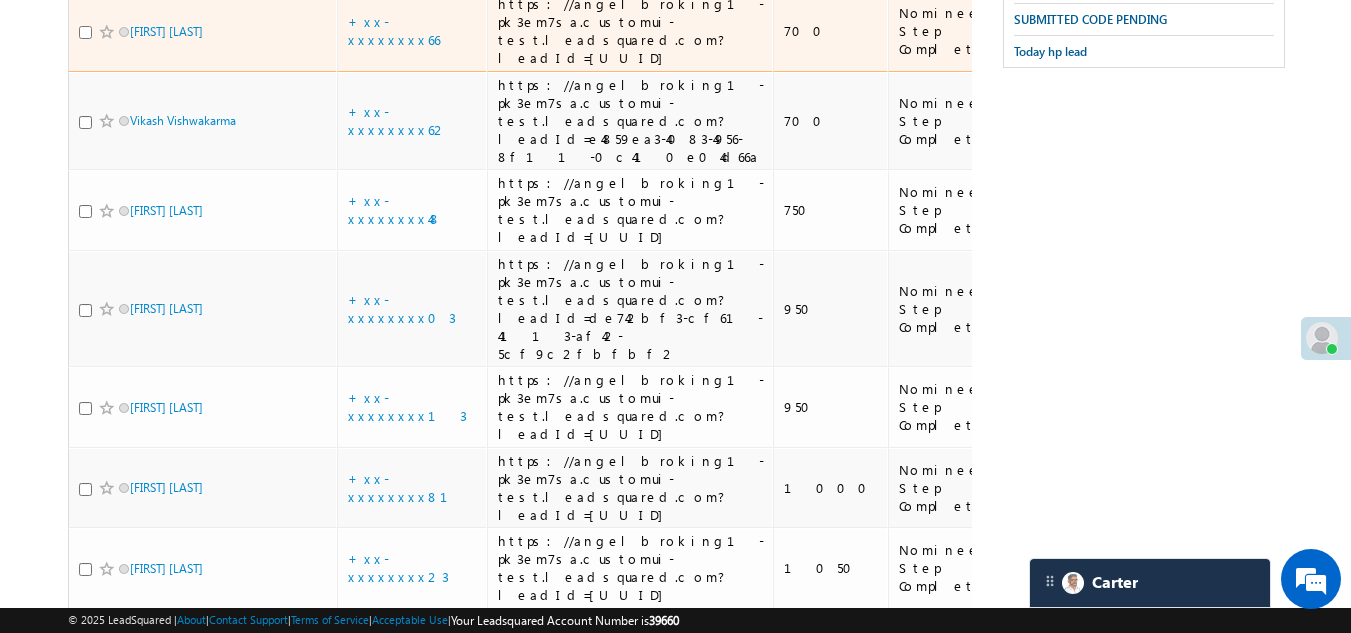 click at bounding box center (85, 32) 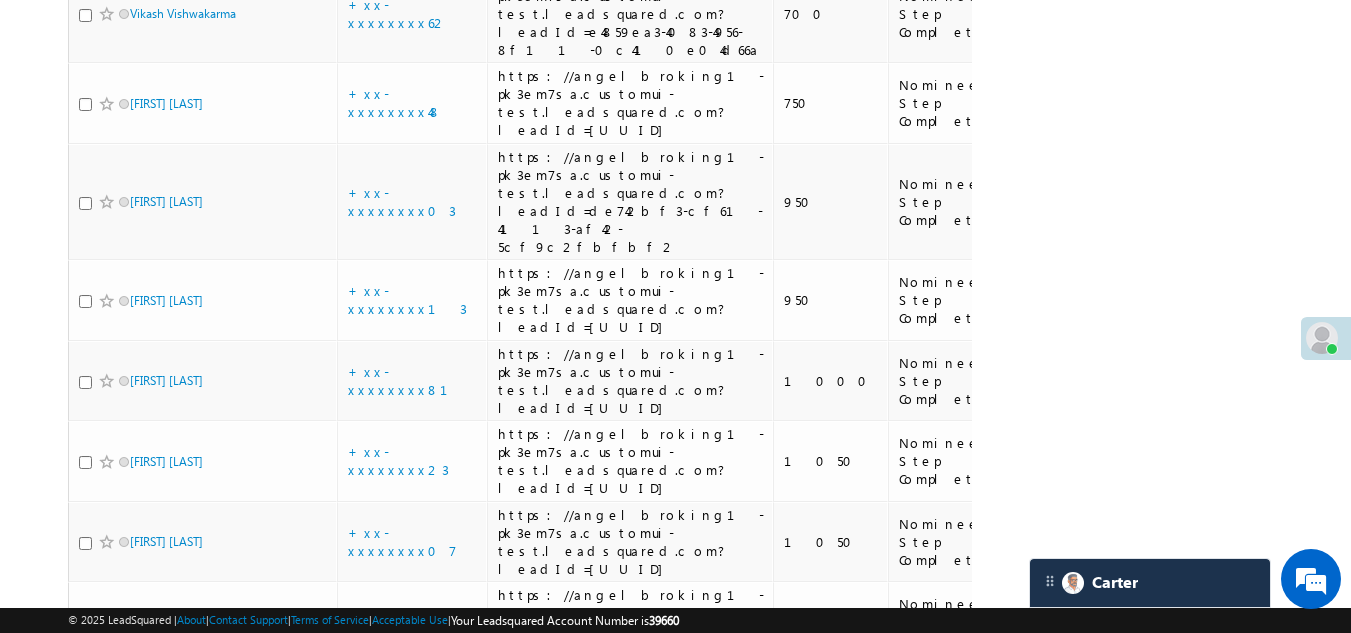 scroll, scrollTop: 1269, scrollLeft: 0, axis: vertical 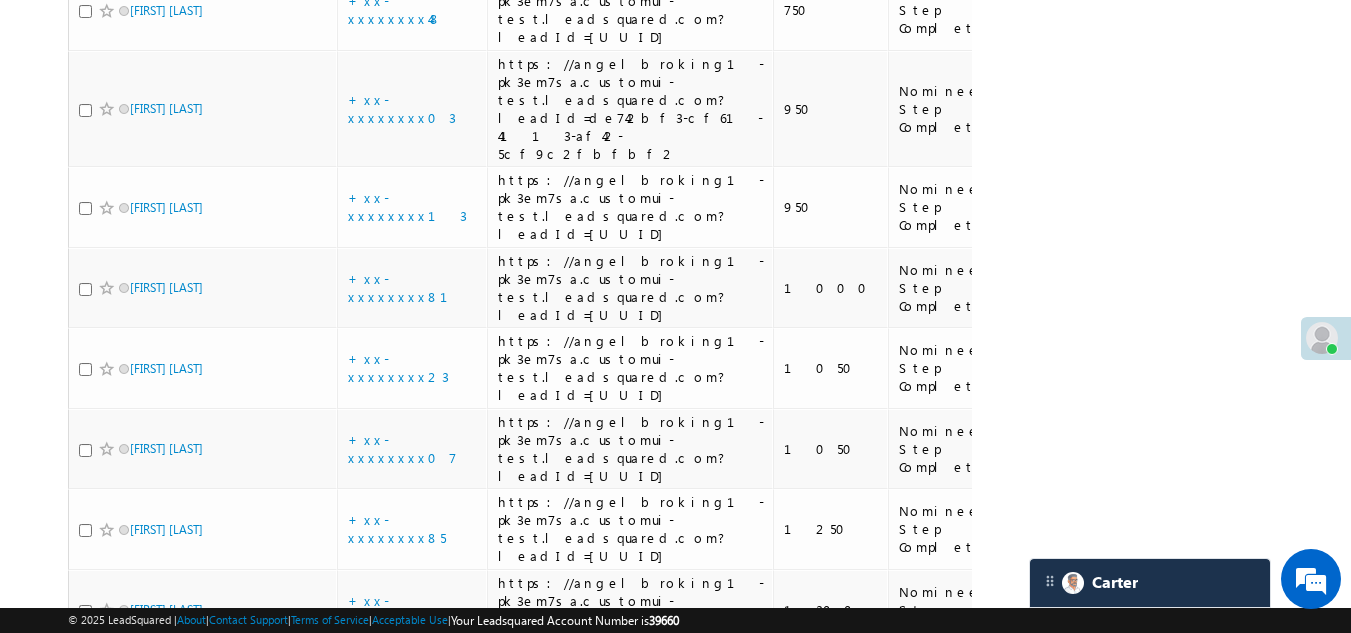 click on "+xx-xxxxxxxx62" at bounding box center (398, -80) 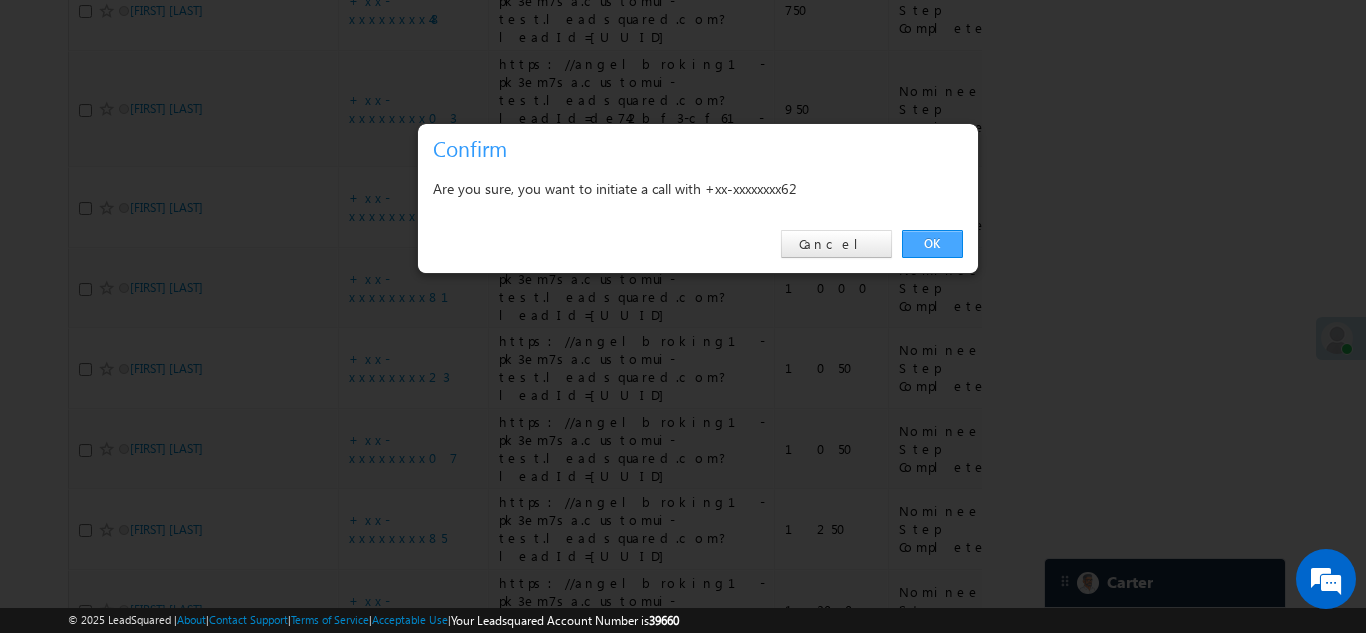 click on "OK" at bounding box center (932, 244) 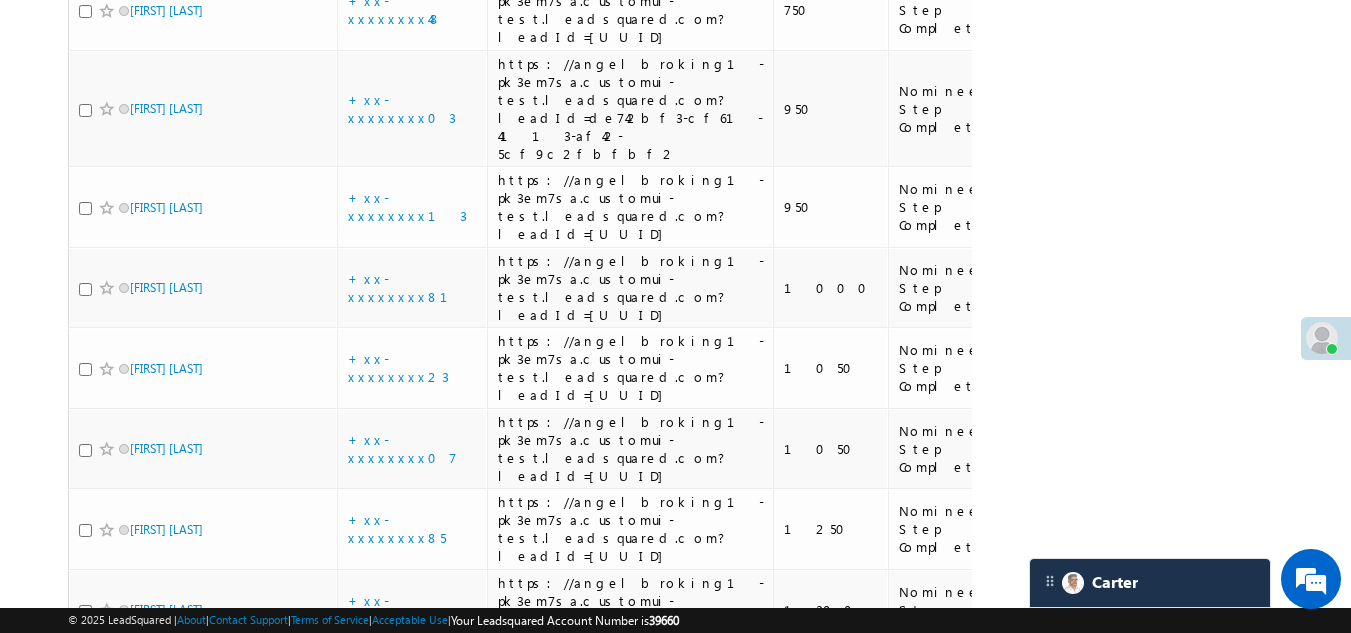 click at bounding box center (85, -78) 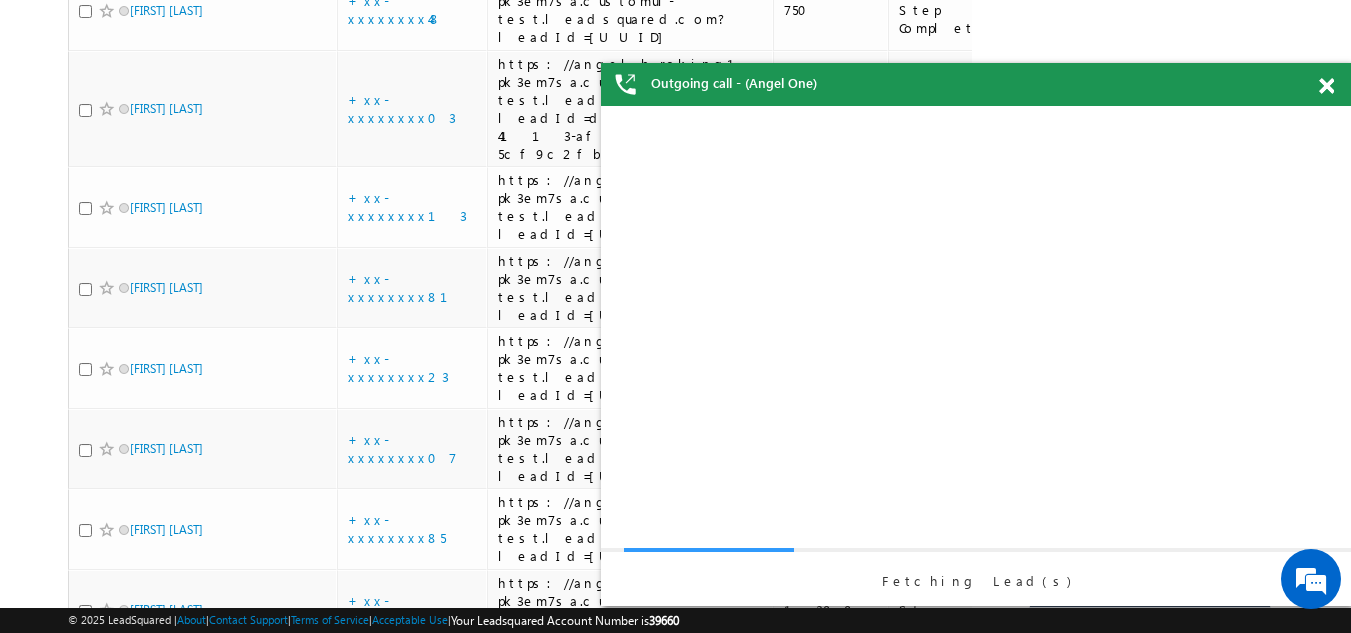 scroll, scrollTop: 0, scrollLeft: 0, axis: both 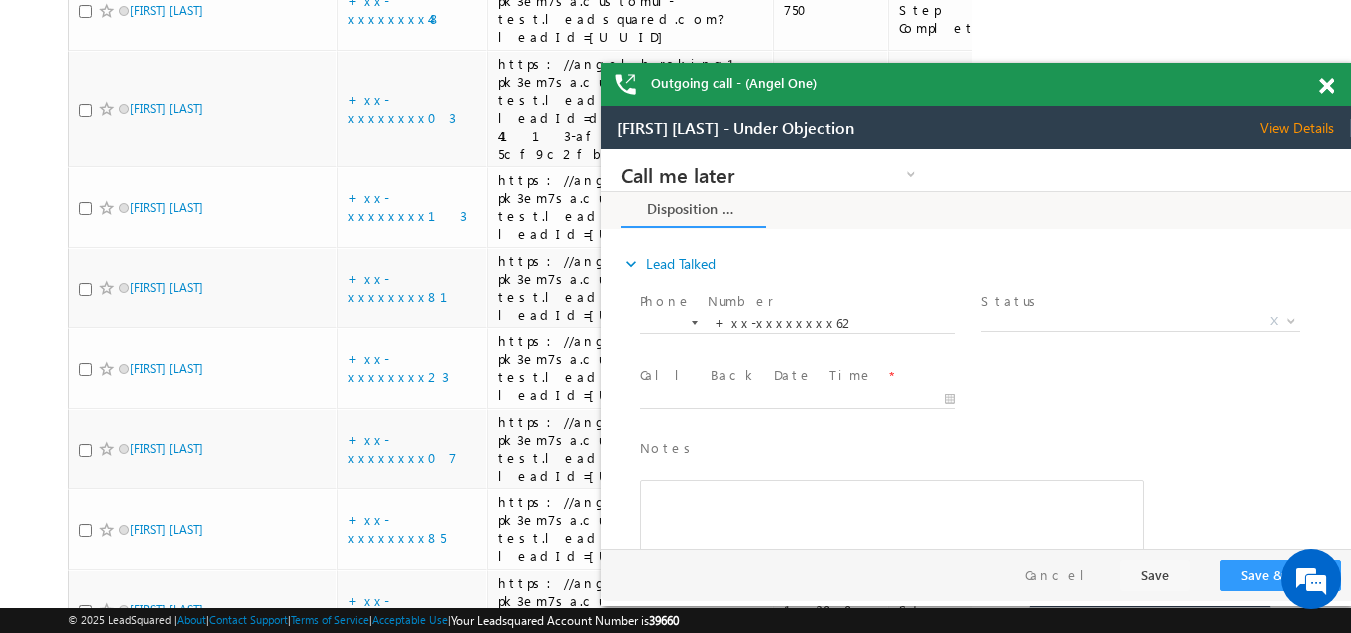 click at bounding box center [1326, 86] 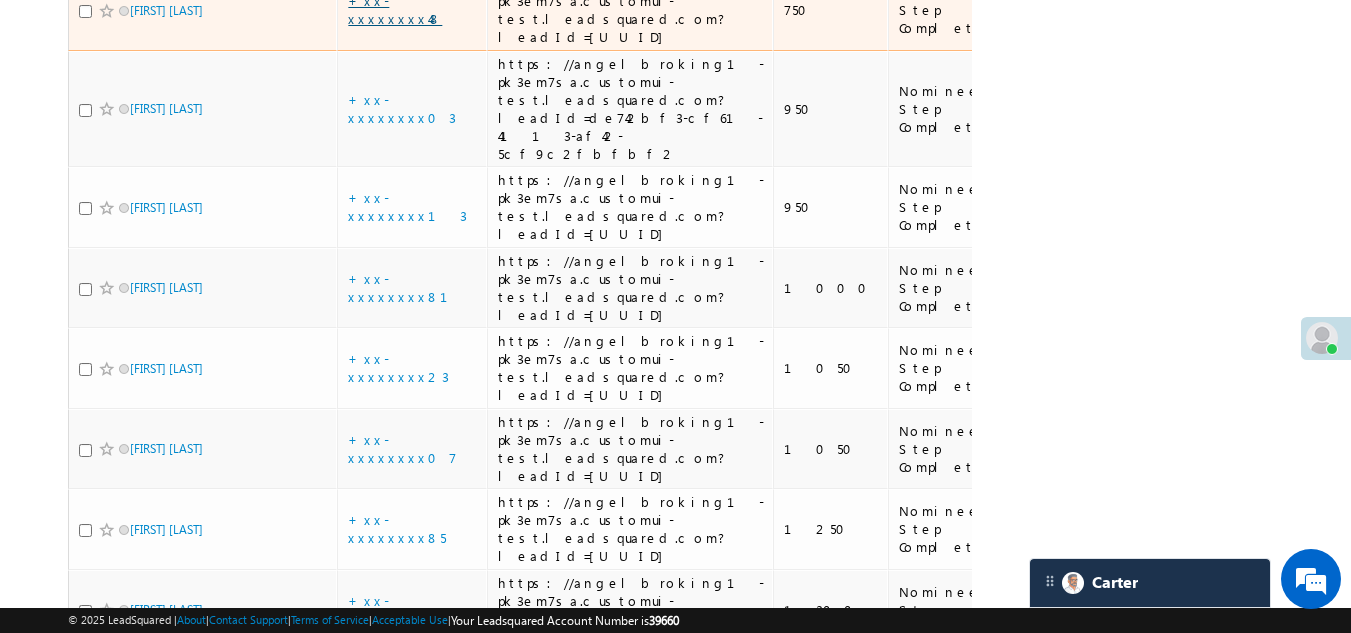 click on "+xx-xxxxxxxx48" at bounding box center [395, 9] 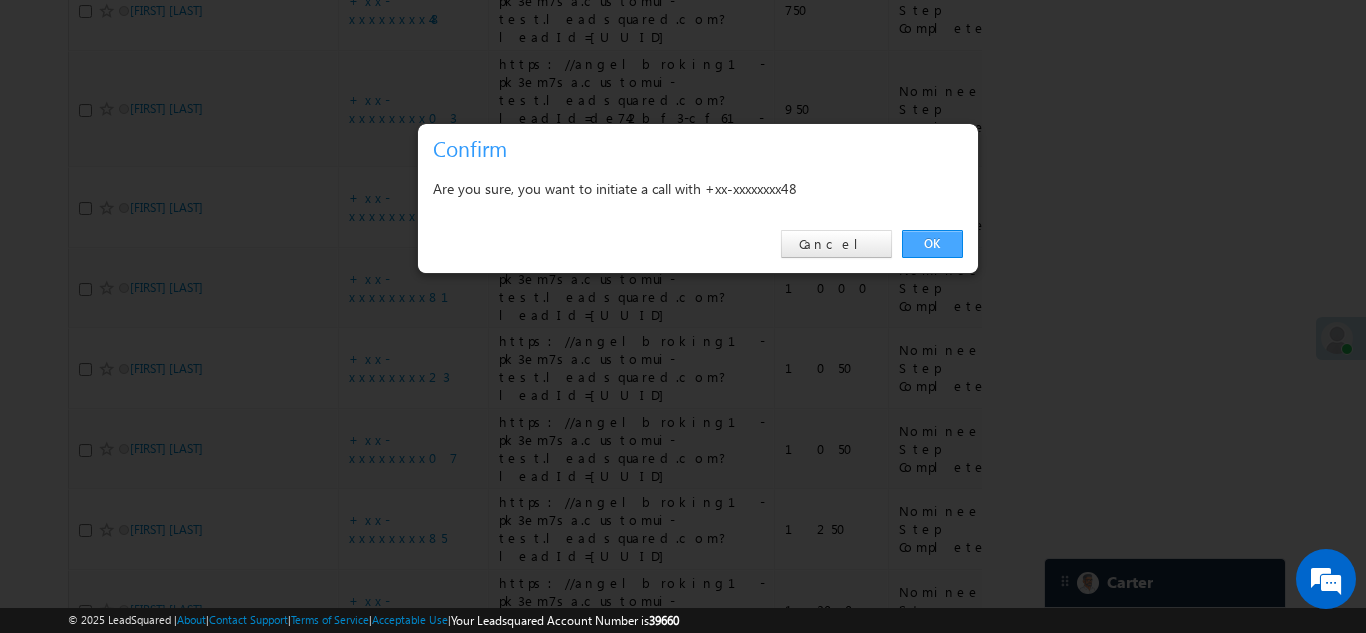 click on "OK" at bounding box center [932, 244] 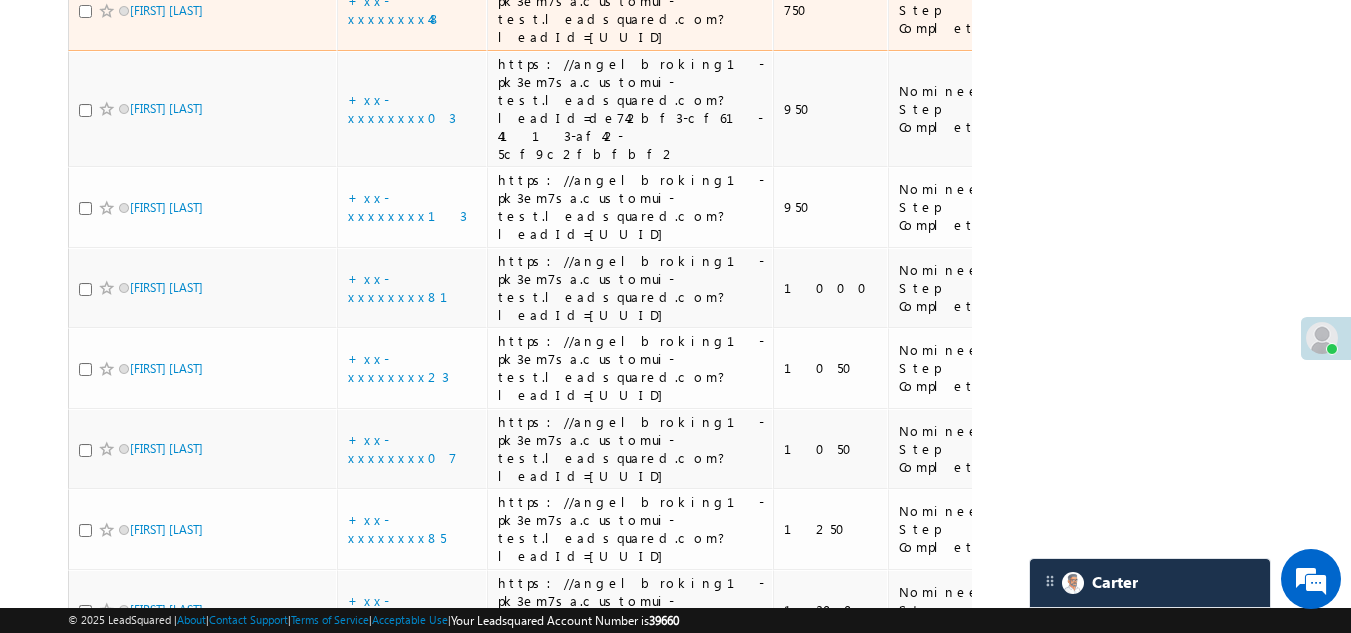 click at bounding box center [85, 11] 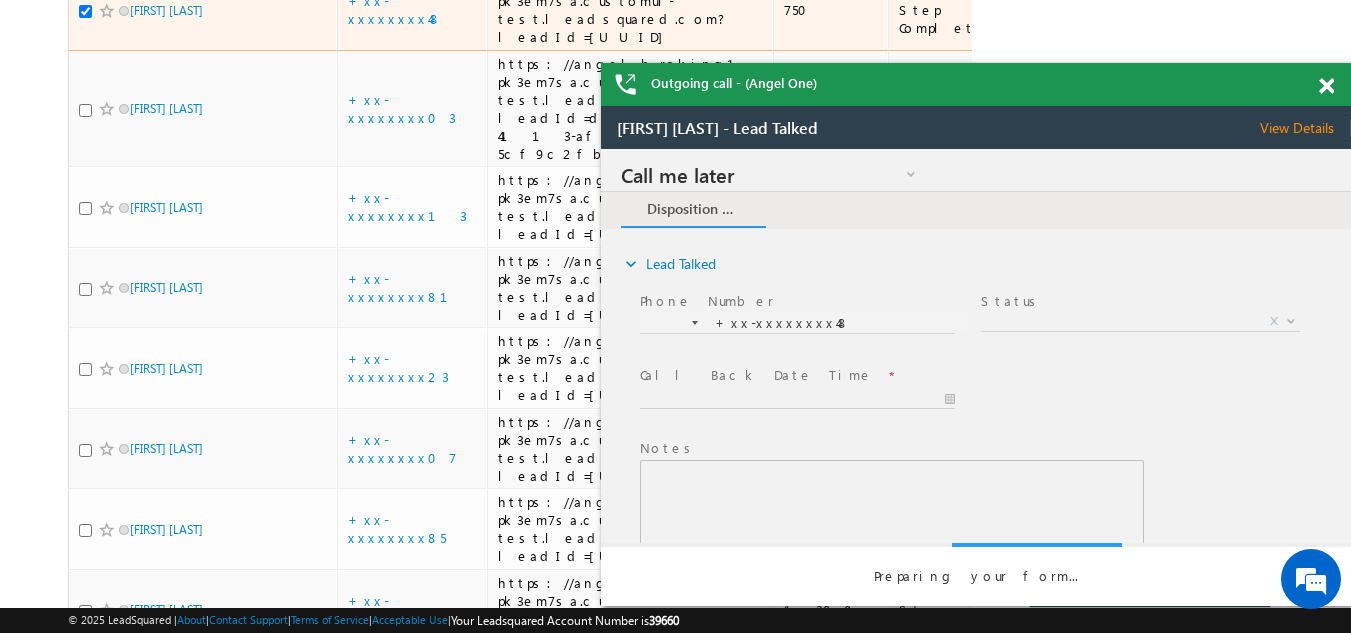 scroll, scrollTop: 0, scrollLeft: 0, axis: both 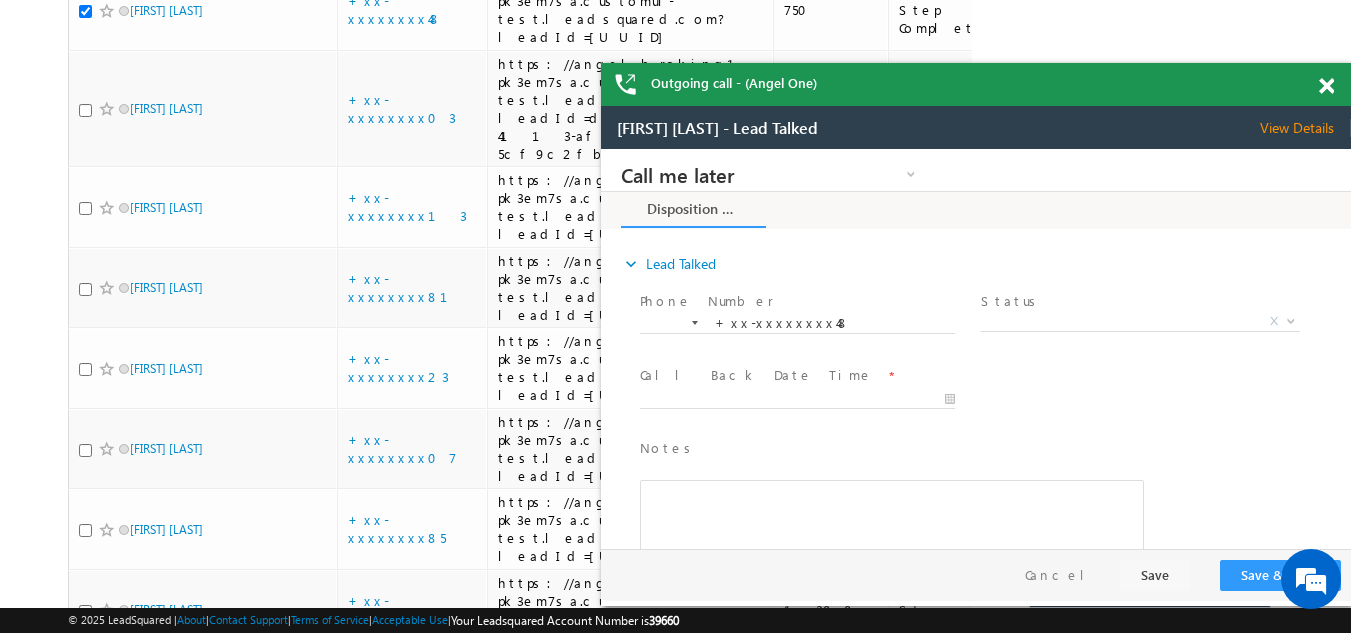 click at bounding box center [1326, 86] 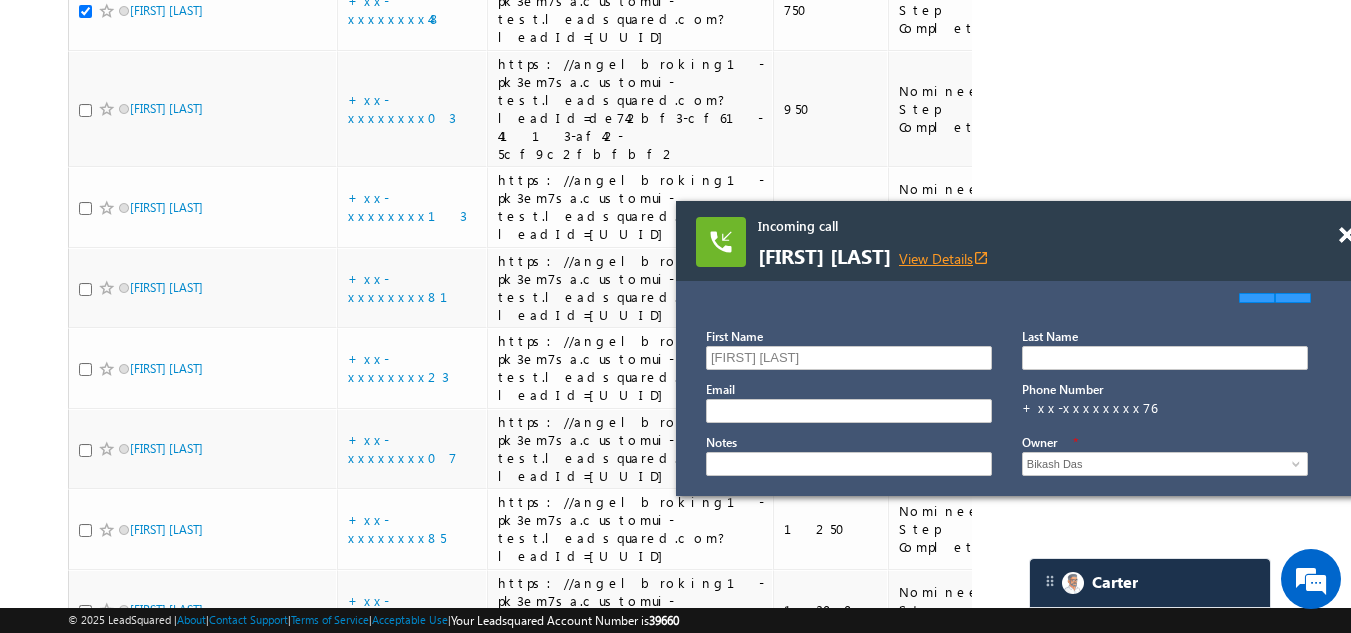click on "View Details  open_in_new" at bounding box center (944, 258) 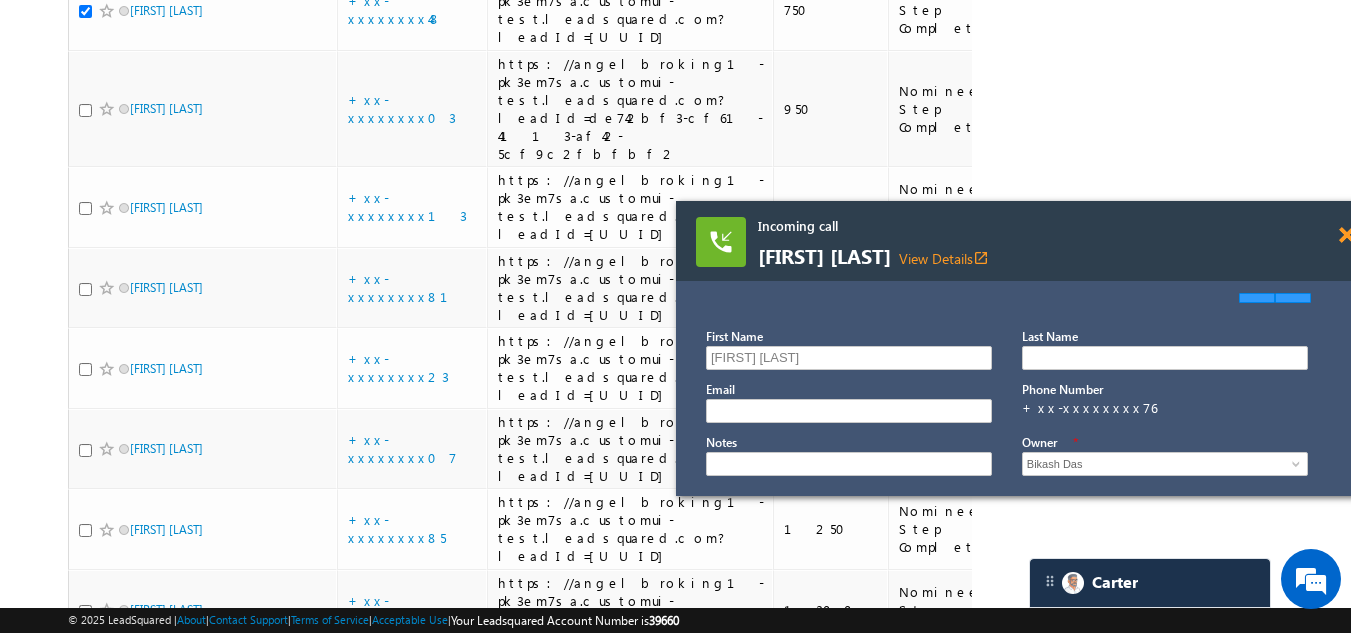 click at bounding box center (1346, 235) 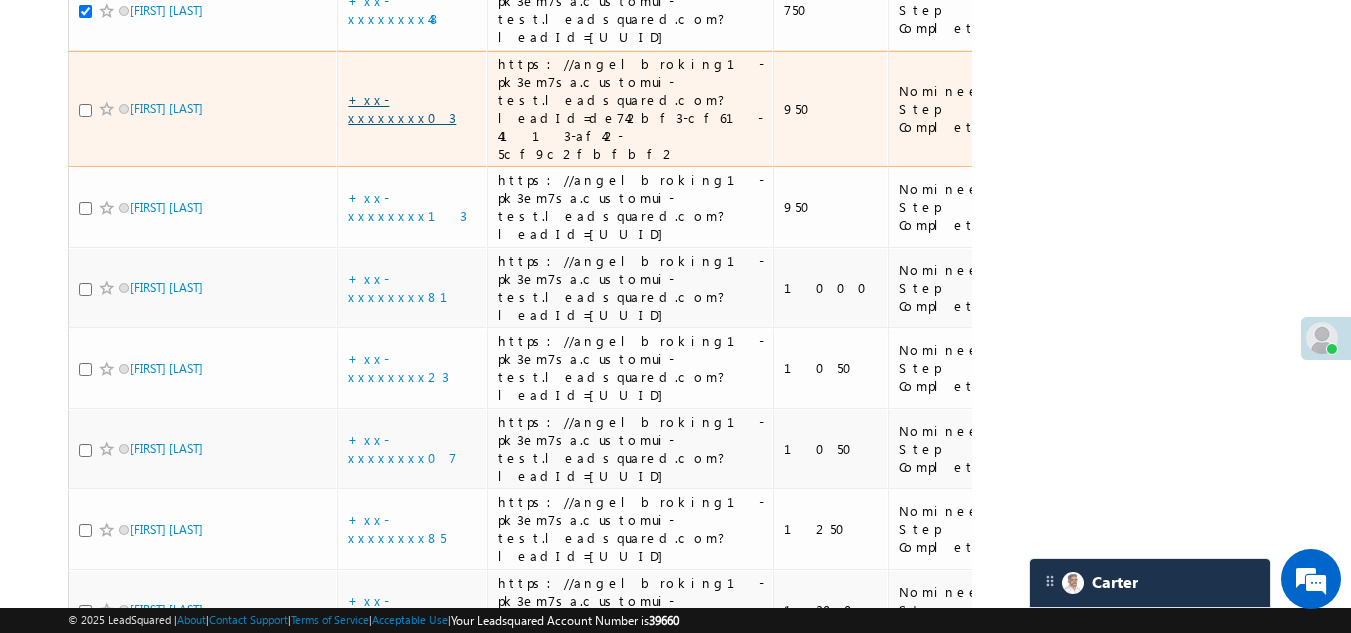 click on "+xx-xxxxxxxx03" at bounding box center [402, 108] 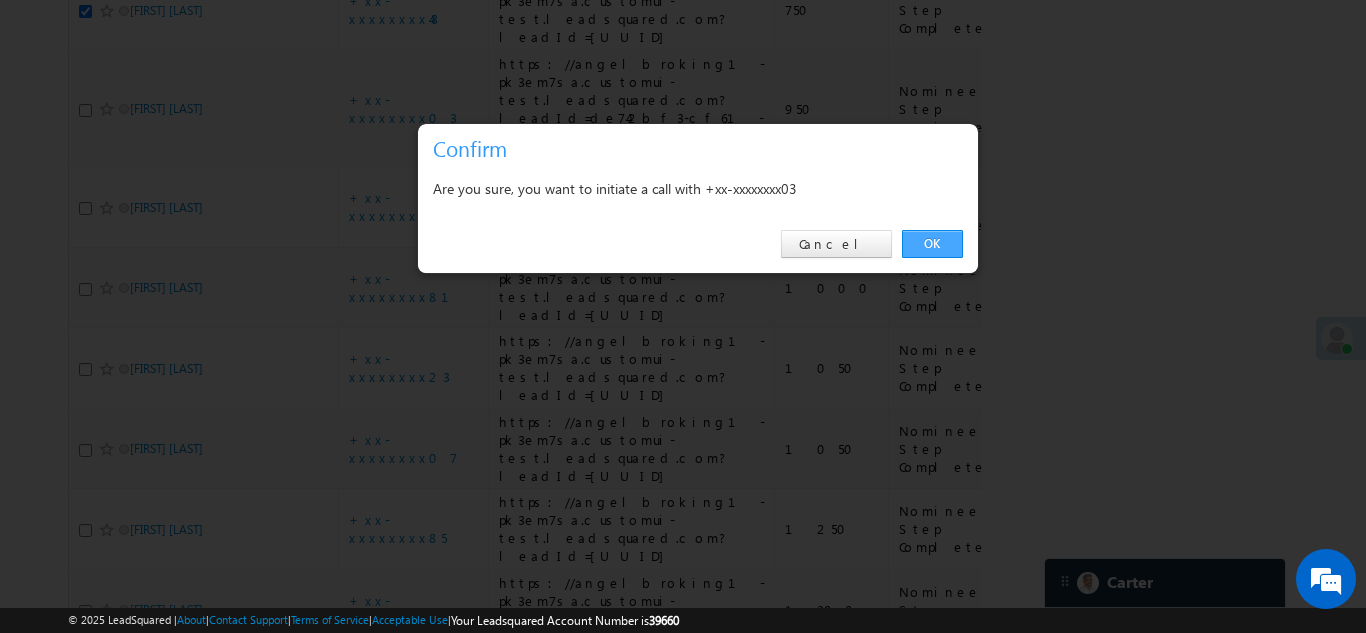 click on "OK" at bounding box center [932, 244] 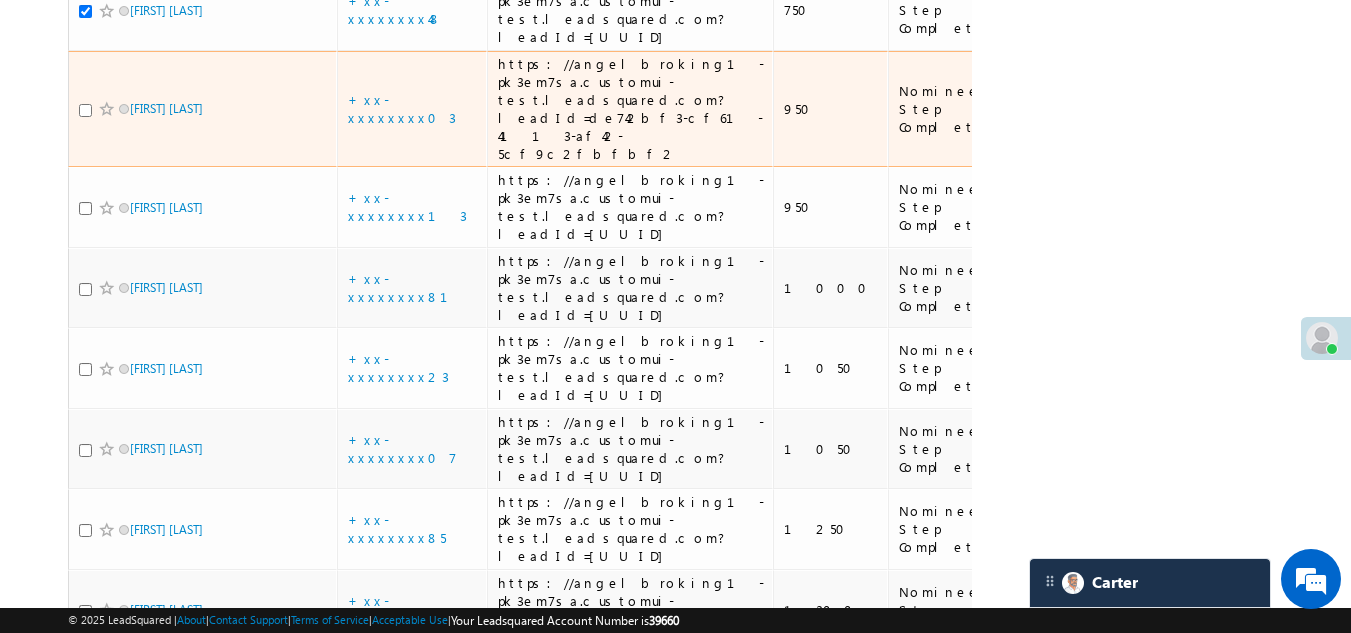 click at bounding box center [85, 110] 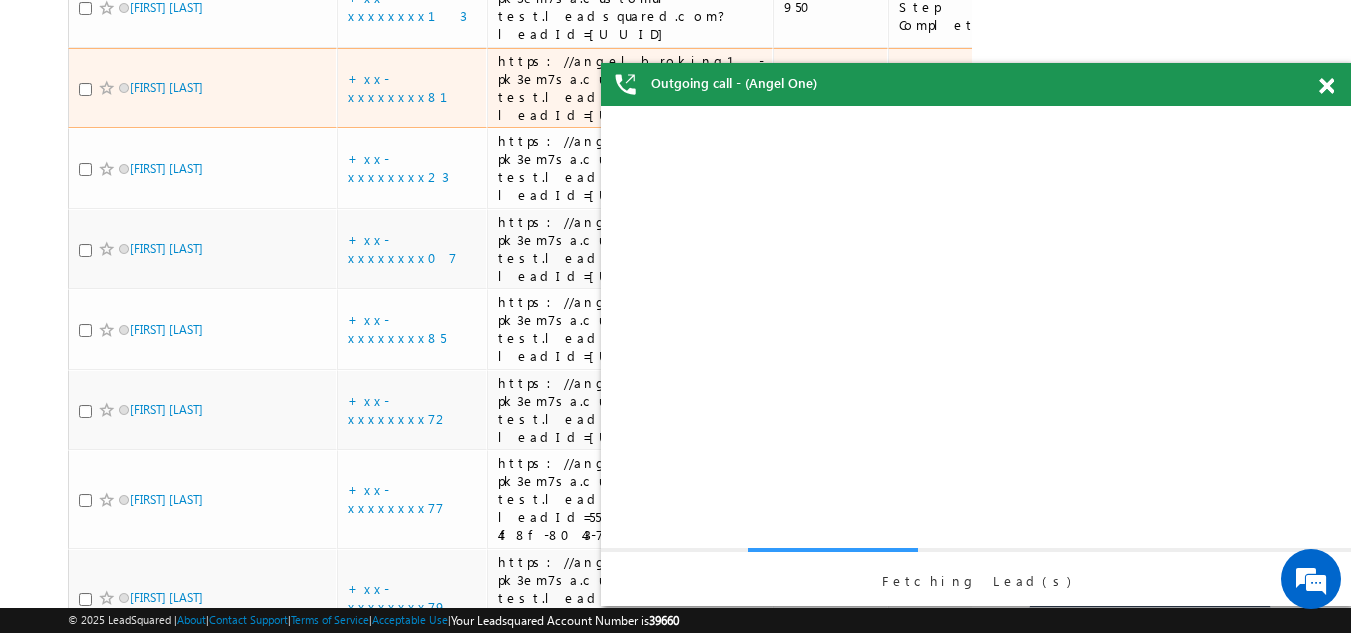 scroll, scrollTop: 0, scrollLeft: 0, axis: both 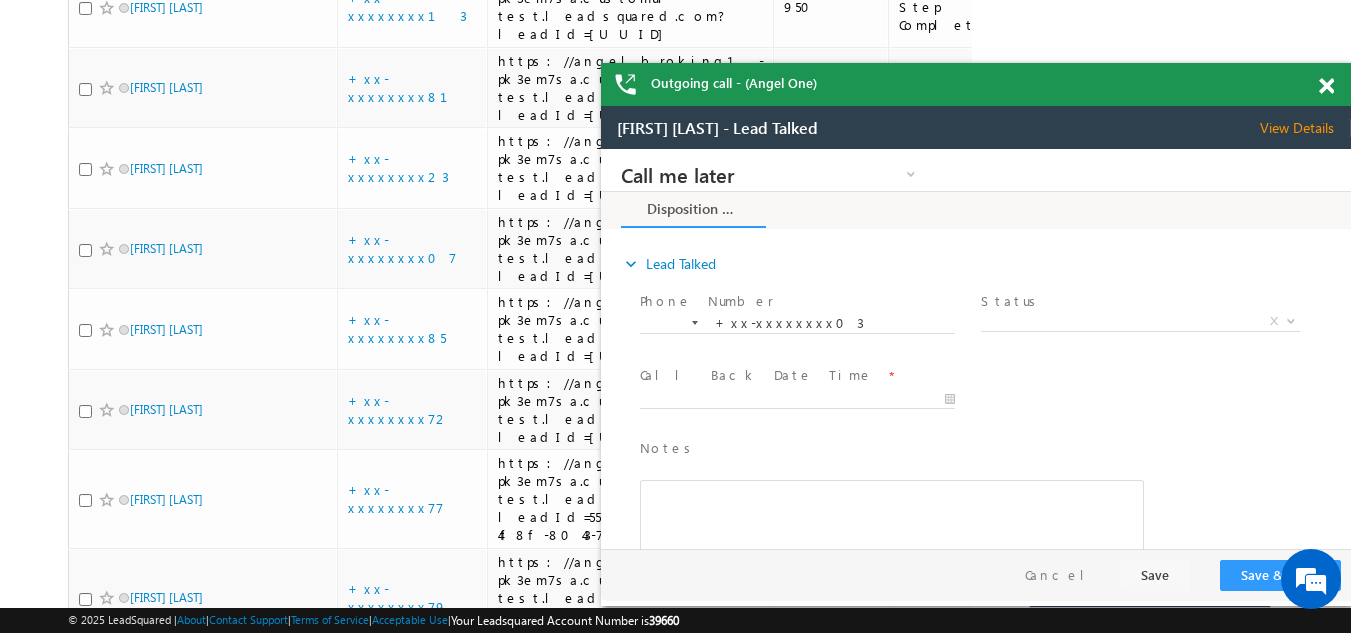 click at bounding box center (1326, 86) 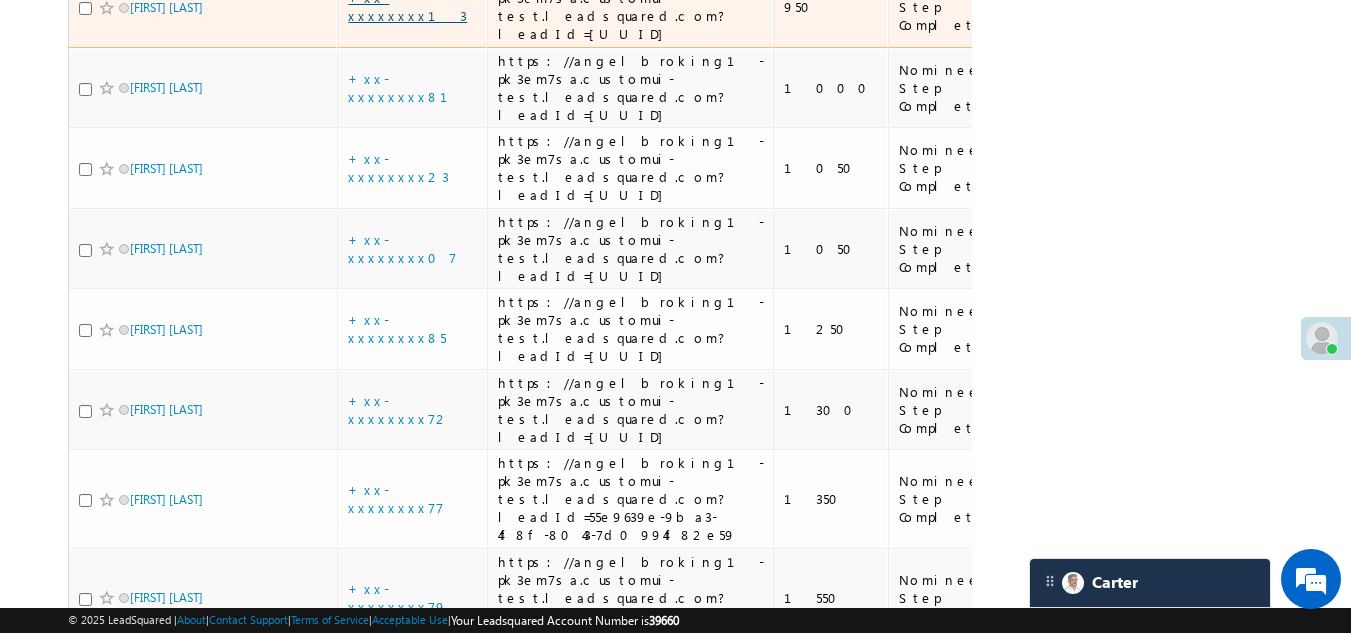click on "+xx-xxxxxxxx13" at bounding box center (407, 6) 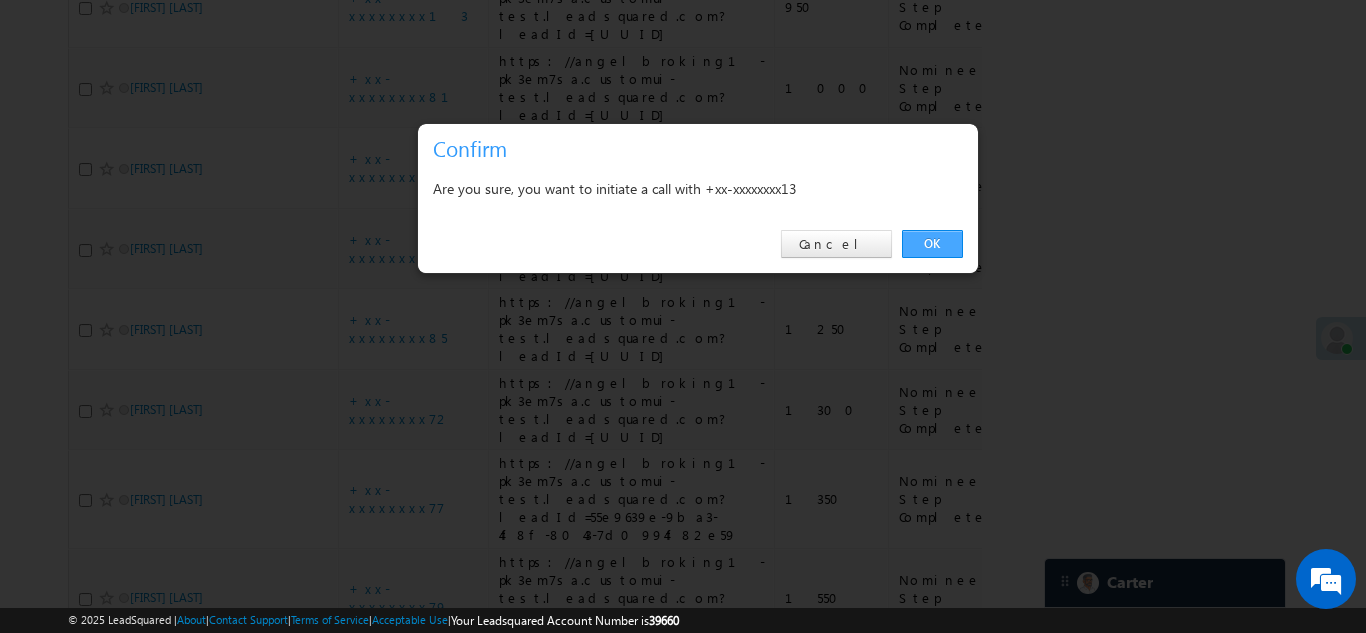 click on "OK" at bounding box center (932, 244) 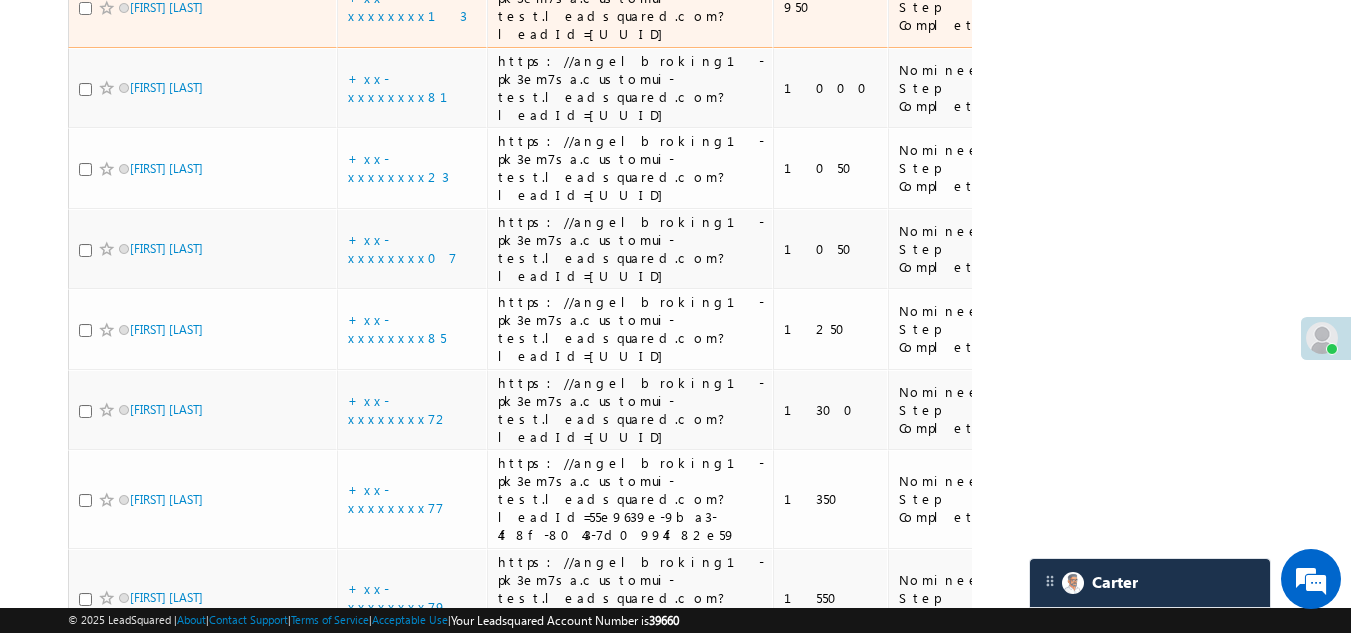 click at bounding box center [85, 8] 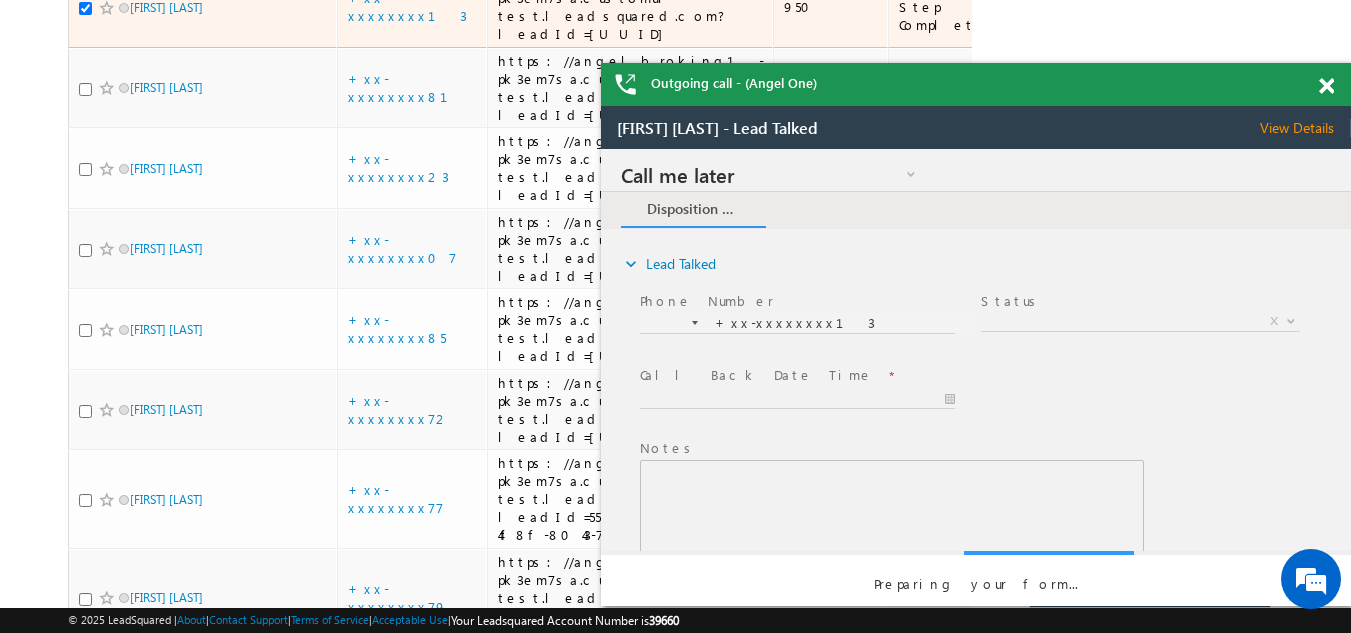 scroll, scrollTop: 0, scrollLeft: 0, axis: both 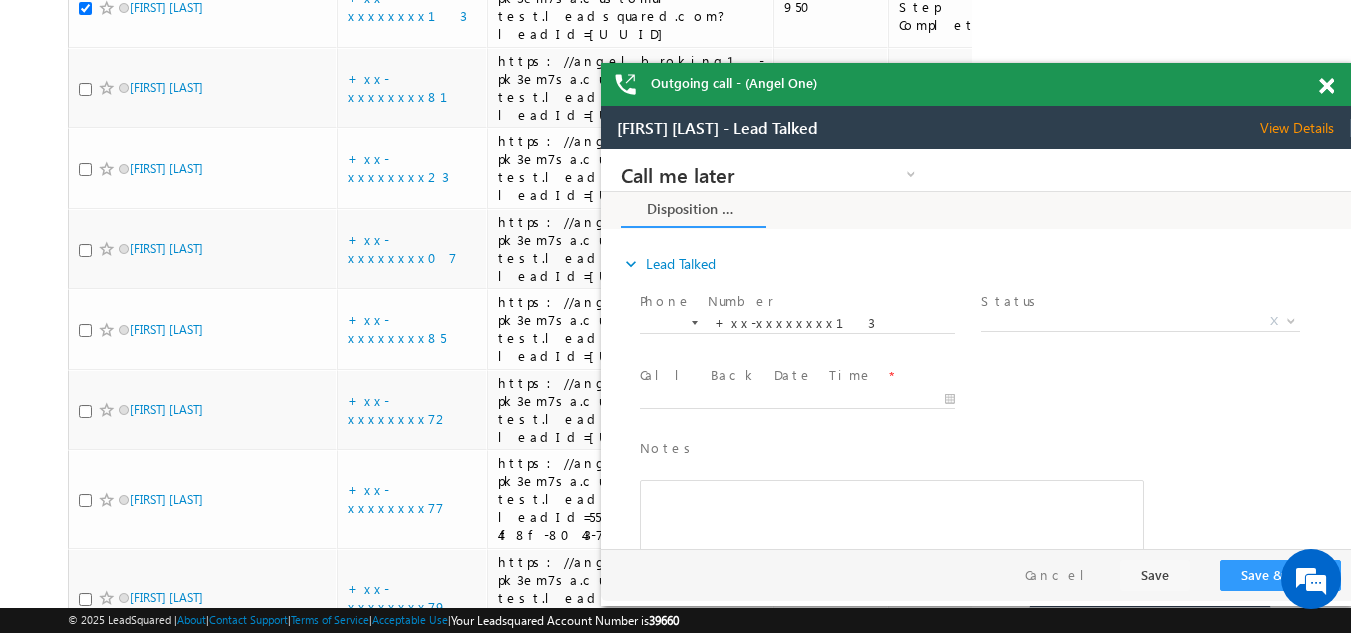 click at bounding box center (1326, 86) 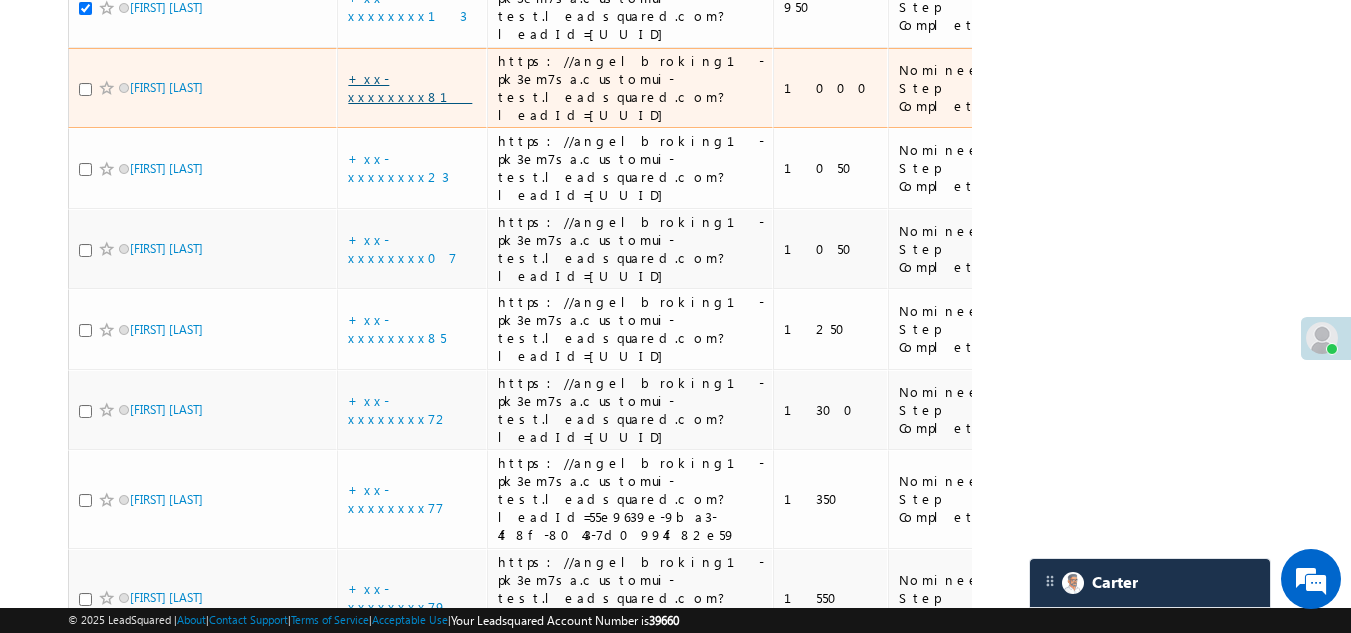 click on "+xx-xxxxxxxx81" at bounding box center (410, 87) 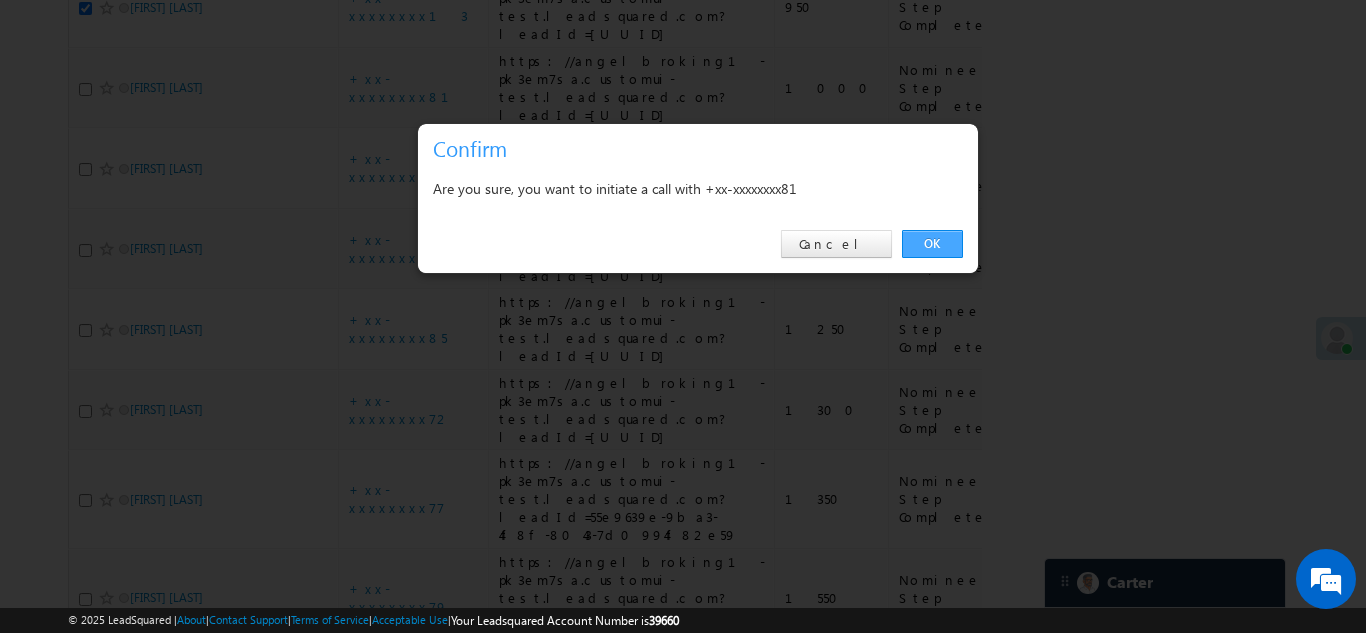 click on "OK" at bounding box center [932, 244] 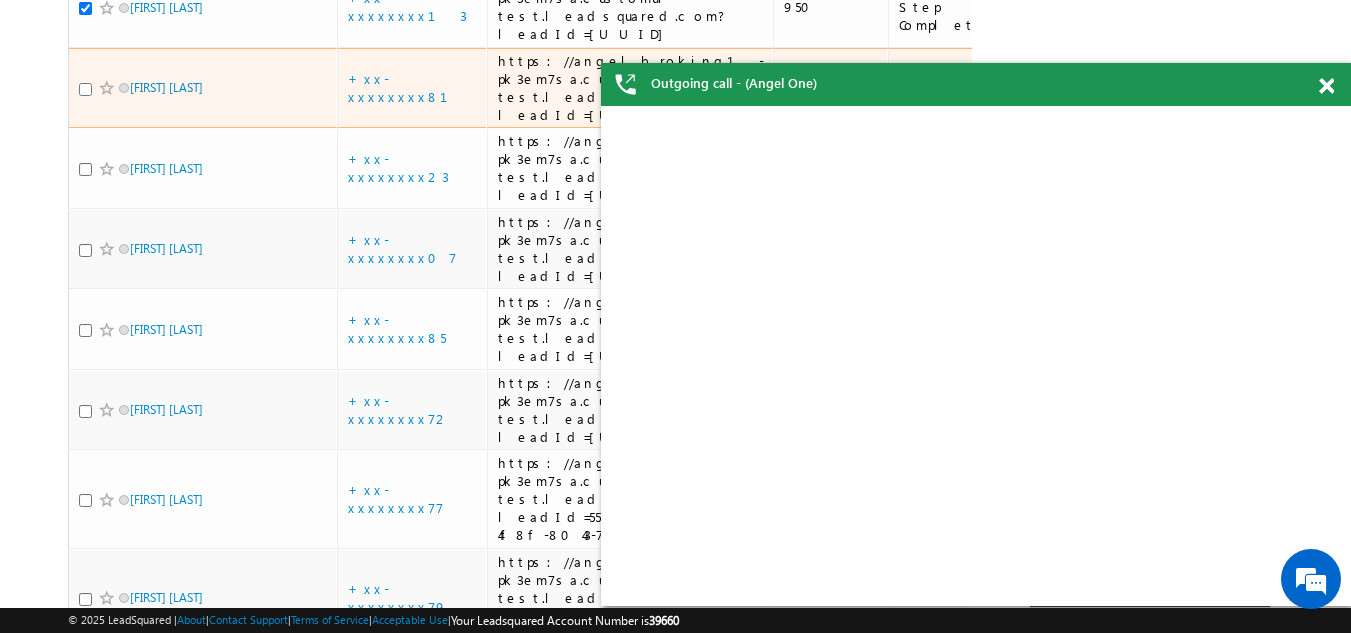 click at bounding box center (85, 89) 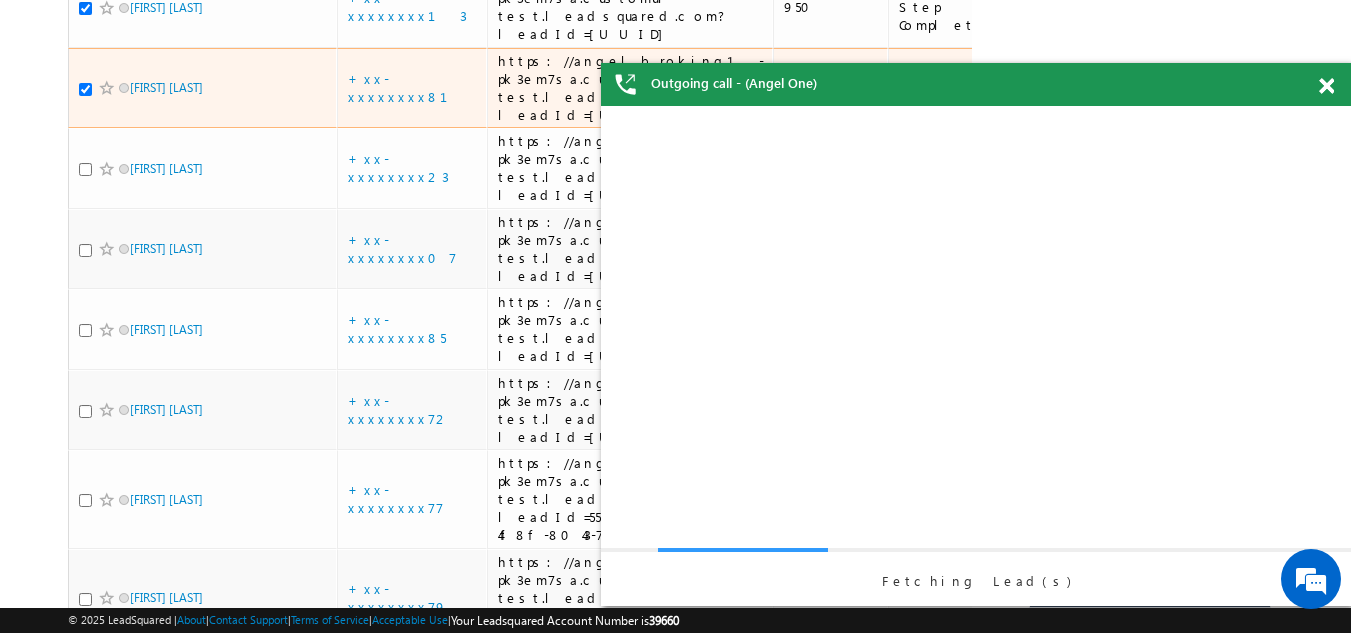 scroll, scrollTop: 0, scrollLeft: 0, axis: both 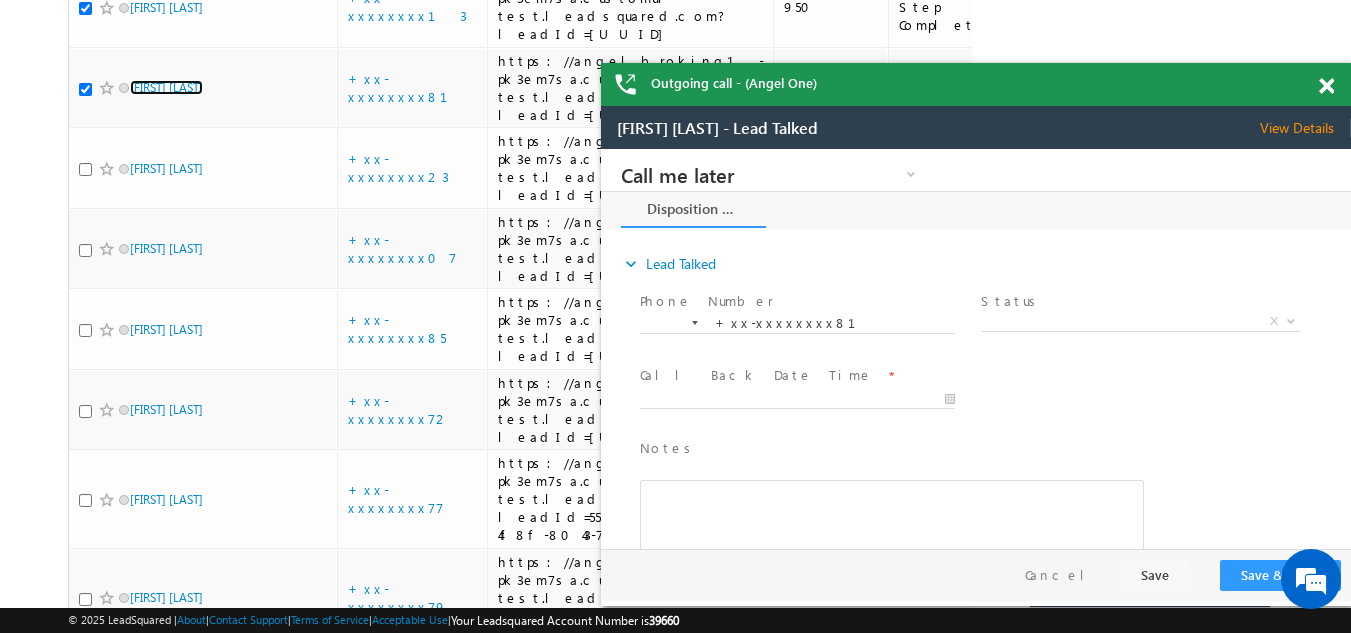 click at bounding box center [1326, 86] 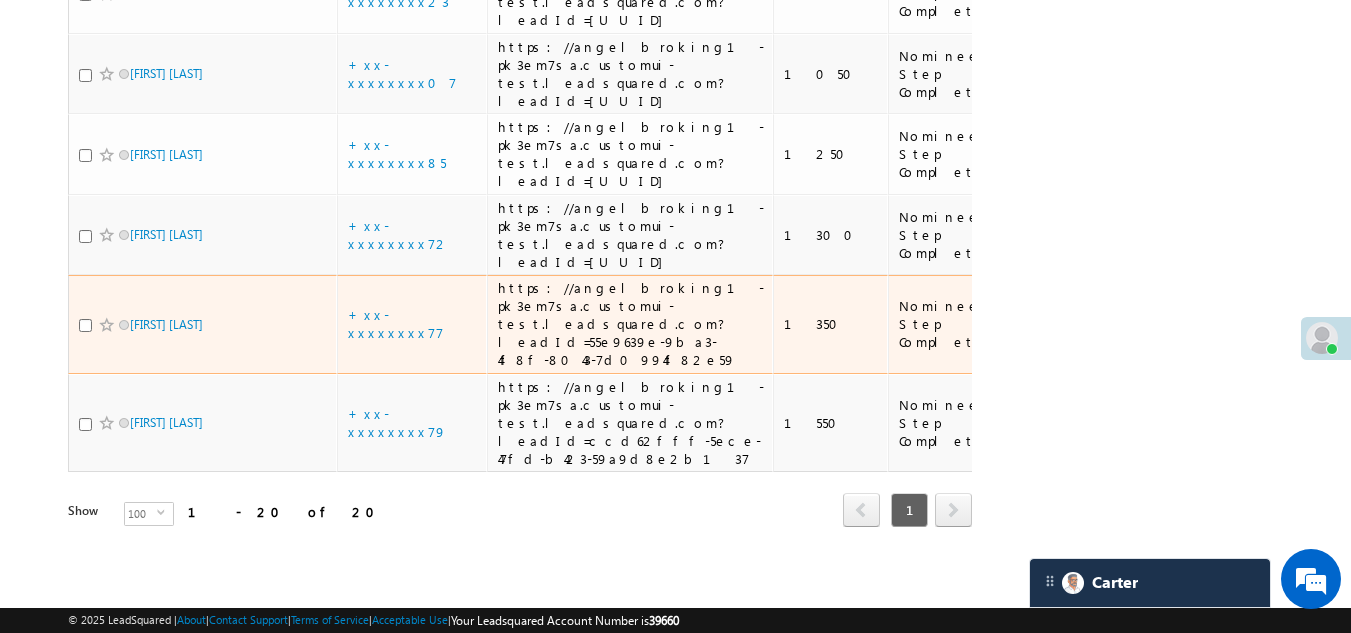scroll, scrollTop: 2169, scrollLeft: 0, axis: vertical 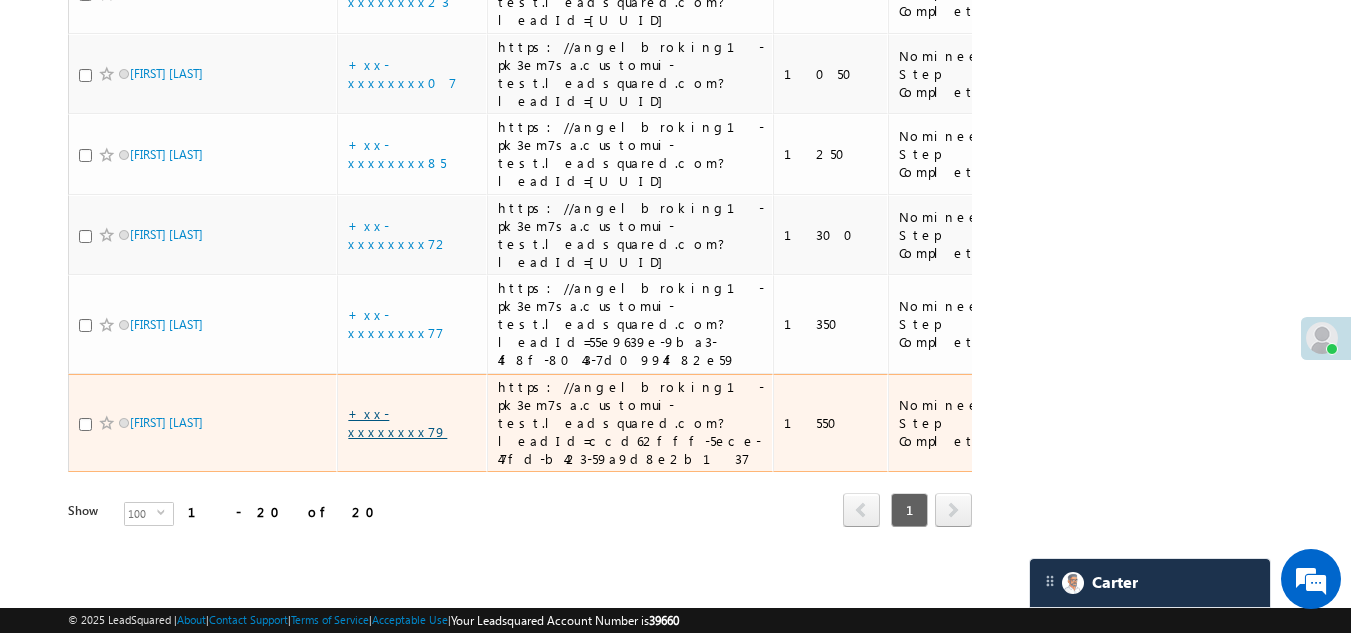 click on "+xx-xxxxxxxx79" at bounding box center [397, 422] 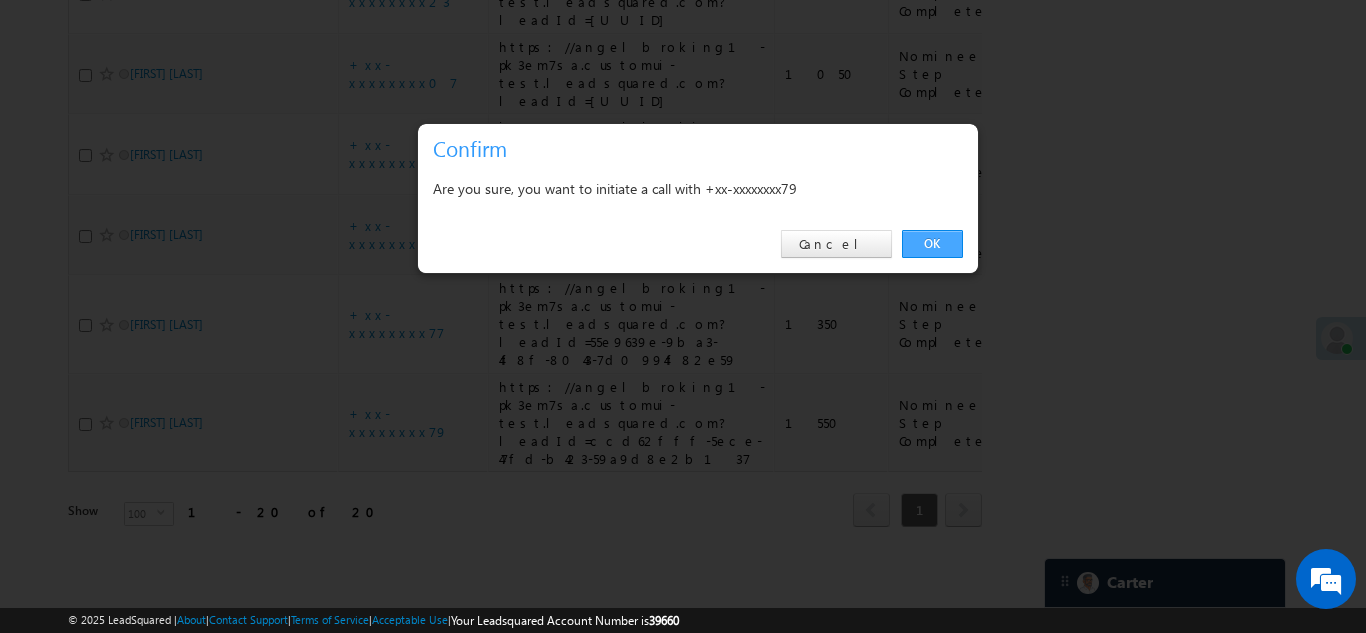 click on "OK" at bounding box center [932, 244] 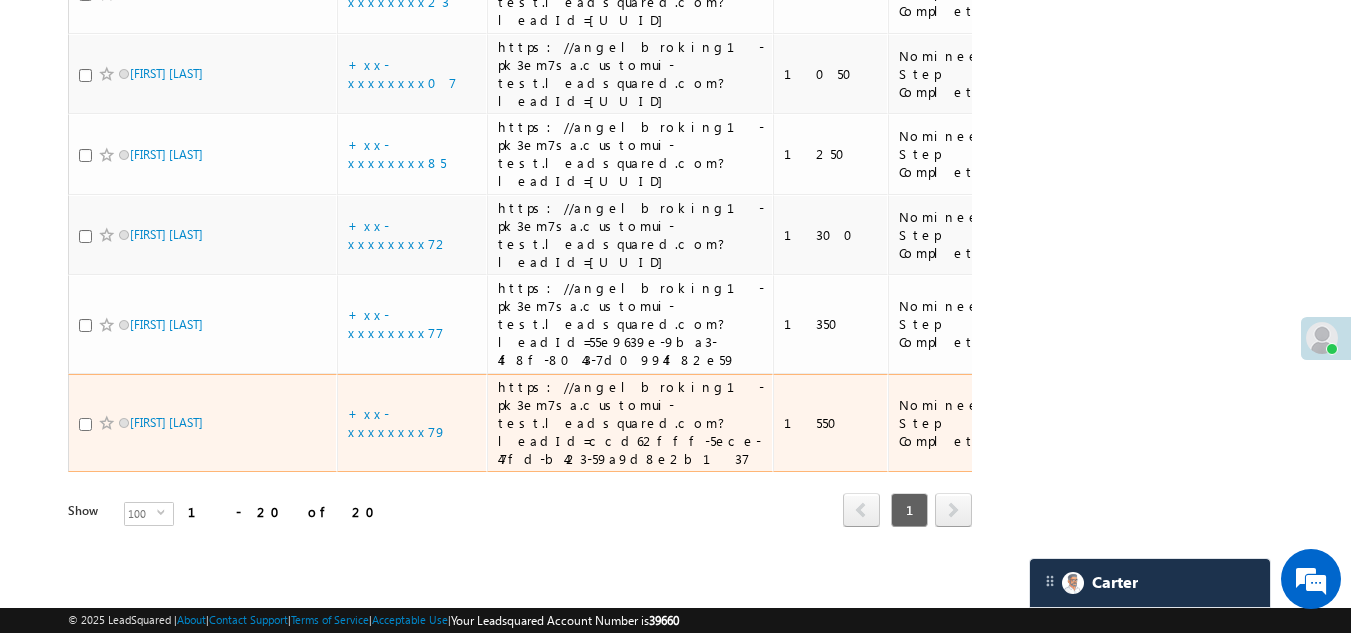 click at bounding box center (85, 424) 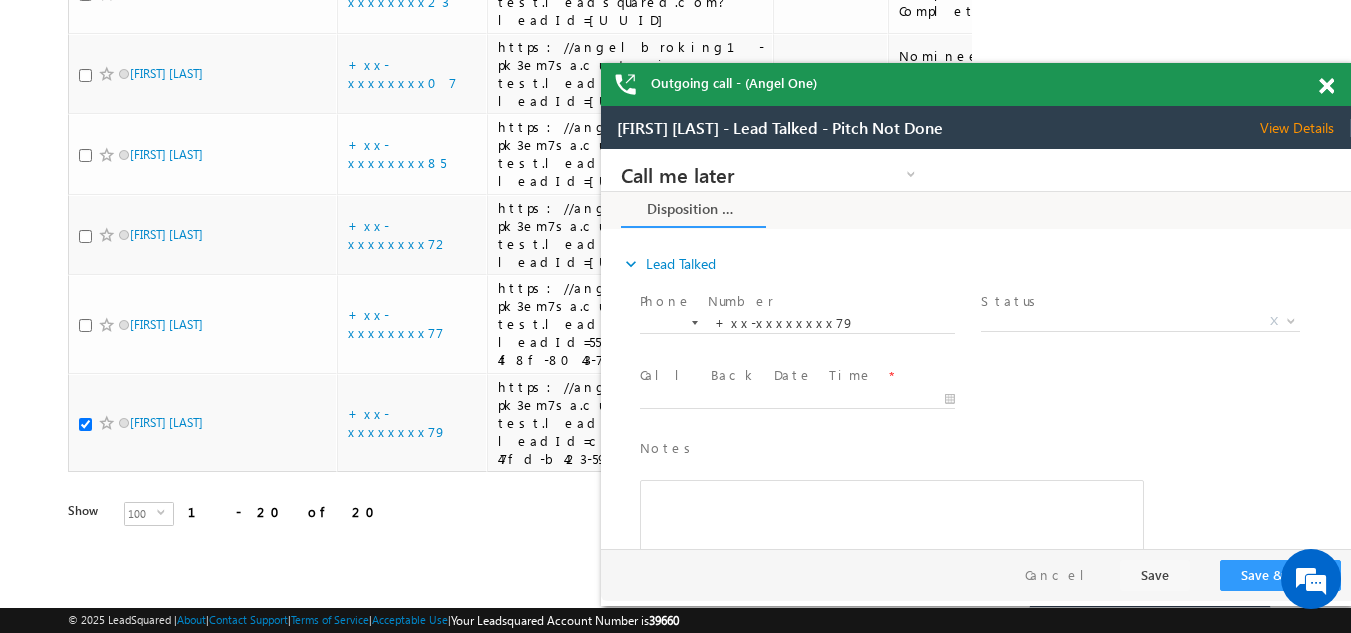 scroll, scrollTop: 0, scrollLeft: 0, axis: both 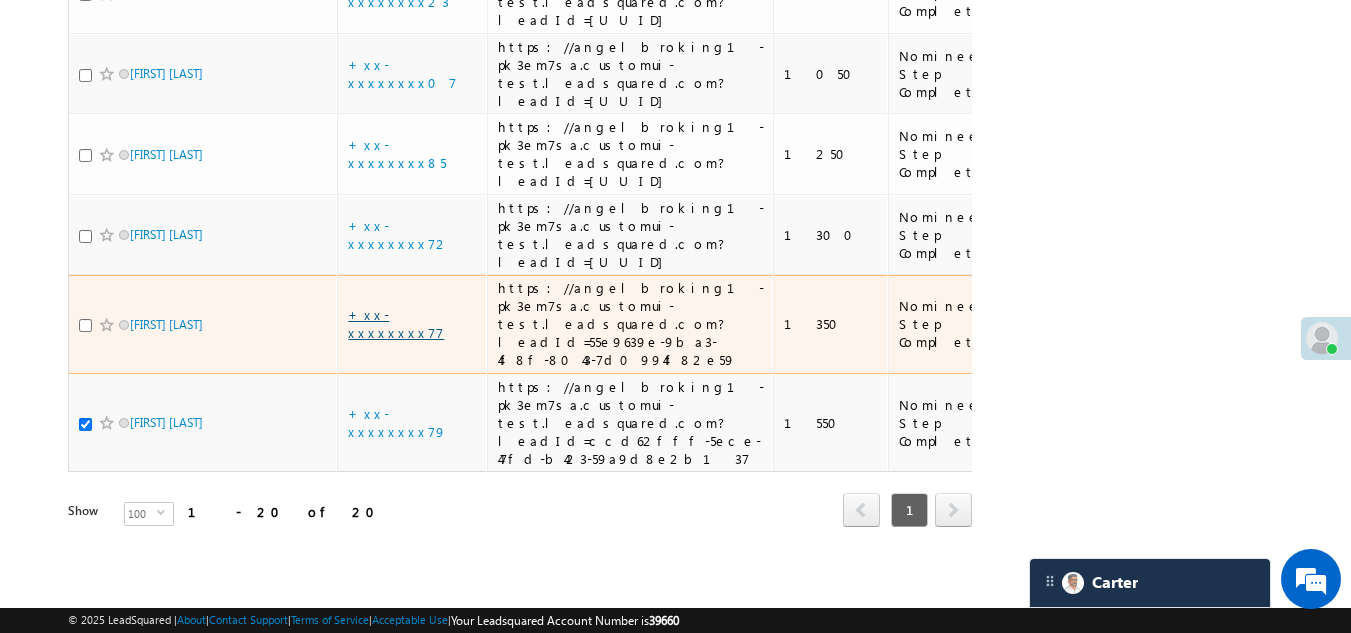 click on "+xx-xxxxxxxx77" at bounding box center (396, 323) 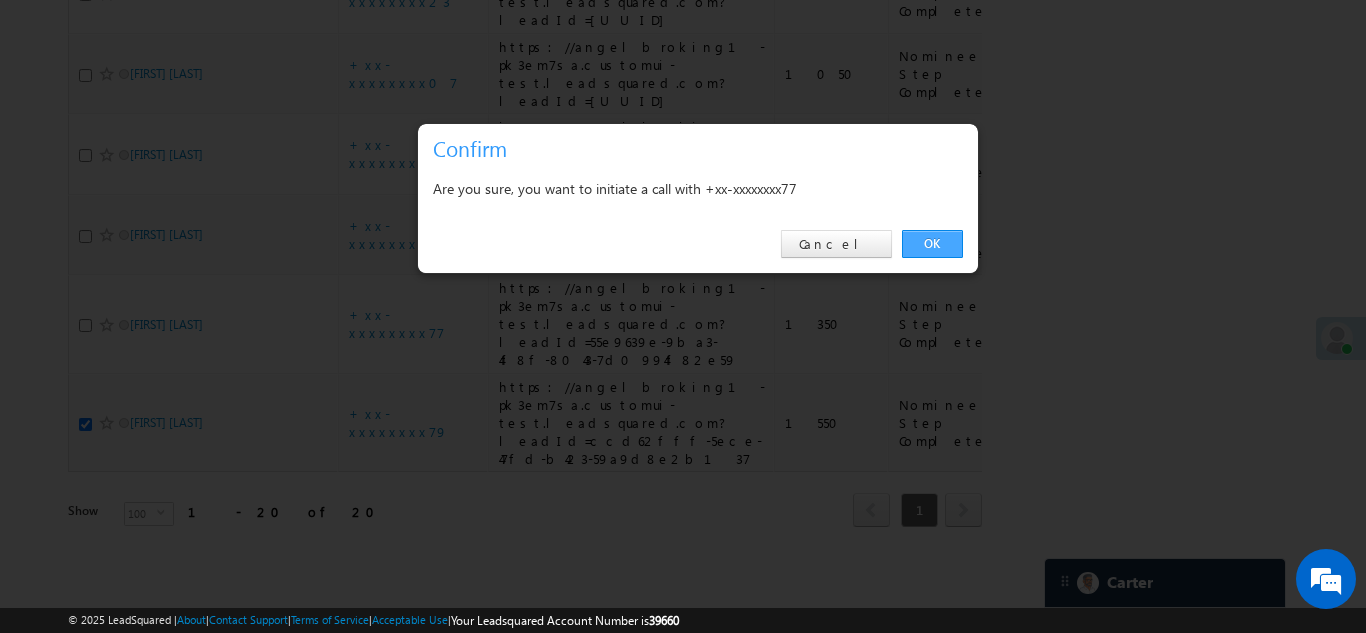 click on "OK" at bounding box center [932, 244] 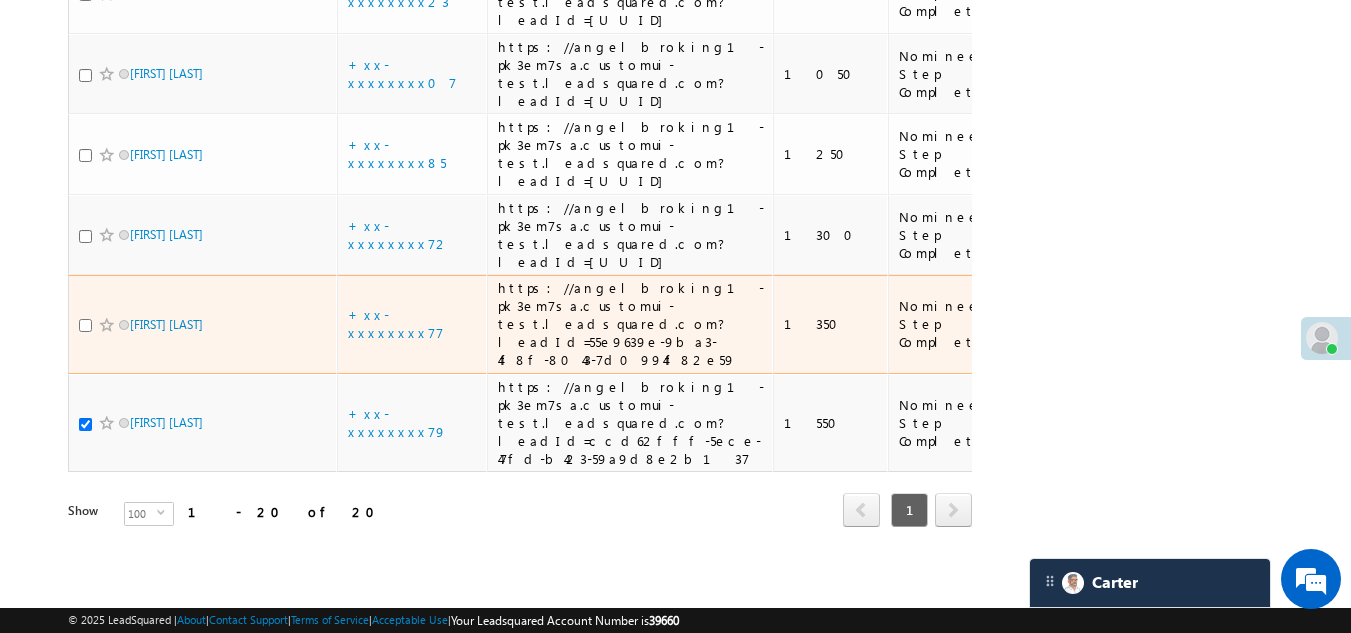 click at bounding box center (85, 325) 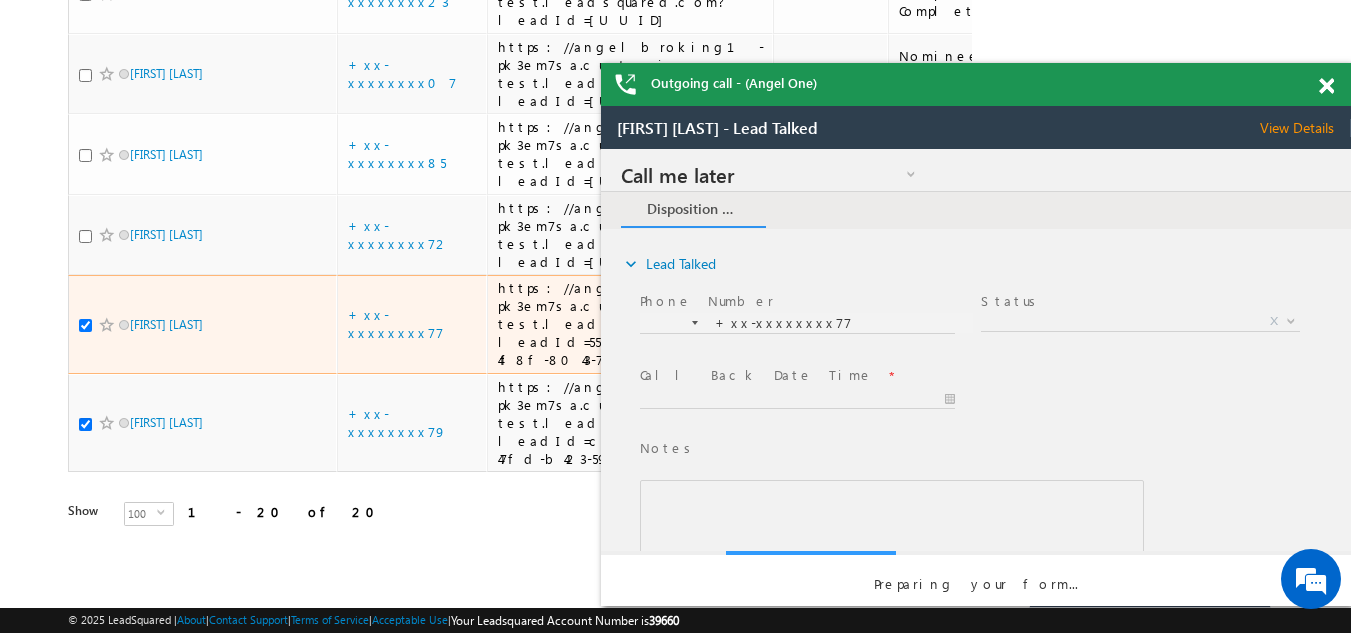 scroll, scrollTop: 0, scrollLeft: 0, axis: both 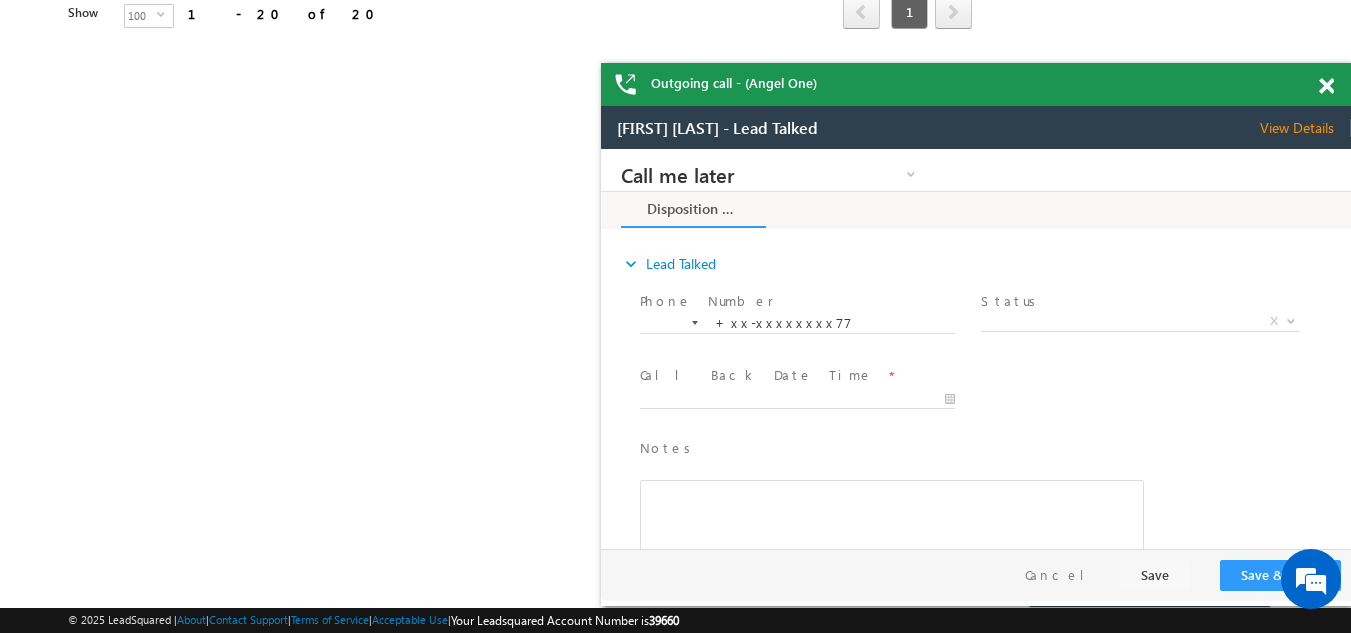 click at bounding box center (1326, 86) 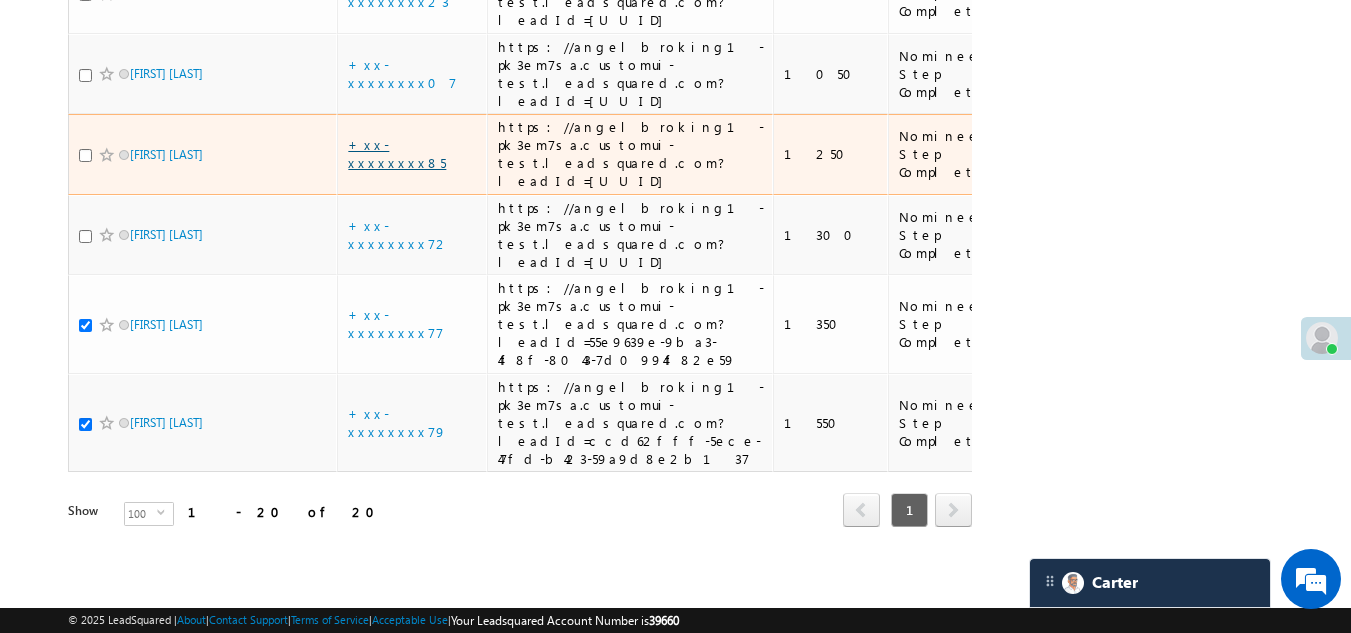 scroll, scrollTop: 1969, scrollLeft: 0, axis: vertical 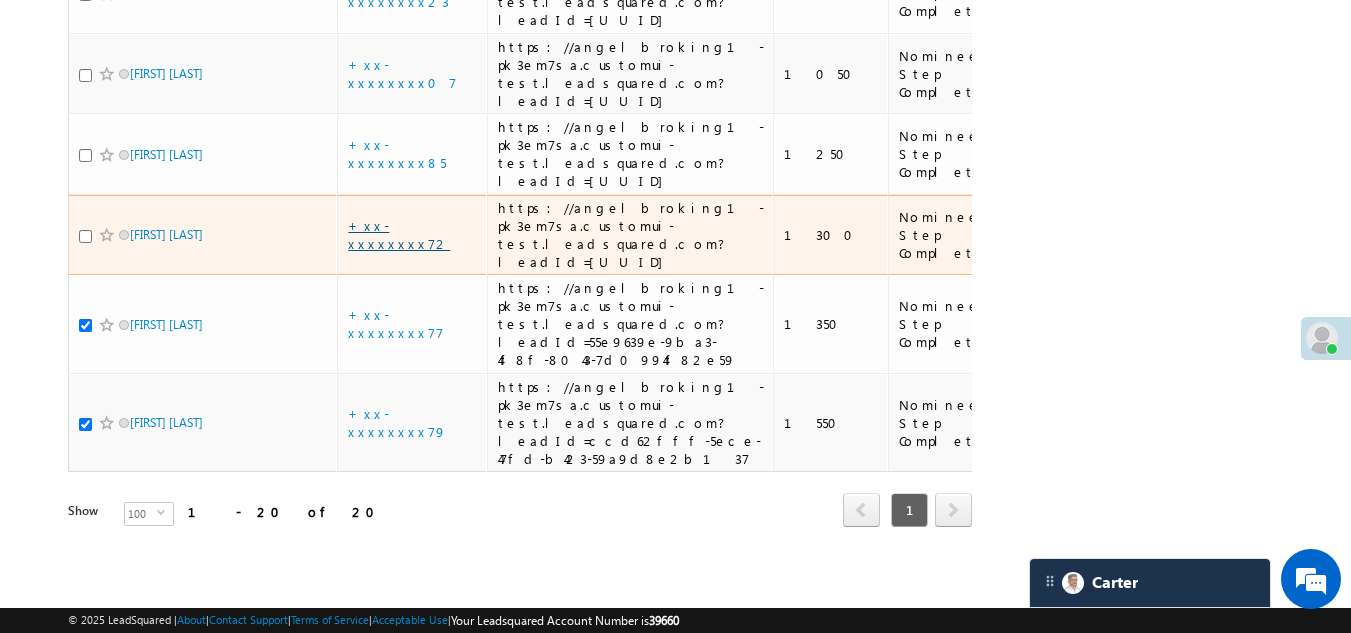 click on "+xx-xxxxxxxx72" at bounding box center [399, 234] 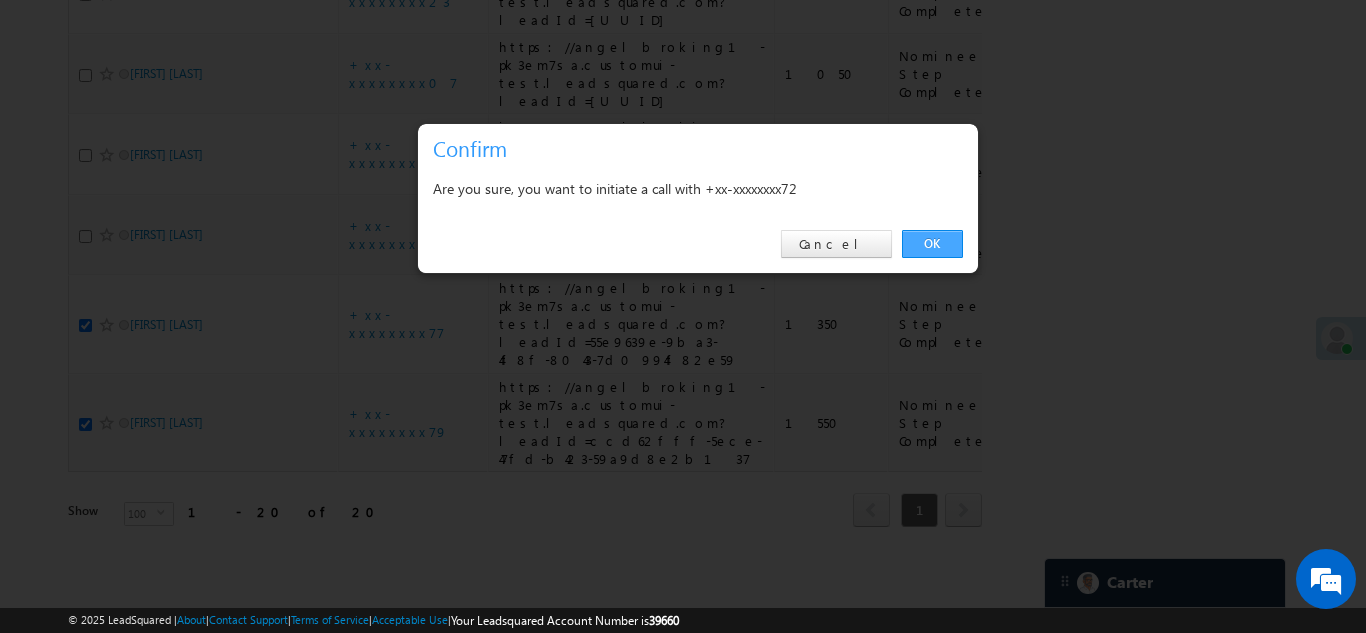 click on "OK" at bounding box center (932, 244) 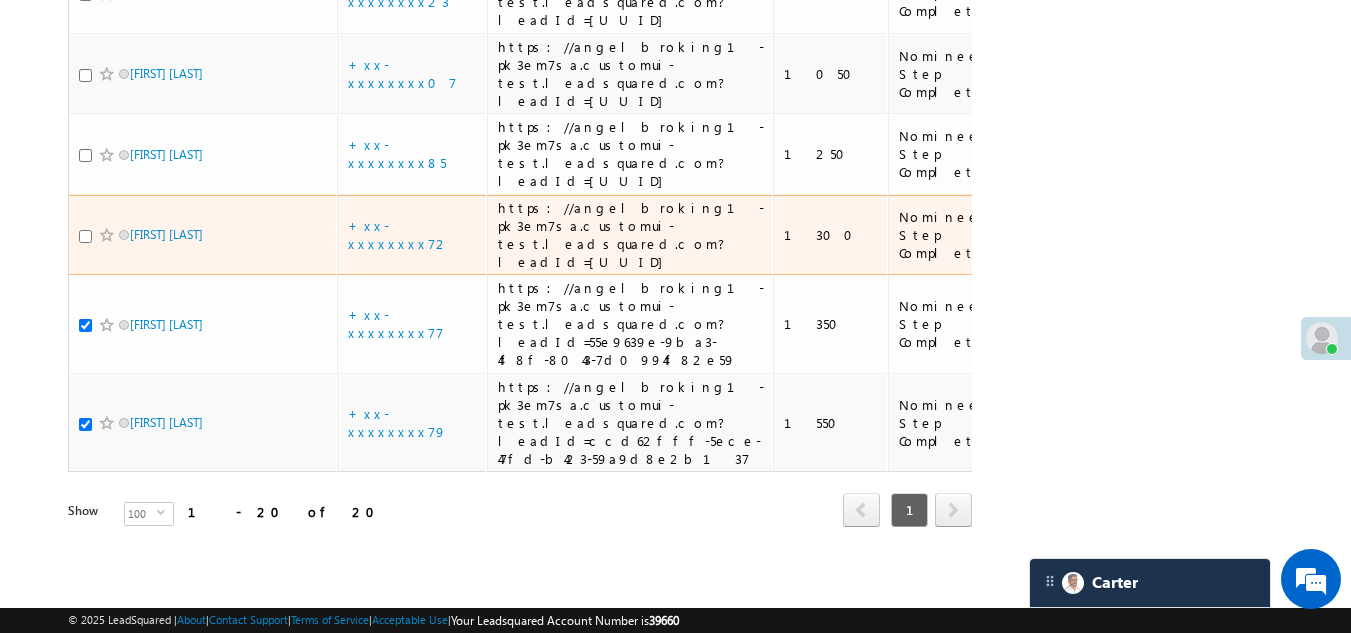 click at bounding box center (85, 236) 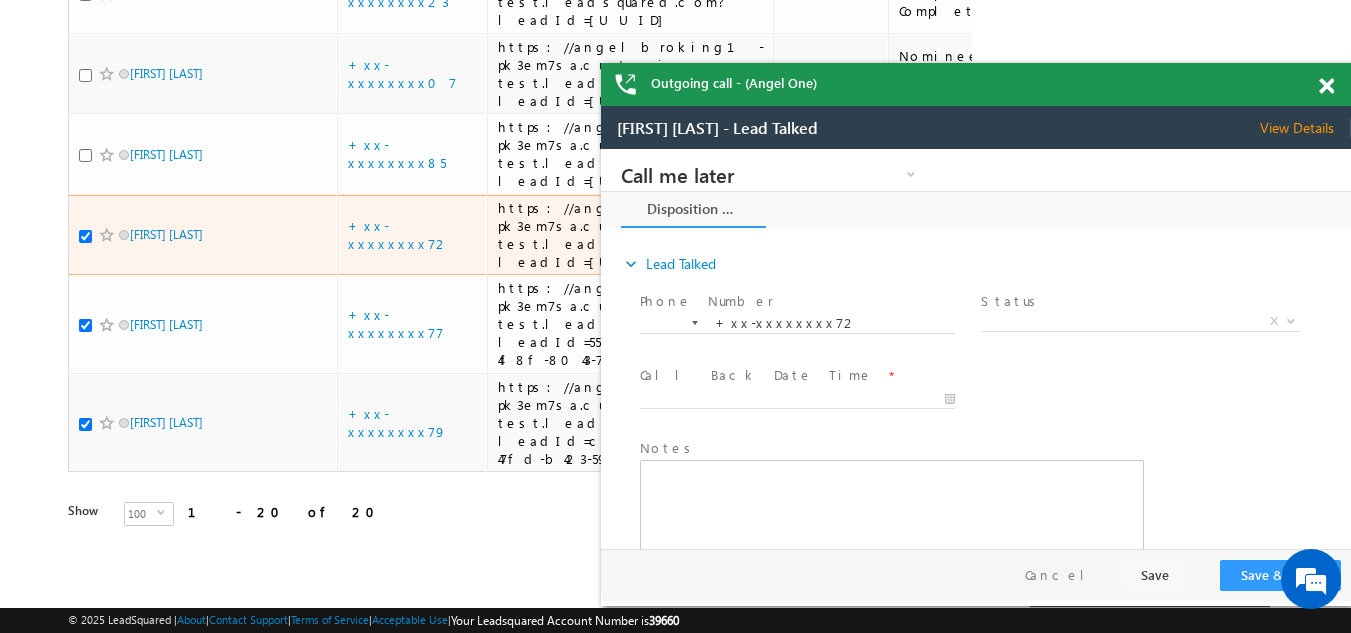 scroll, scrollTop: 0, scrollLeft: 0, axis: both 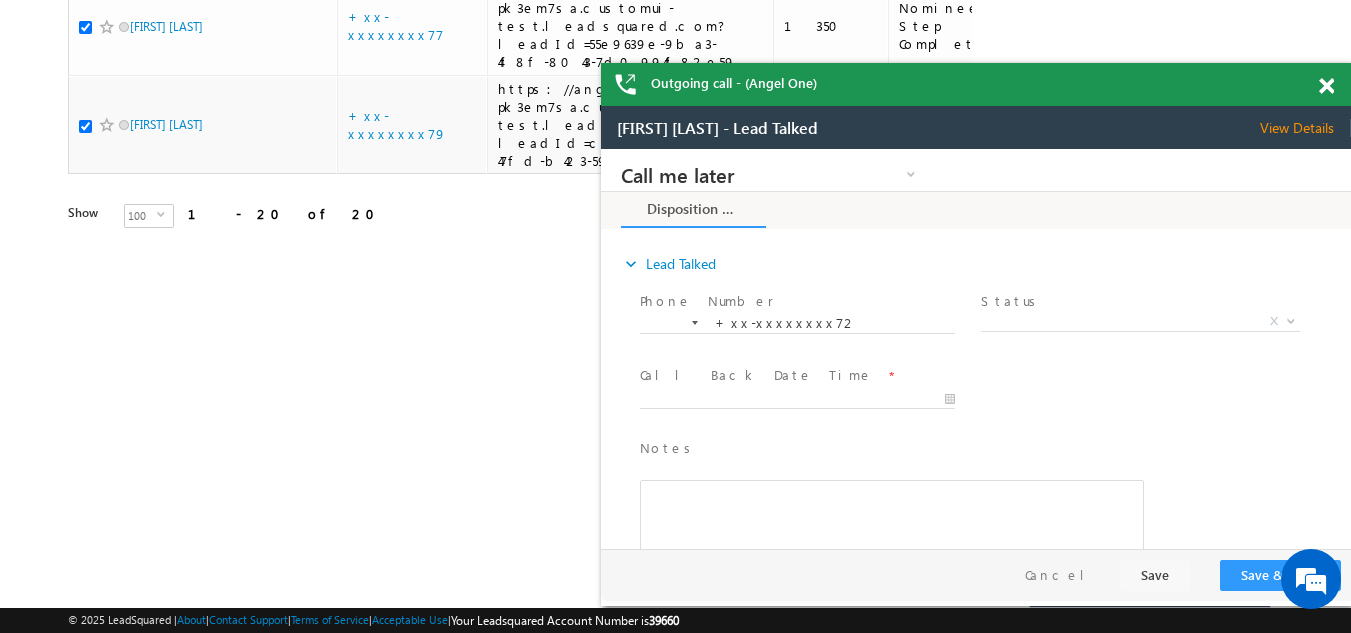 click at bounding box center [1326, 86] 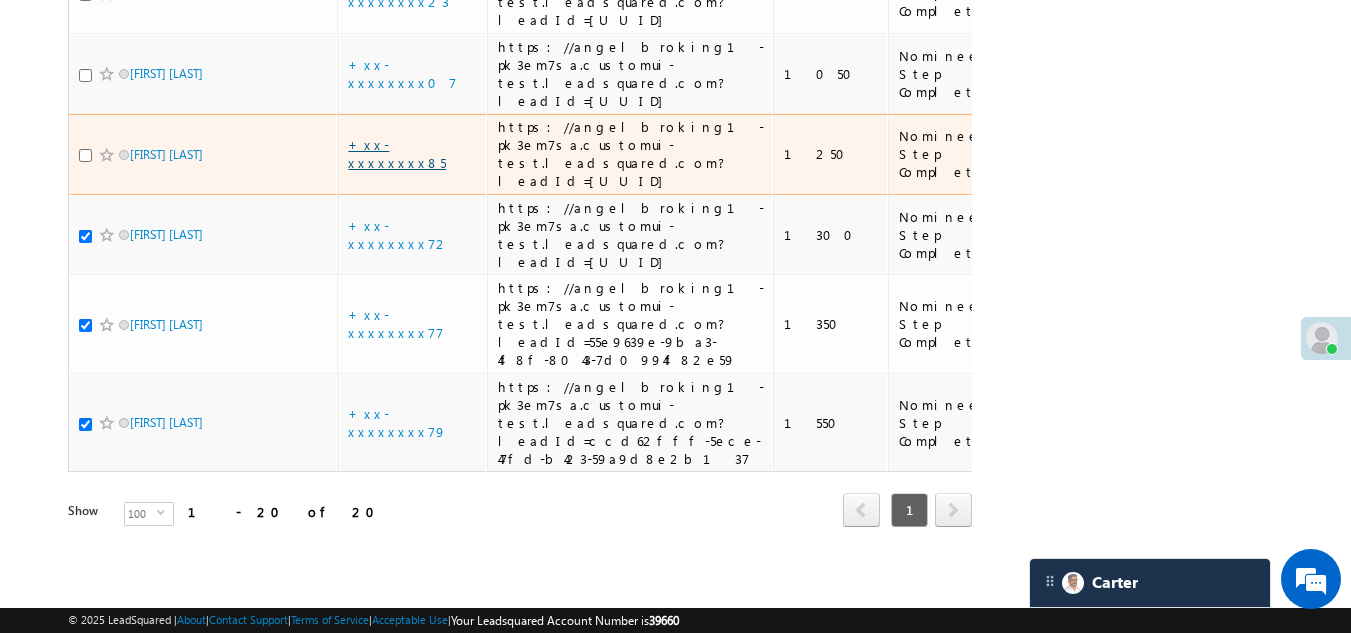 click on "+xx-xxxxxxxx85" at bounding box center [397, 153] 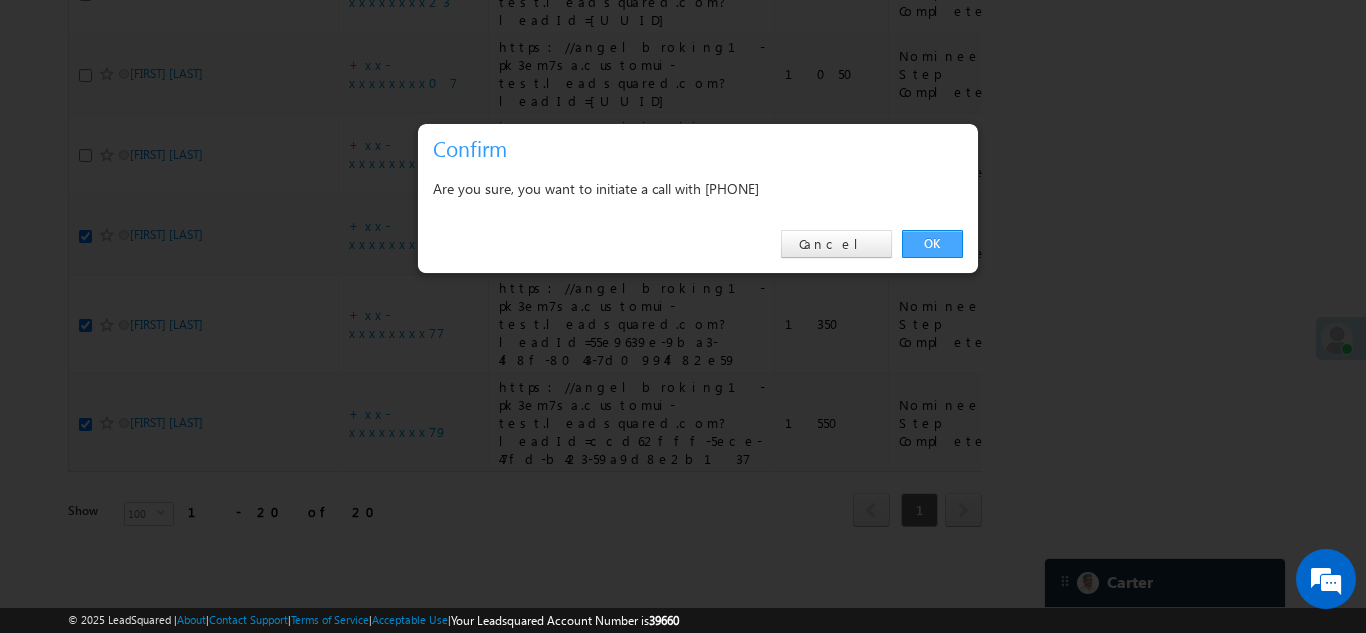 click on "OK" at bounding box center [932, 244] 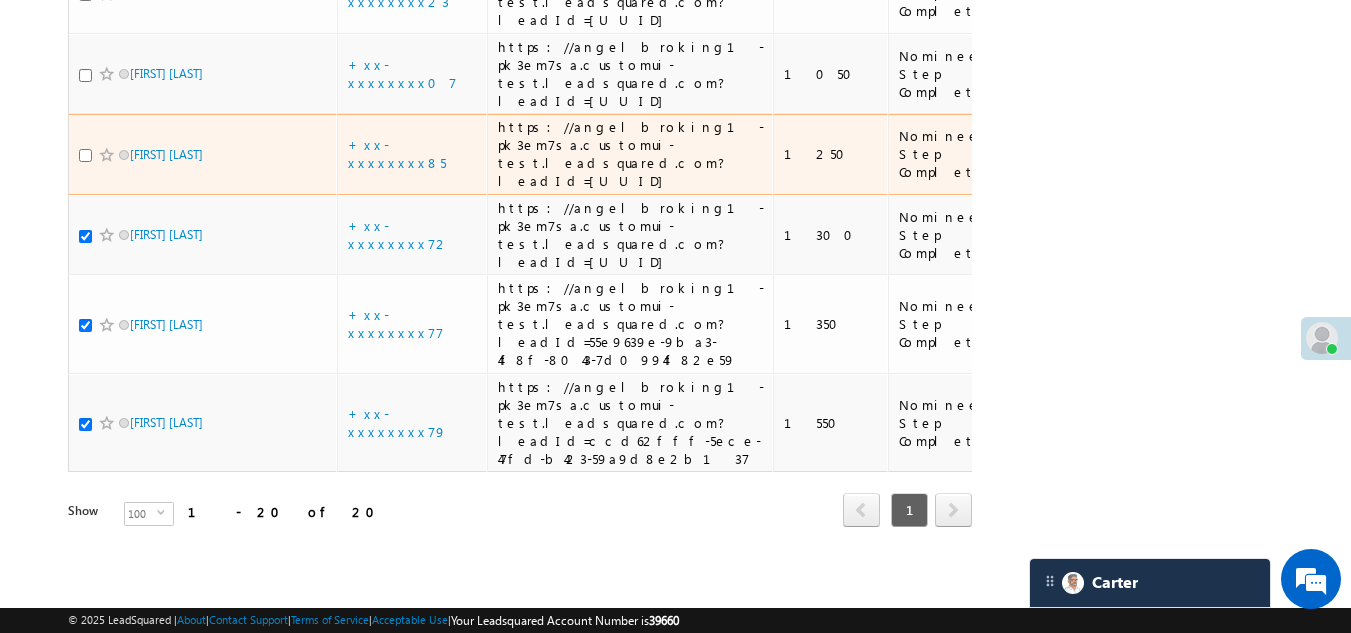 click at bounding box center (85, 155) 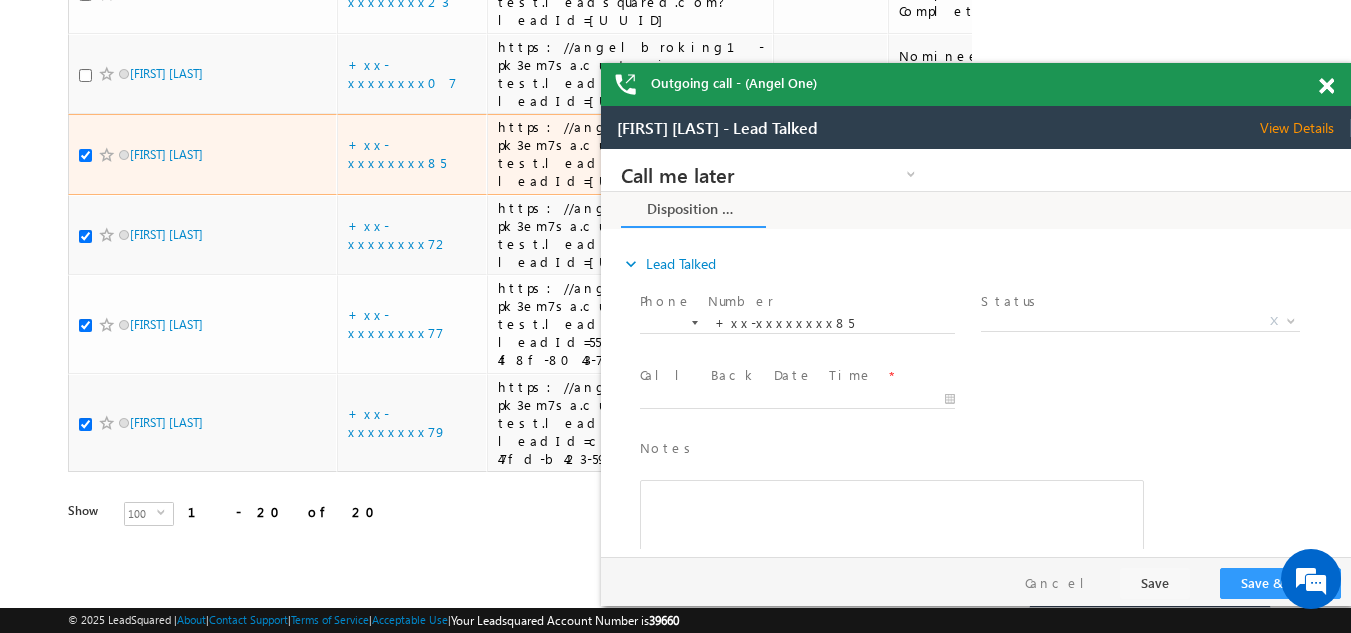 scroll, scrollTop: 0, scrollLeft: 0, axis: both 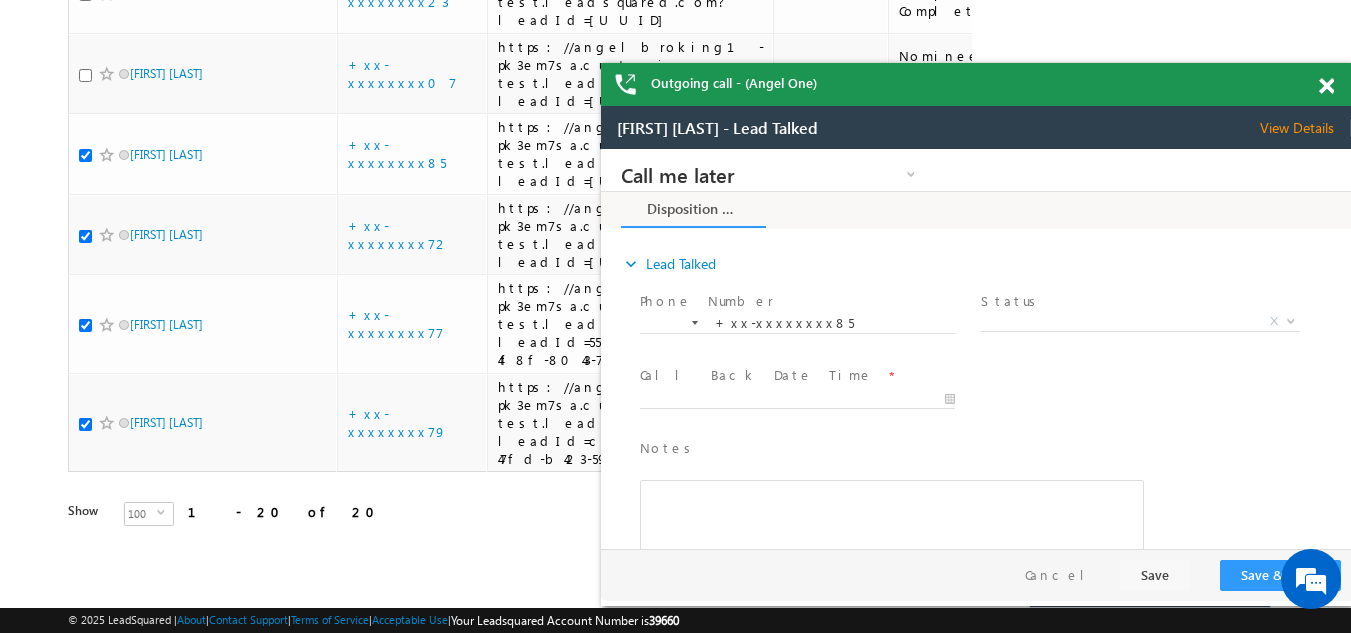 click at bounding box center (1326, 86) 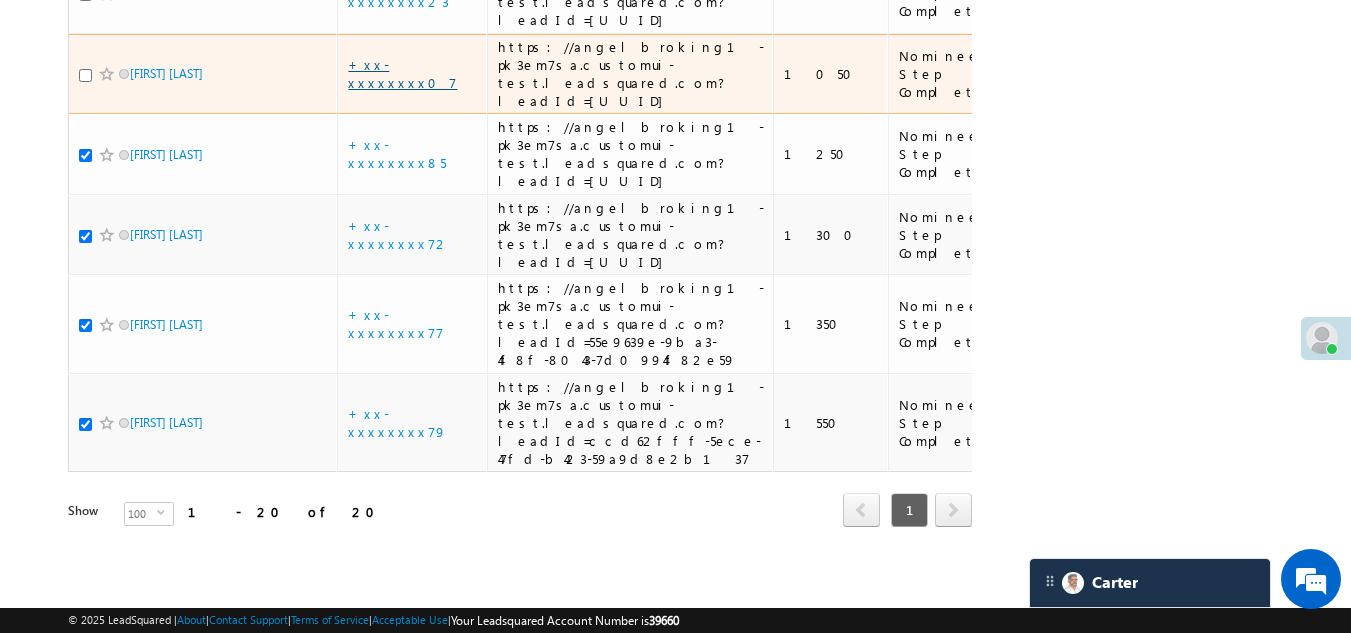 click on "+xx-xxxxxxxx07" at bounding box center (402, 73) 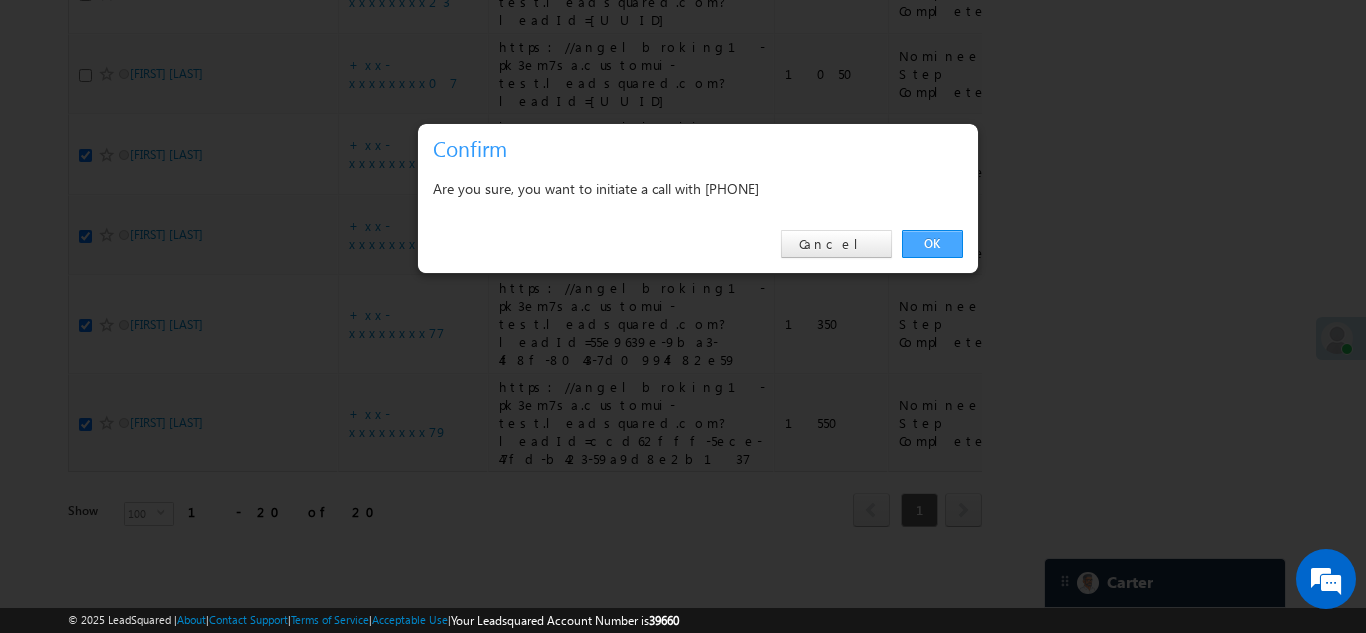 click on "OK" at bounding box center (932, 244) 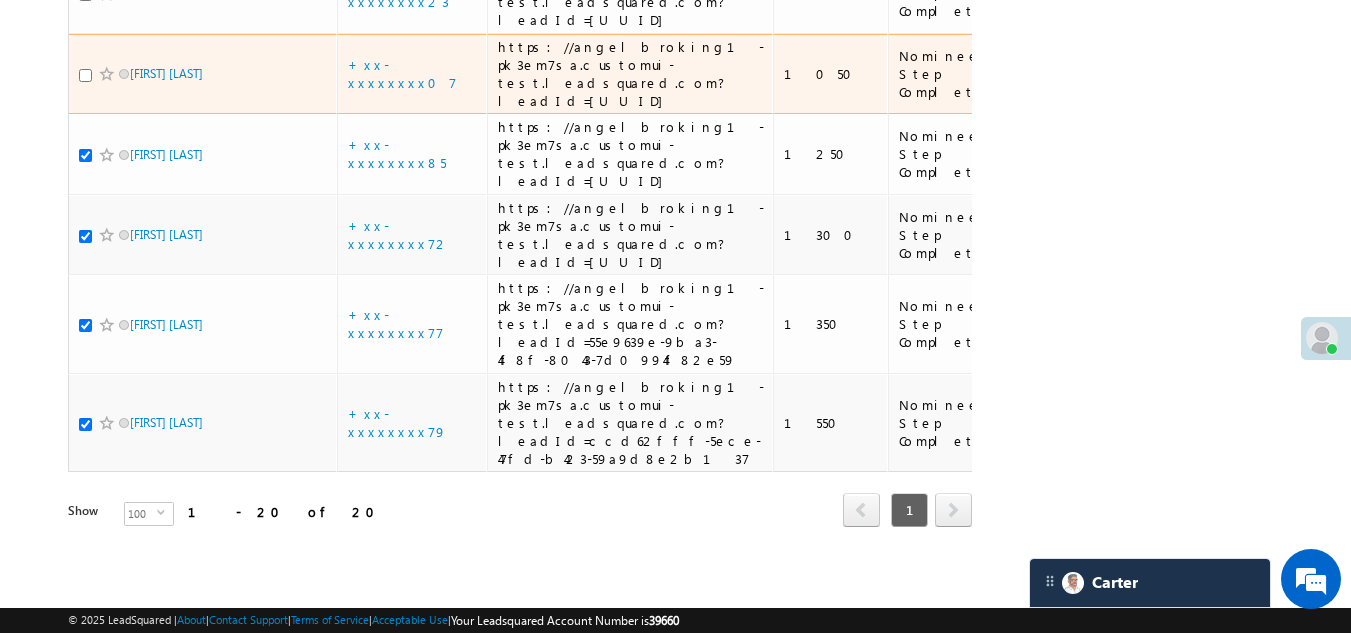 click at bounding box center (85, 75) 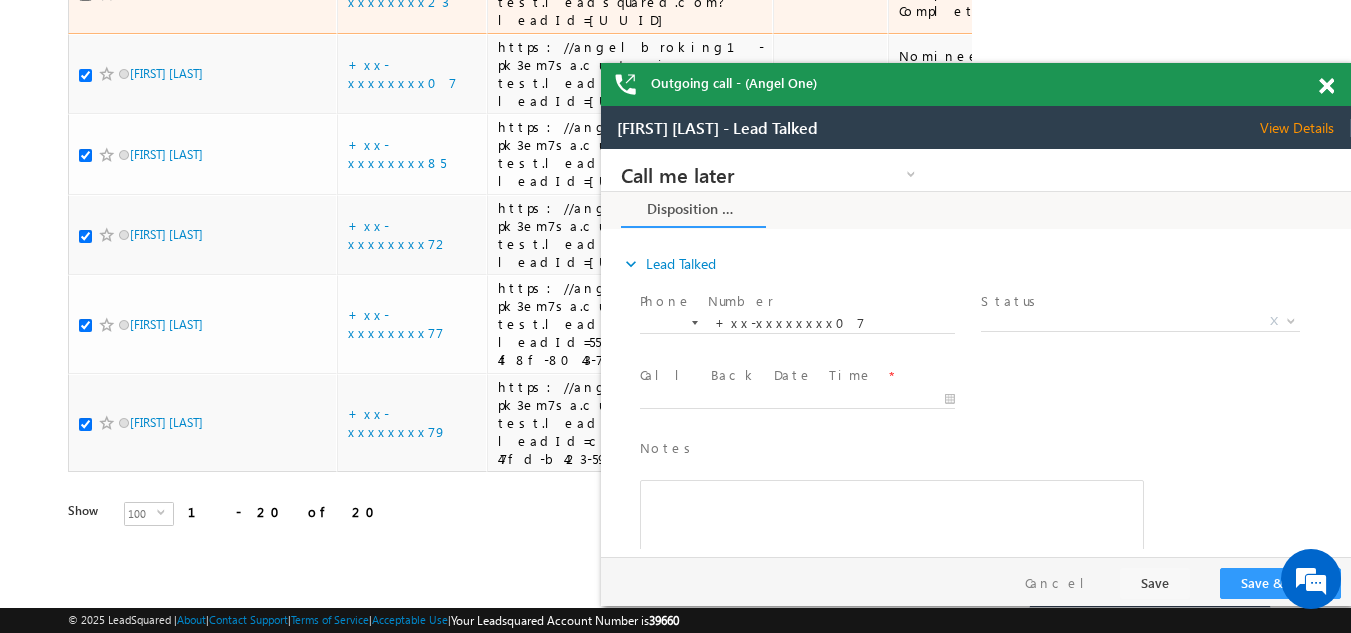 scroll, scrollTop: 0, scrollLeft: 0, axis: both 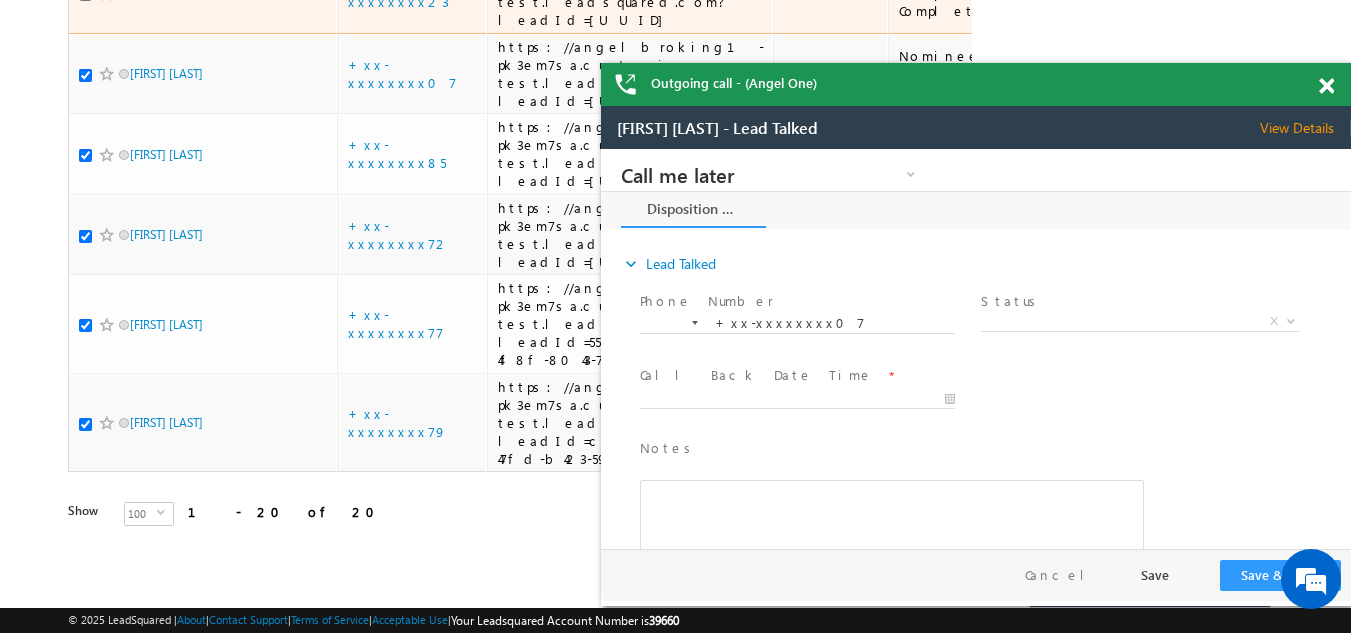 click at bounding box center (85, -6) 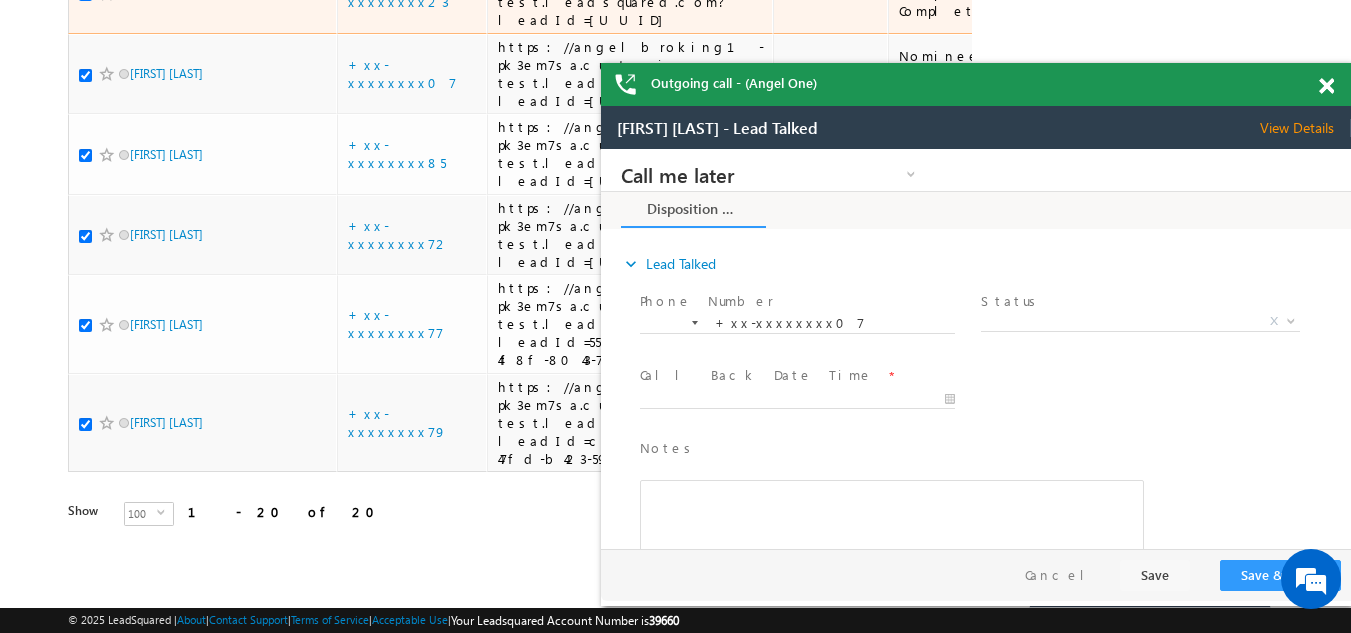 checkbox on "true" 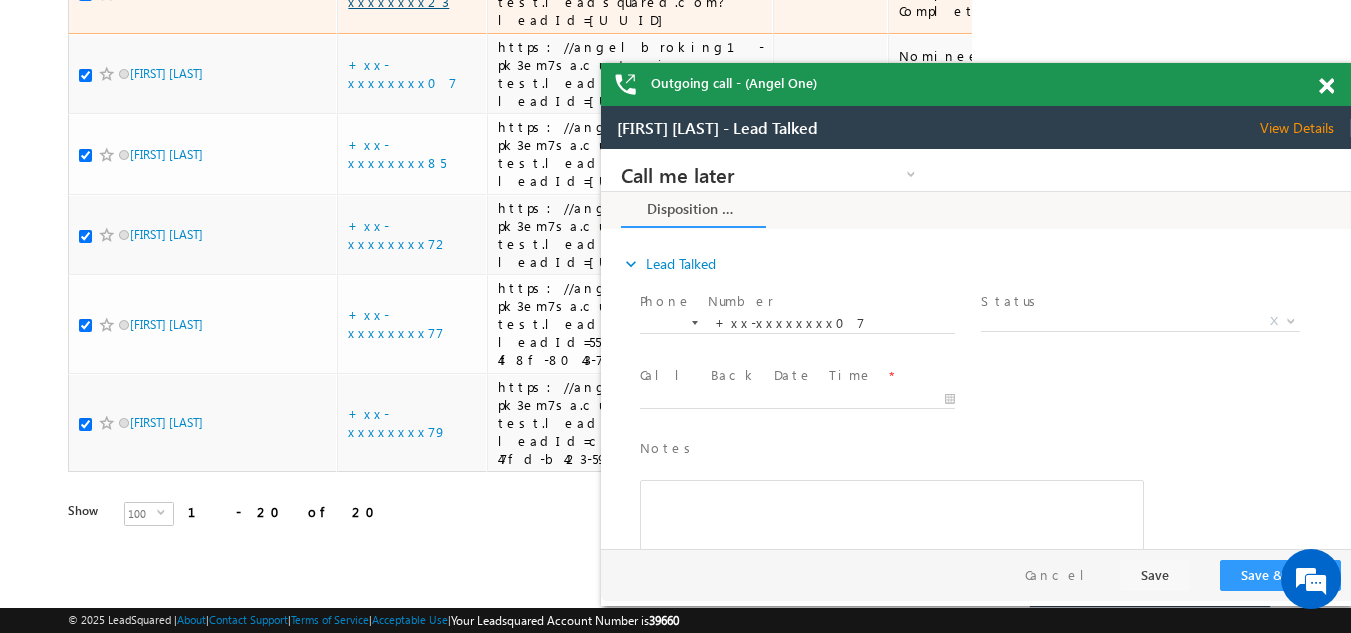click on "+xx-xxxxxxxx23" at bounding box center [398, -8] 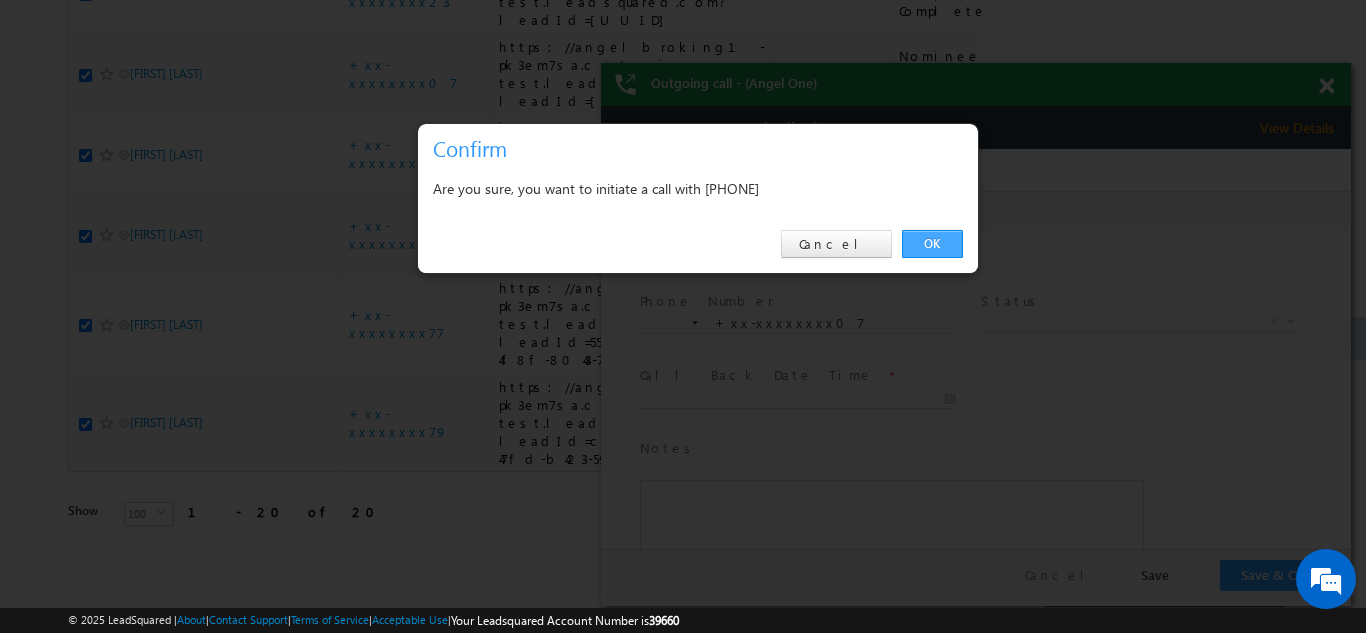 click on "OK" at bounding box center [932, 244] 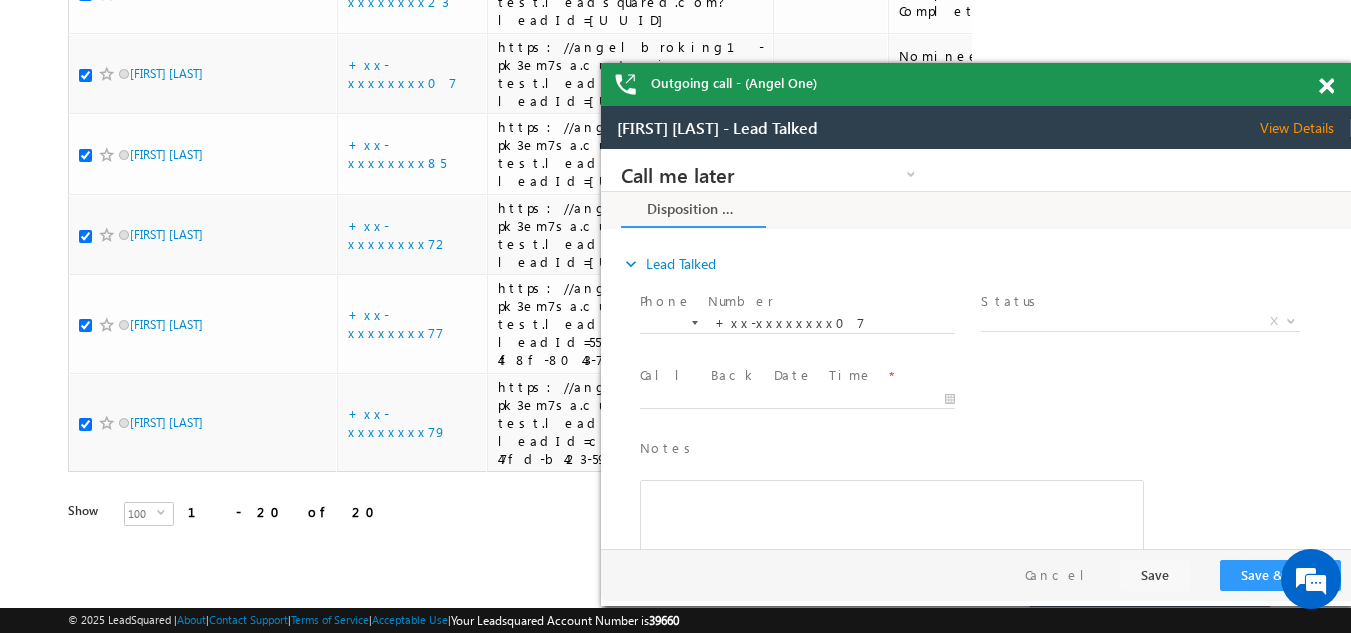 scroll, scrollTop: 0, scrollLeft: 0, axis: both 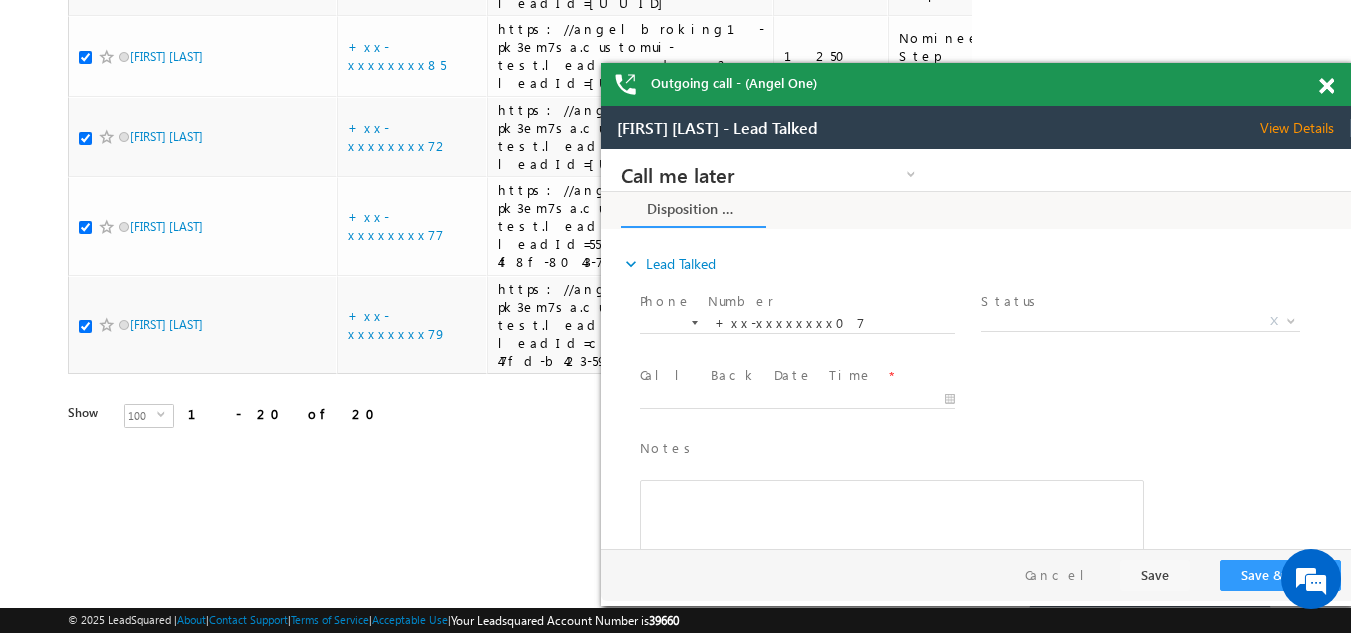 click at bounding box center [1326, 86] 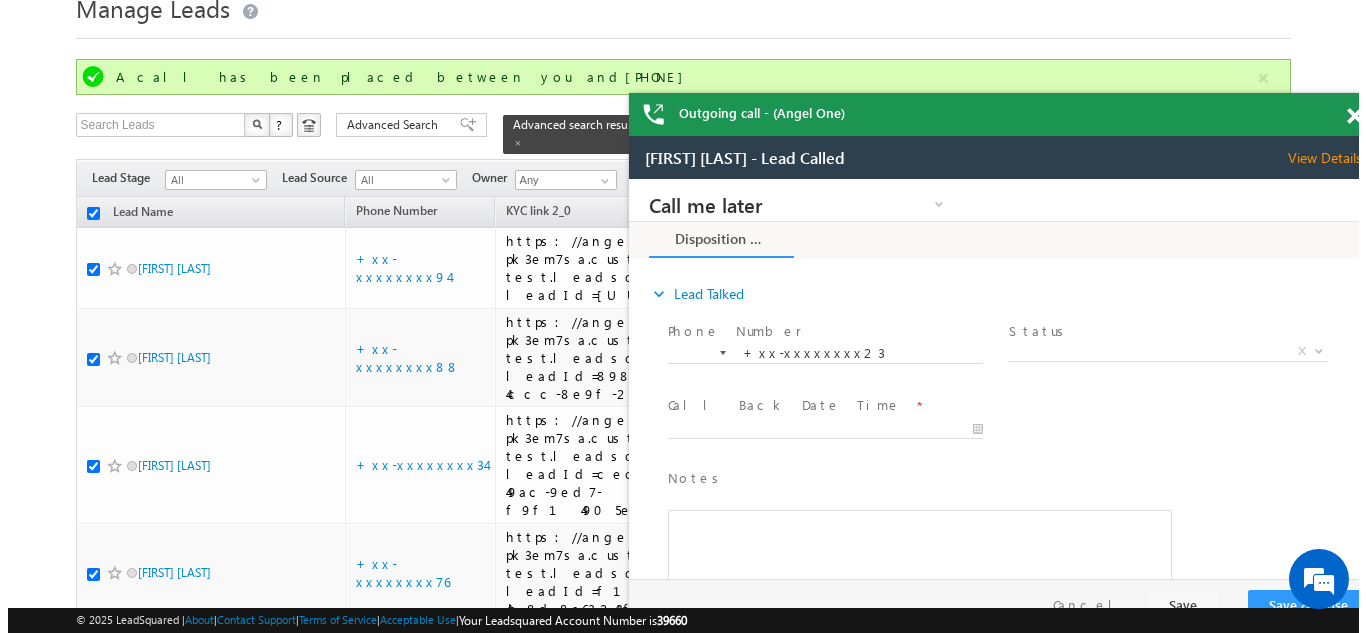 scroll, scrollTop: 0, scrollLeft: 0, axis: both 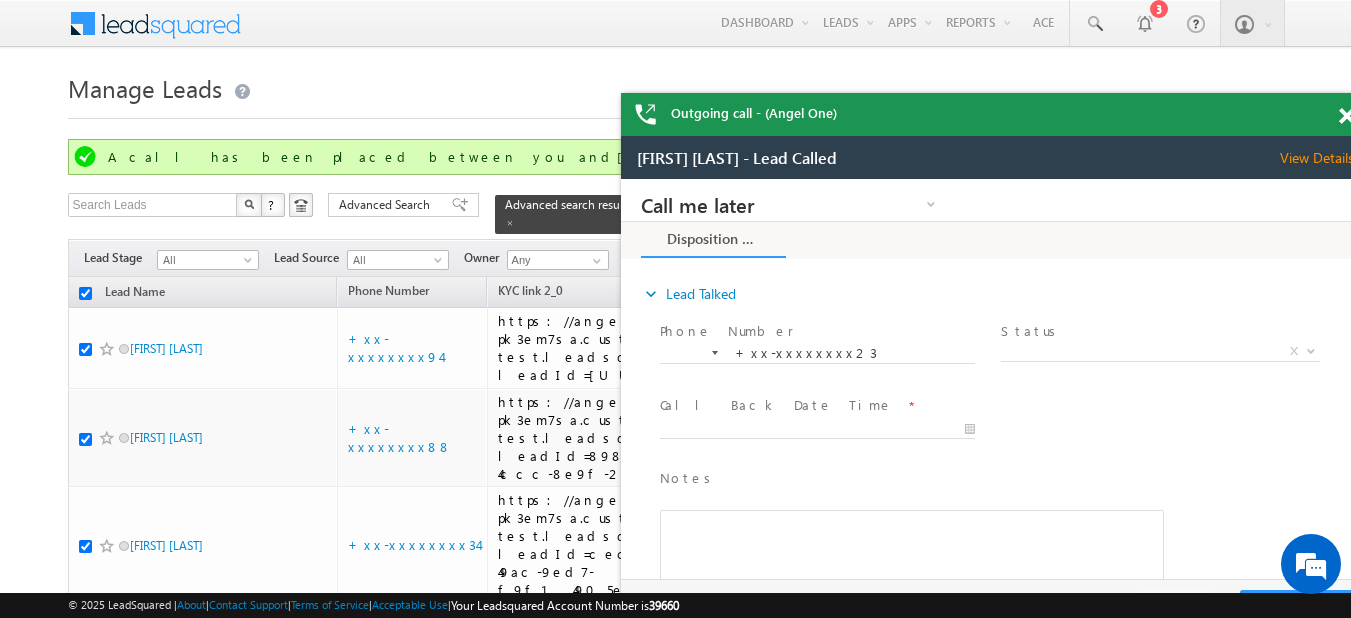 click at bounding box center [1346, 116] 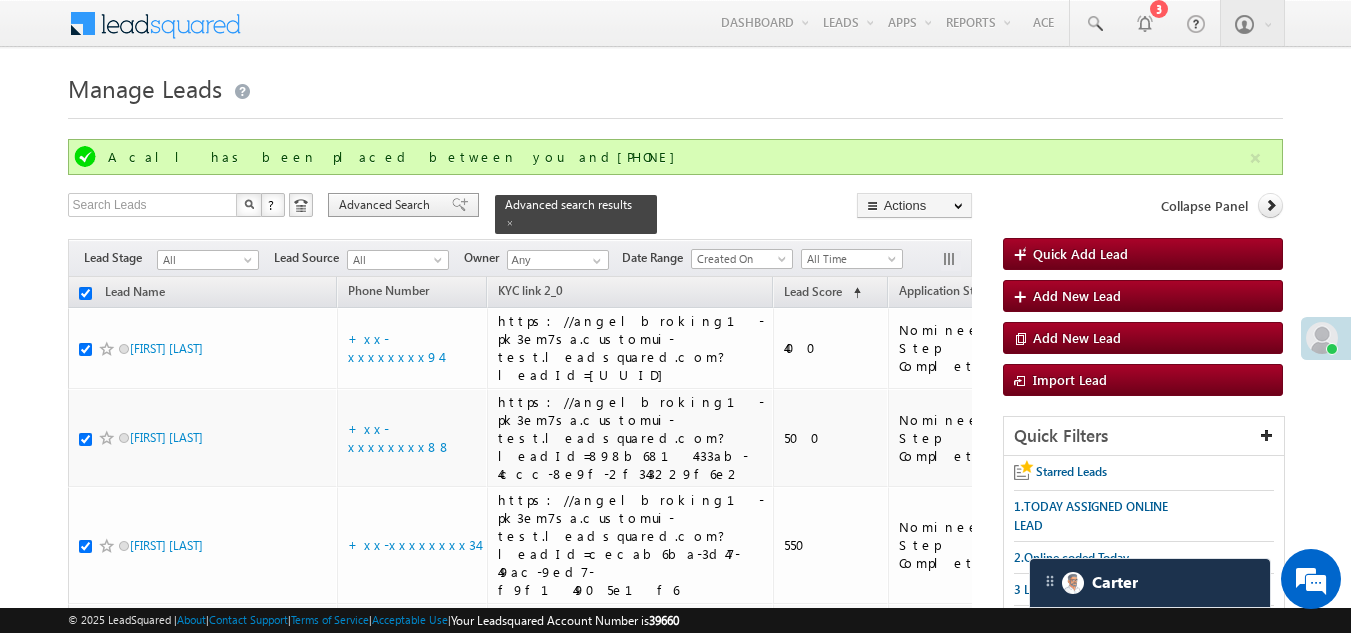 click on "Advanced Search" at bounding box center (387, 205) 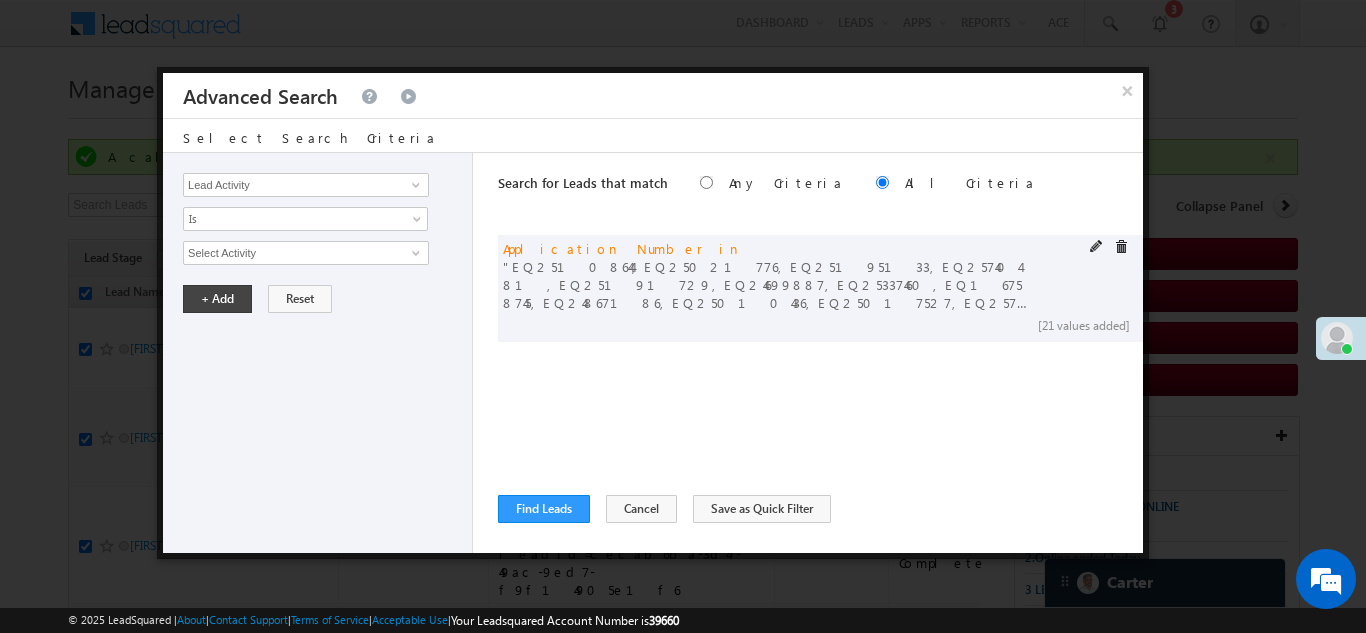 click on "and Application Number in [EQ_CODE_LIST]" at bounding box center [820, 288] 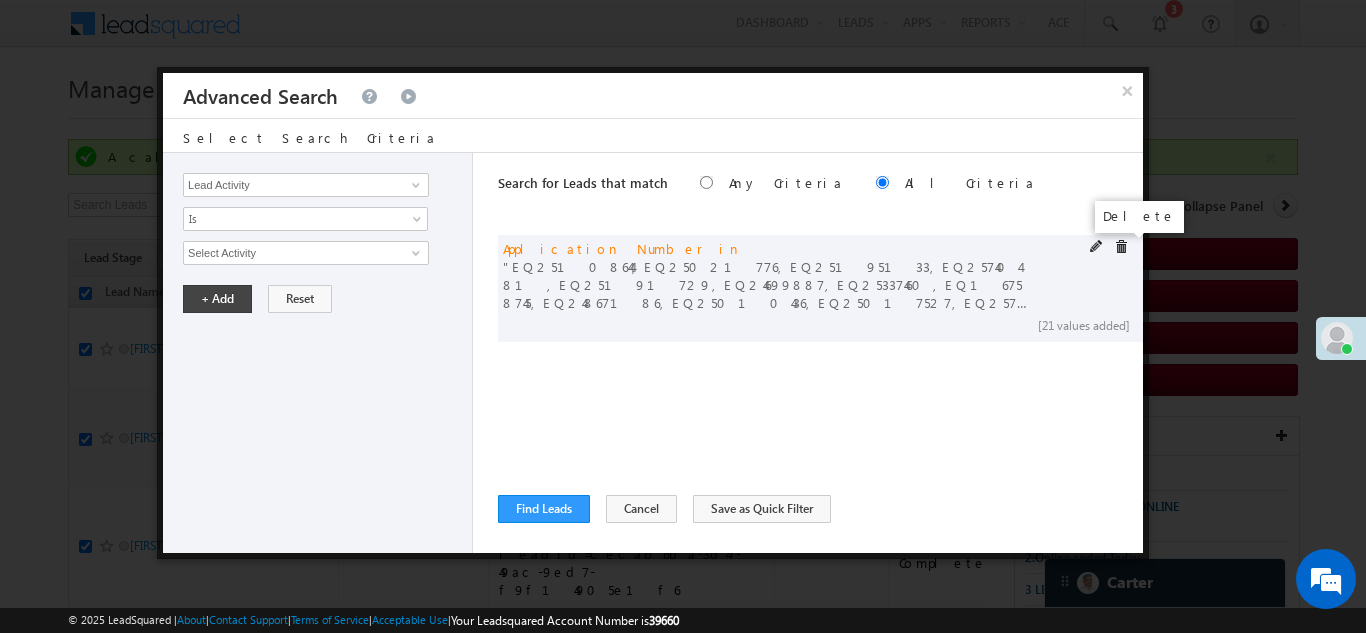 click at bounding box center (1121, 247) 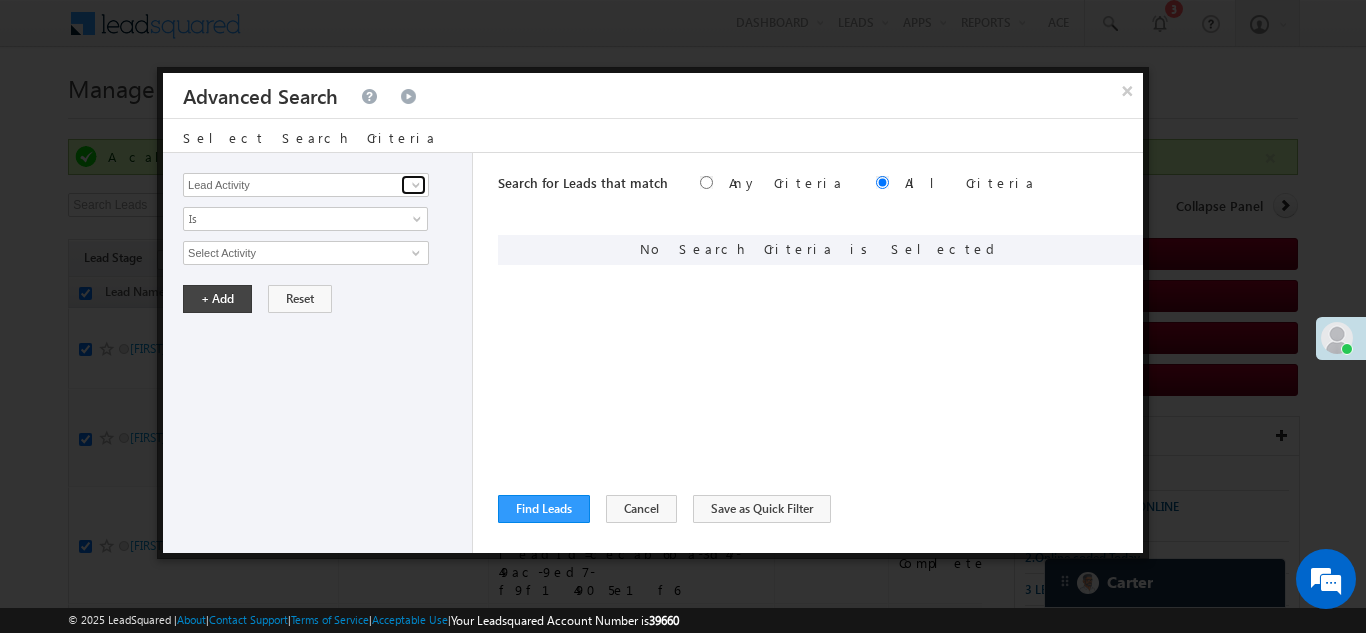 click at bounding box center (413, 185) 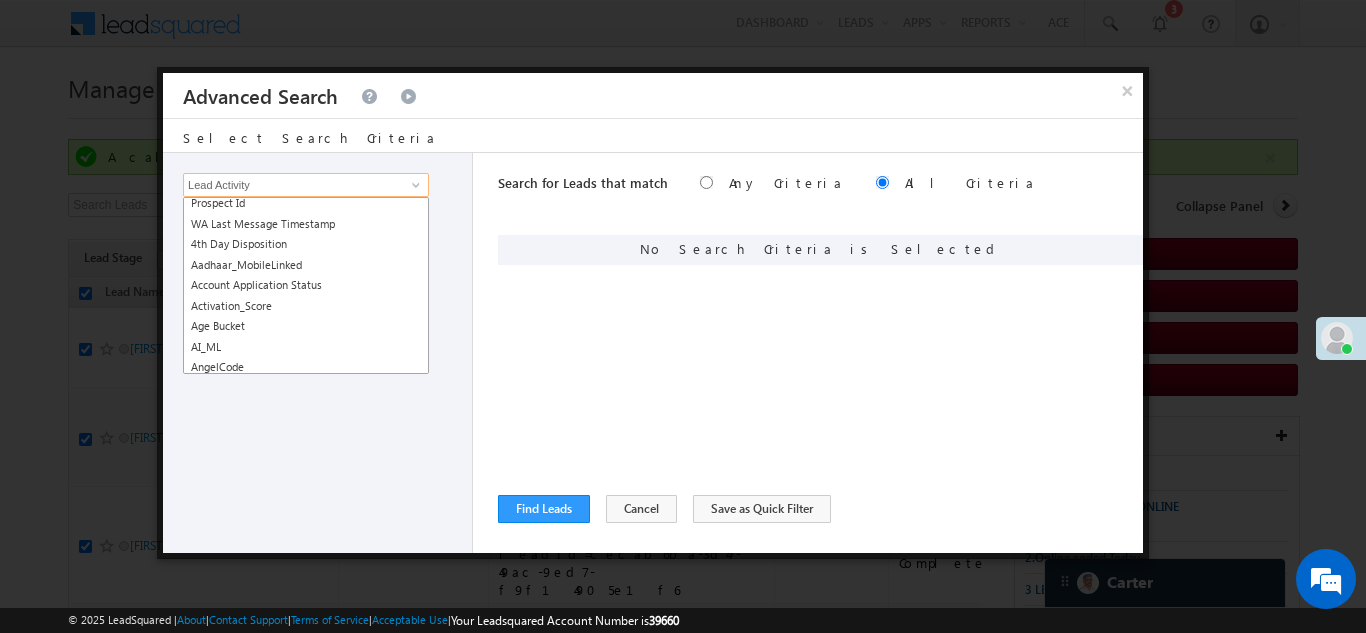 scroll, scrollTop: 200, scrollLeft: 0, axis: vertical 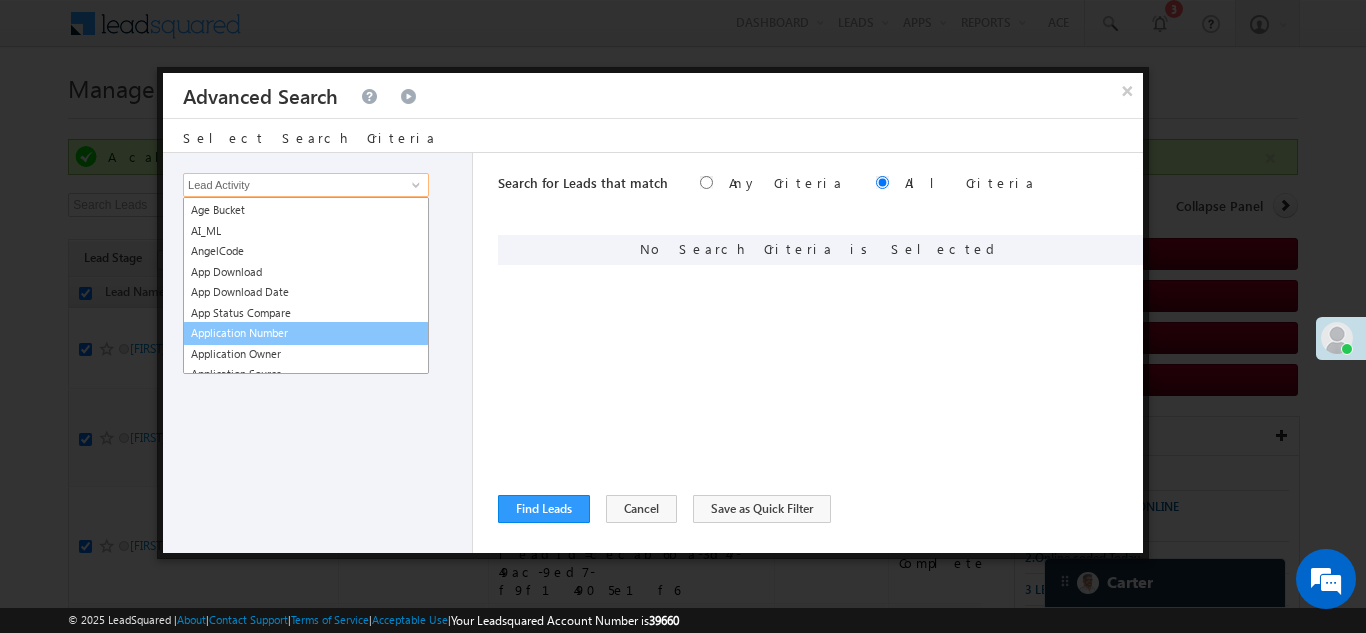 click on "Application Number" at bounding box center (306, 333) 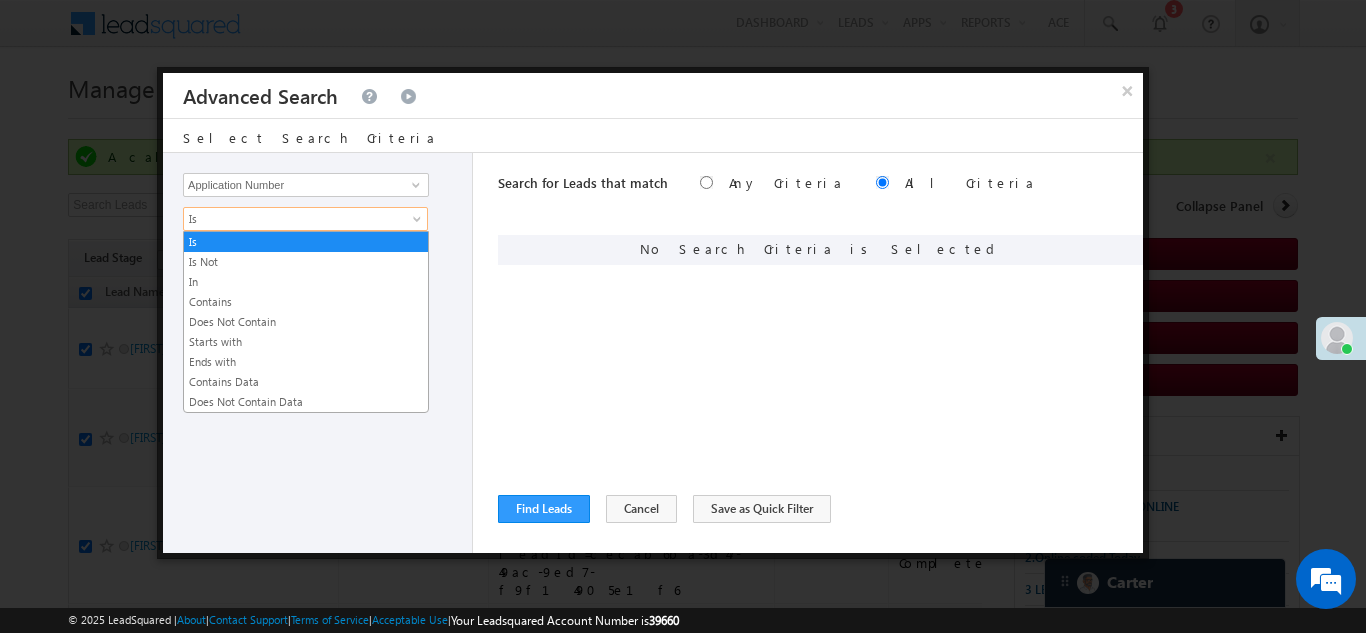 click on "Is" at bounding box center [292, 219] 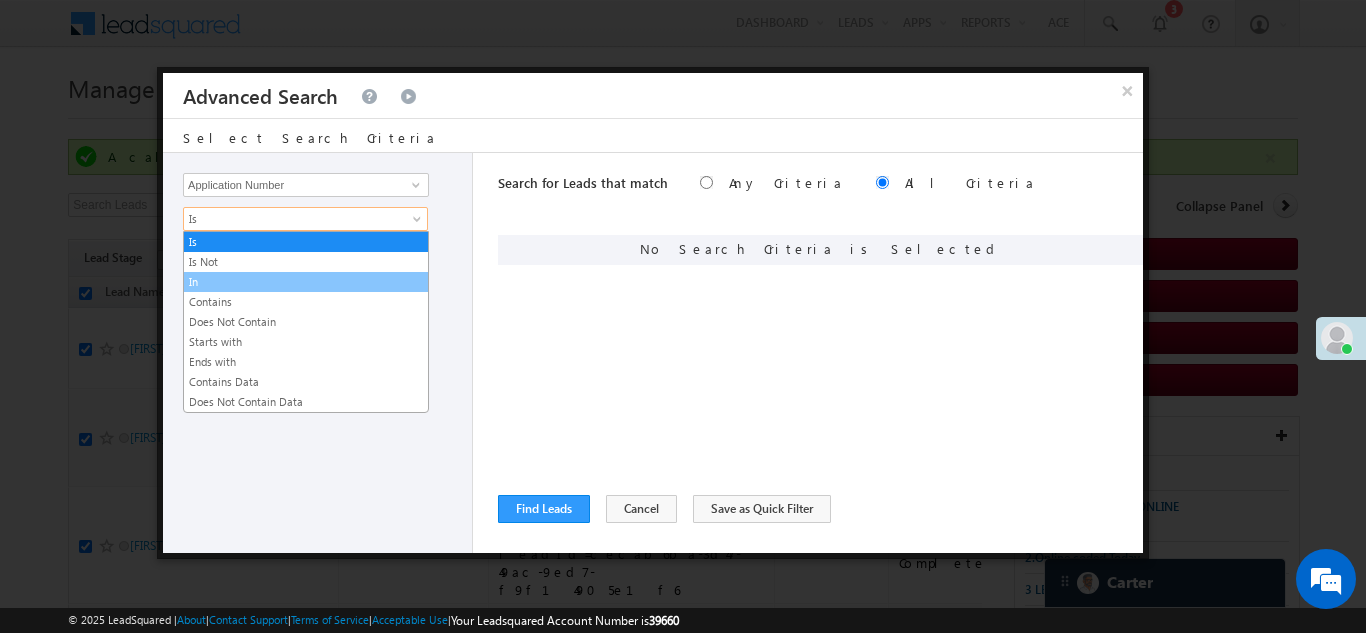 click on "In" at bounding box center (306, 282) 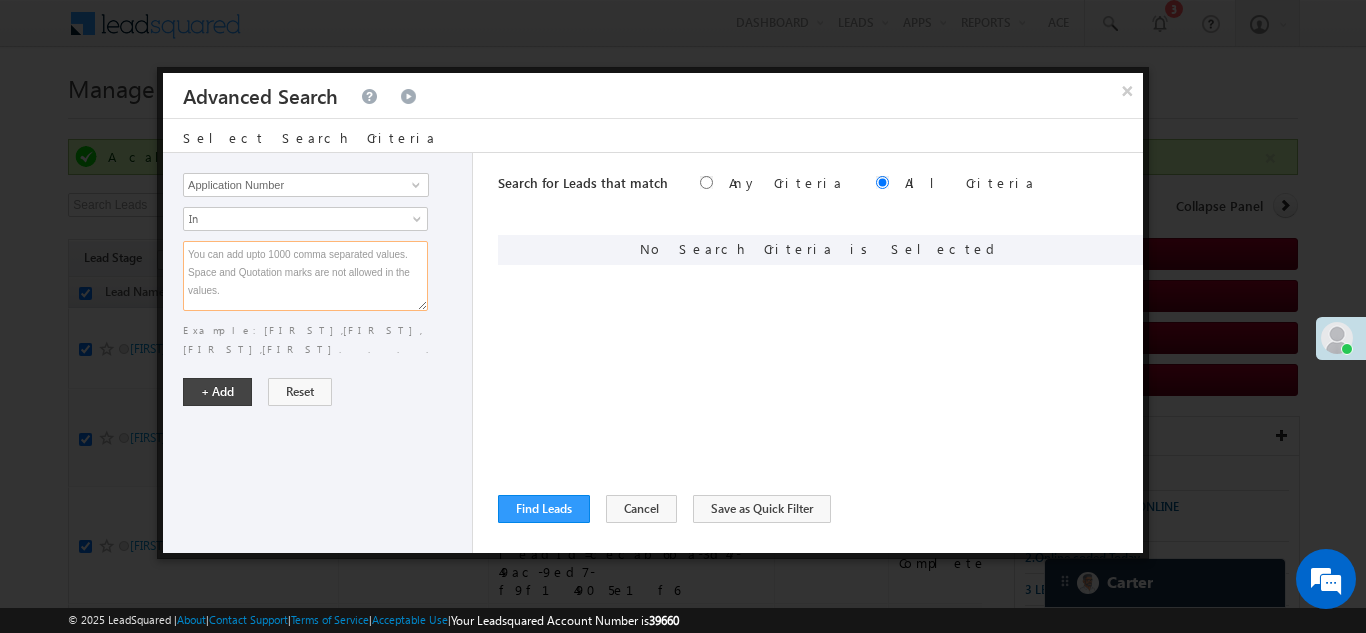 paste on "[EQ_CODE_LIST]" 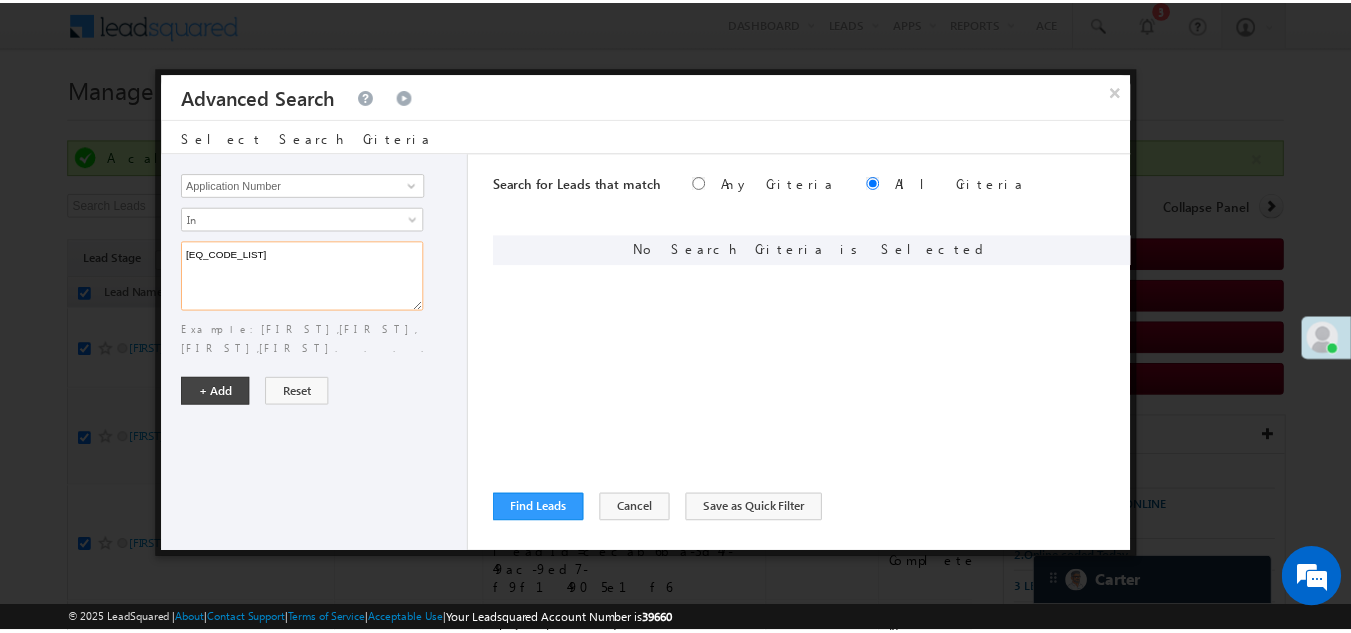 scroll, scrollTop: 293, scrollLeft: 0, axis: vertical 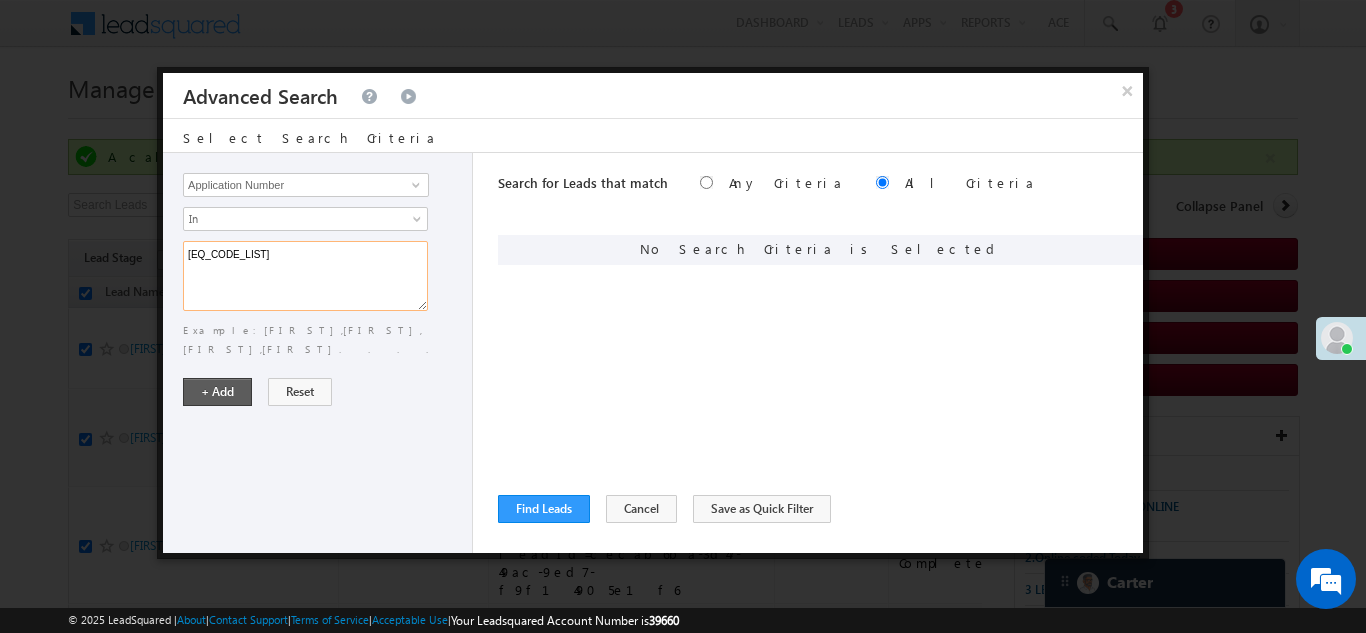 type on "[EQ_CODE_LIST]" 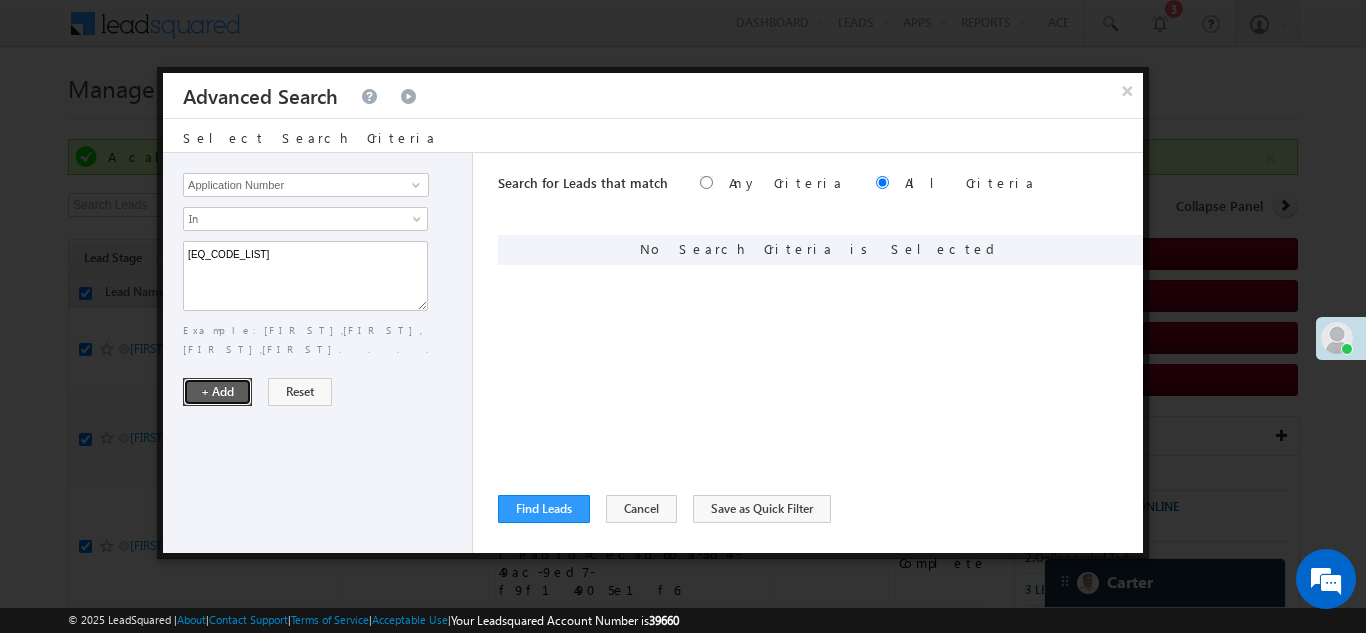 click on "+ Add" at bounding box center (217, 392) 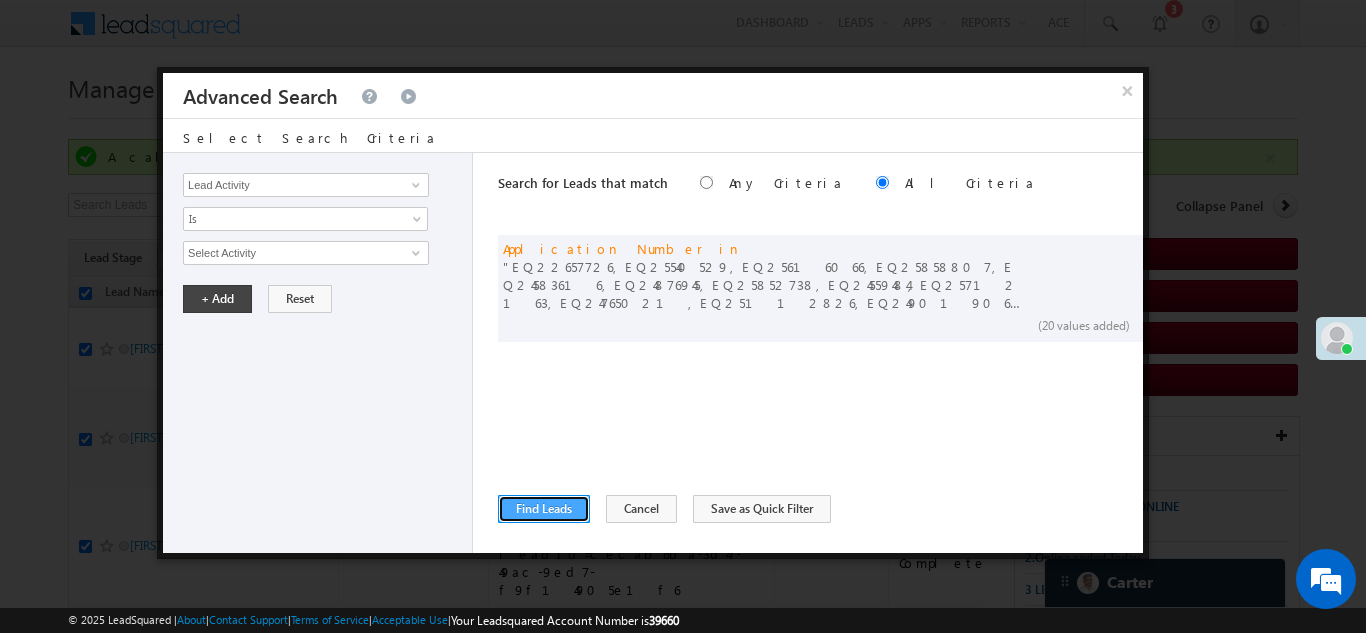 click on "Find Leads" at bounding box center [544, 509] 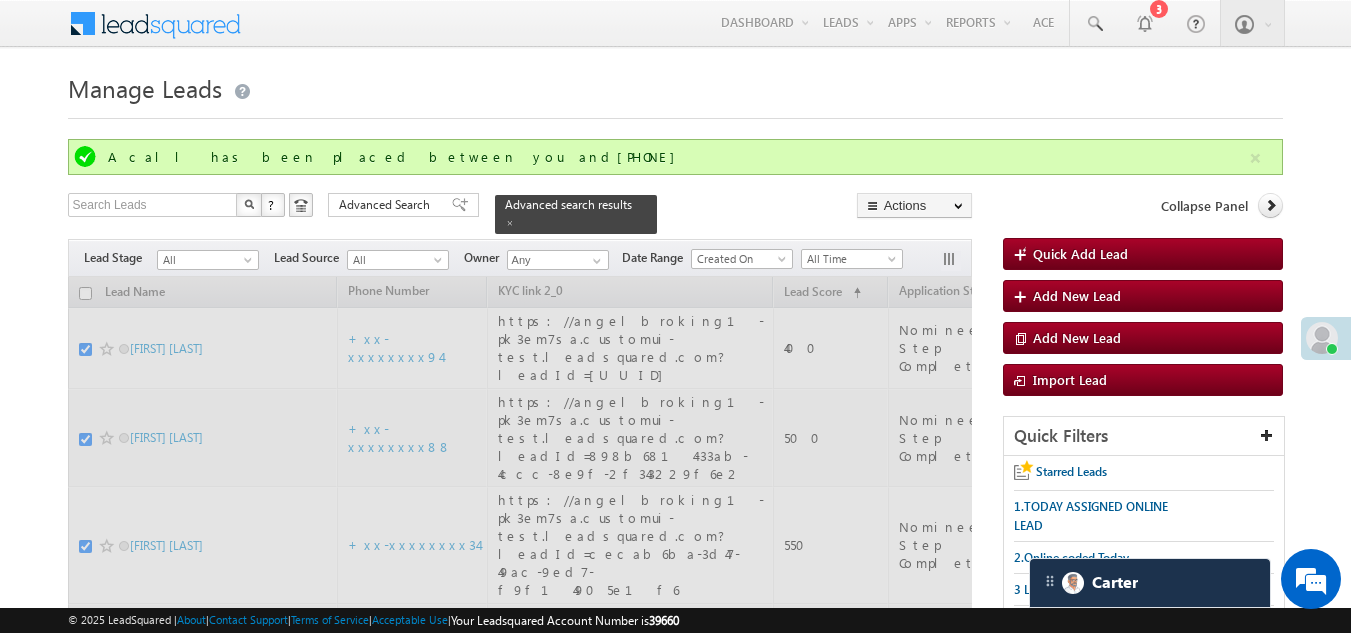 checkbox on "false" 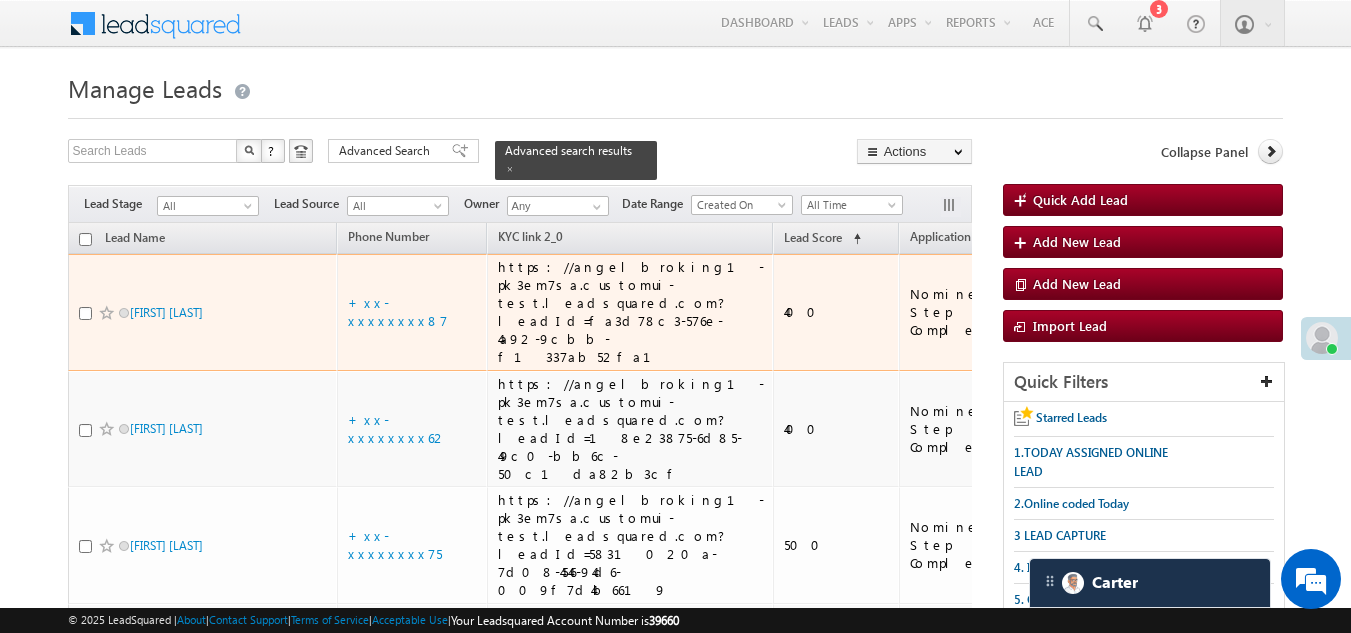 drag, startPoint x: 135, startPoint y: 301, endPoint x: 78, endPoint y: 302, distance: 57.00877 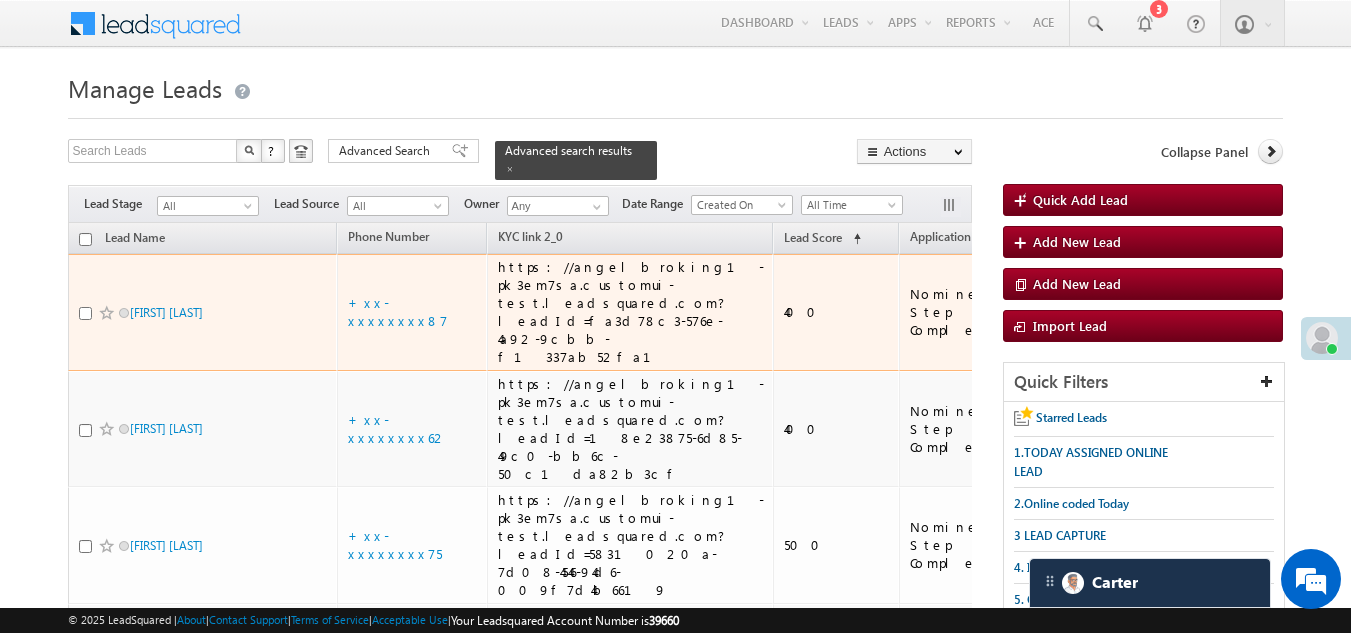 click at bounding box center [85, 313] 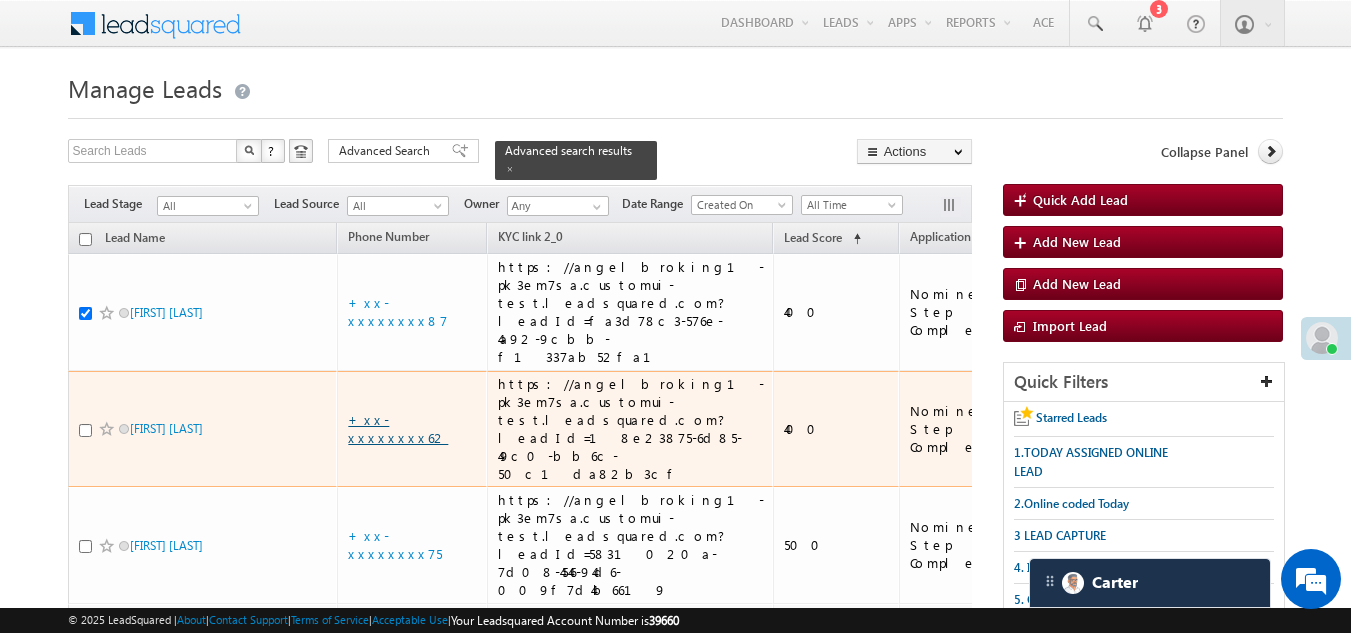 click on "+xx-xxxxxxxx62" at bounding box center (398, 428) 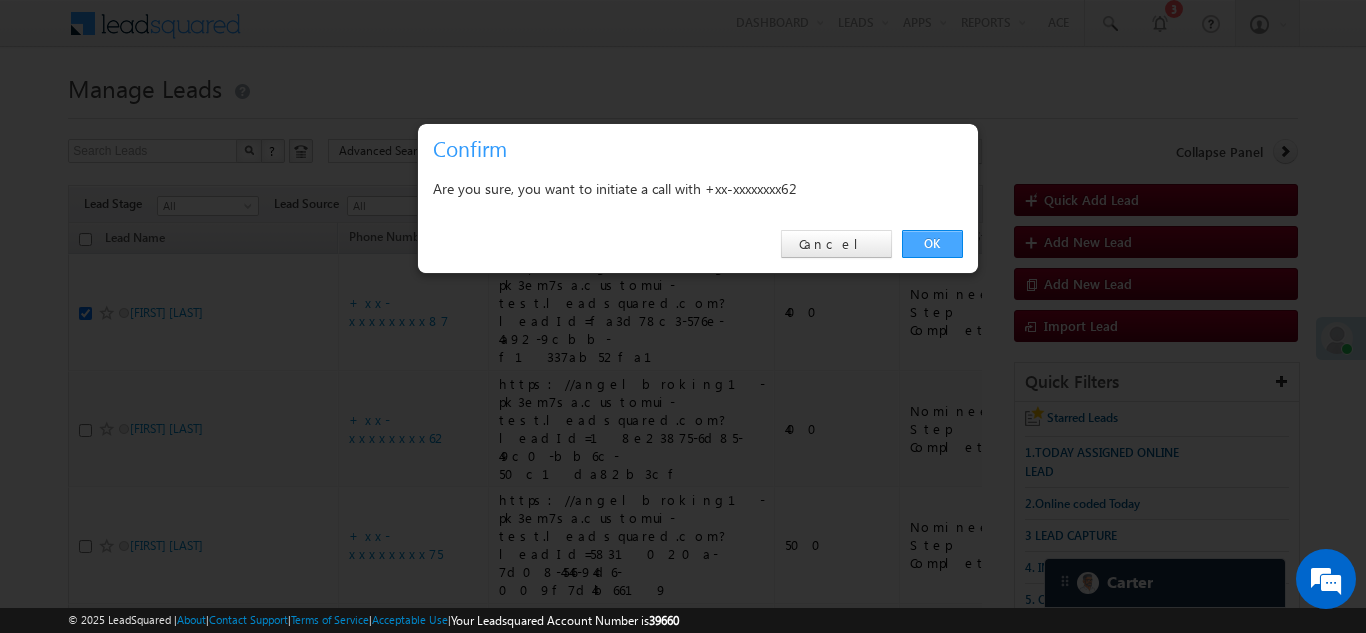 click on "OK" at bounding box center [932, 244] 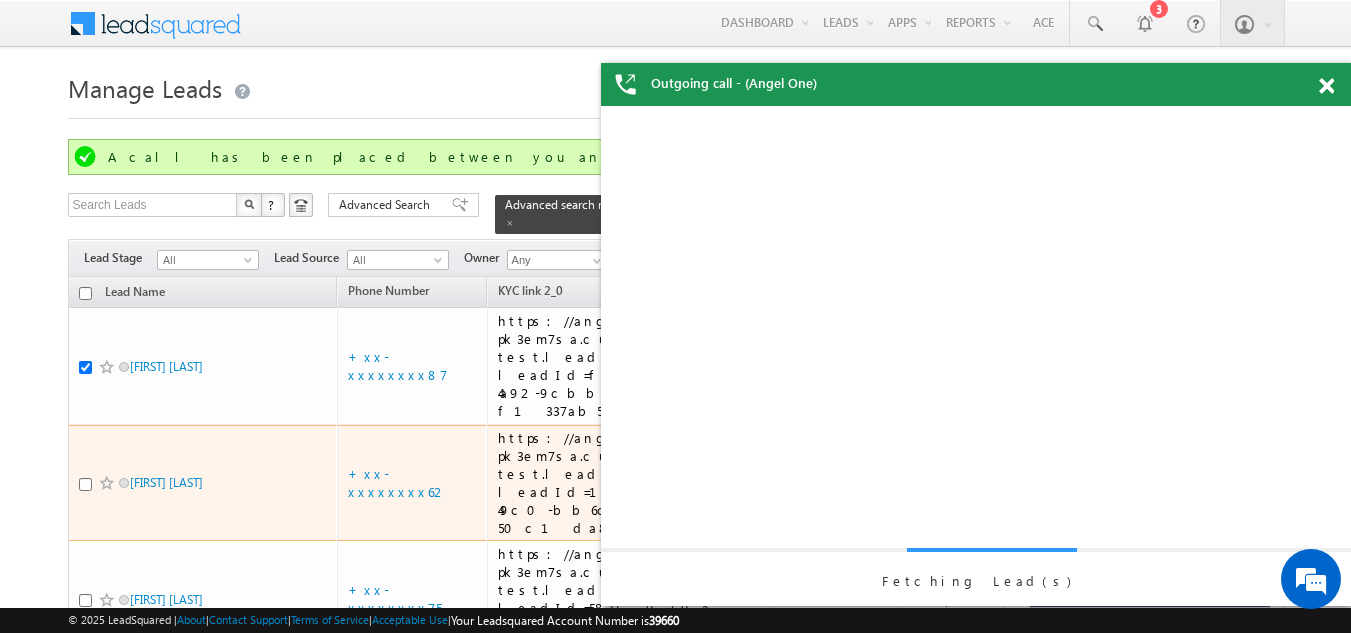 scroll, scrollTop: 0, scrollLeft: 0, axis: both 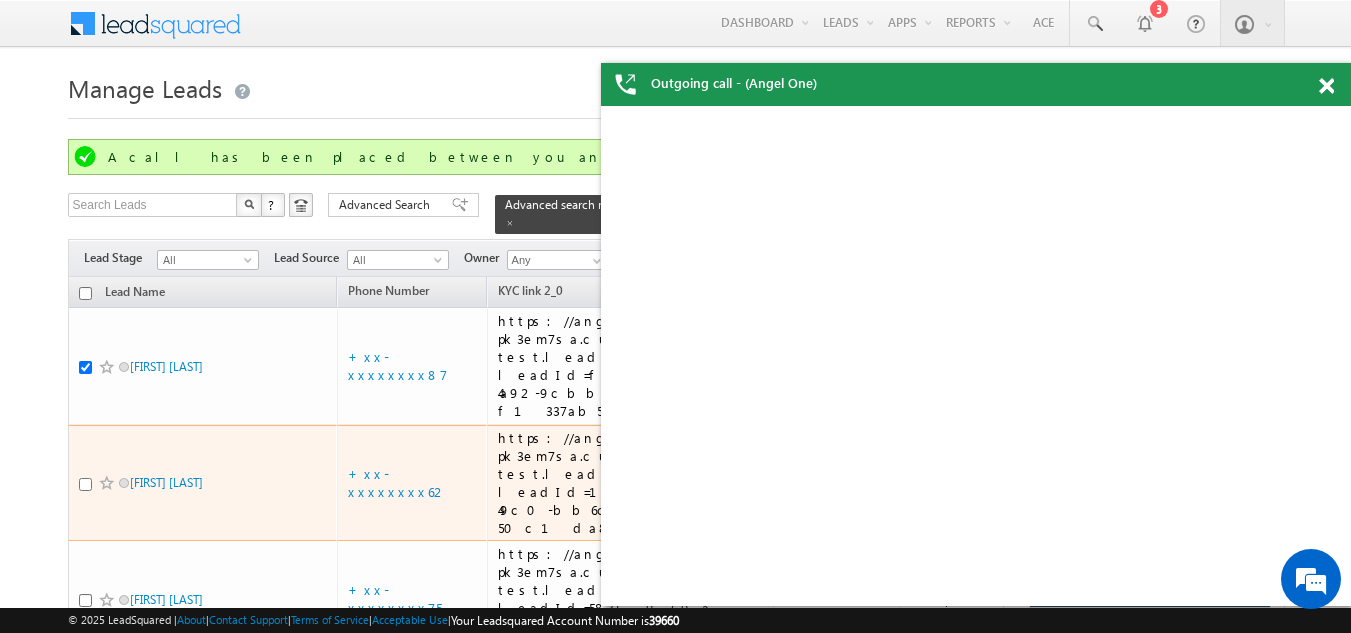 click at bounding box center [85, 484] 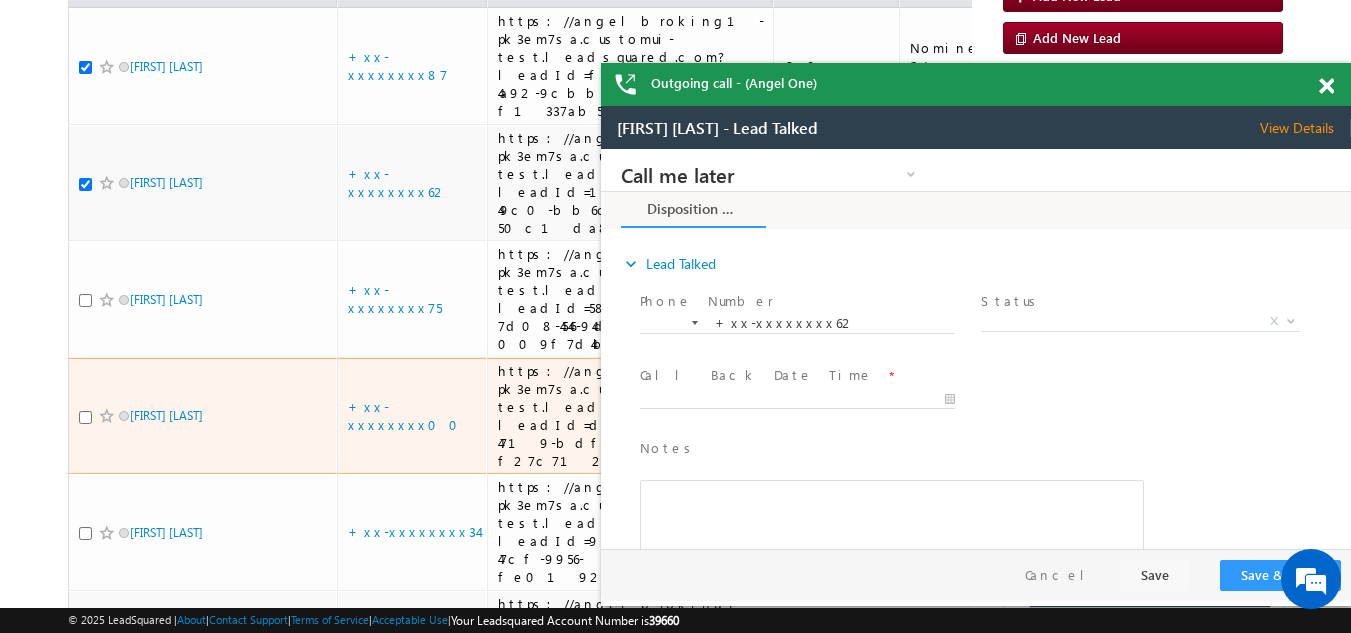 scroll, scrollTop: 0, scrollLeft: 0, axis: both 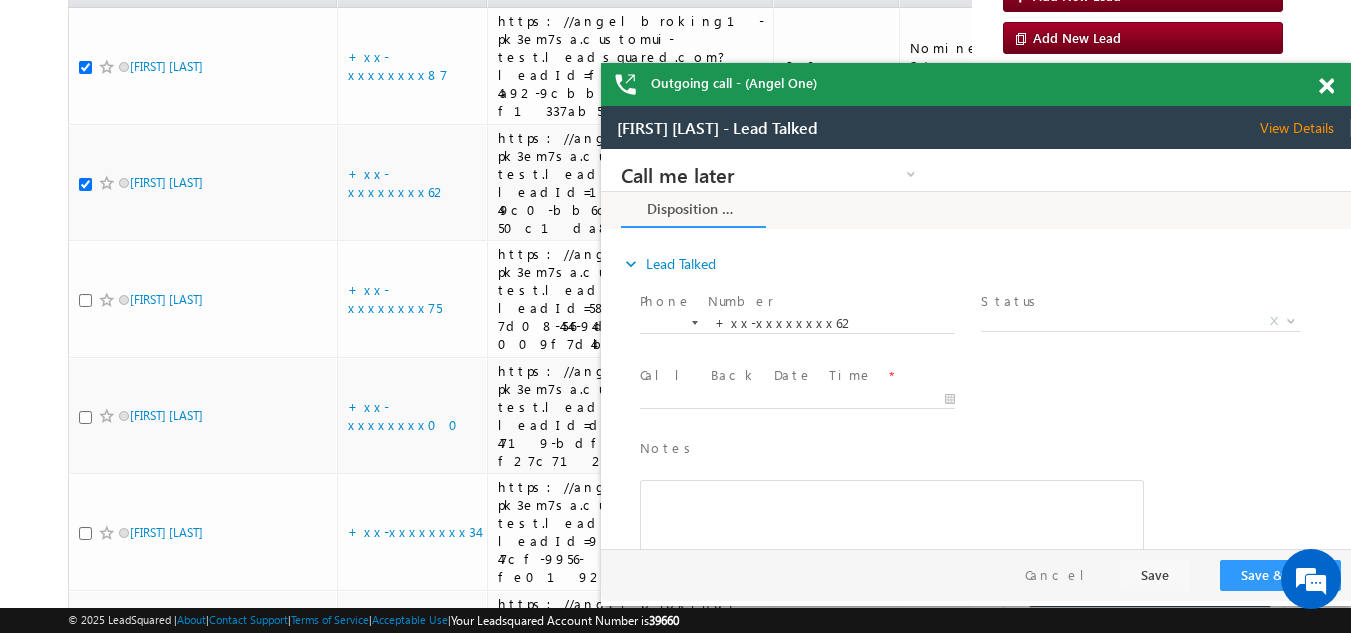 click on "View Details" at bounding box center (1305, 128) 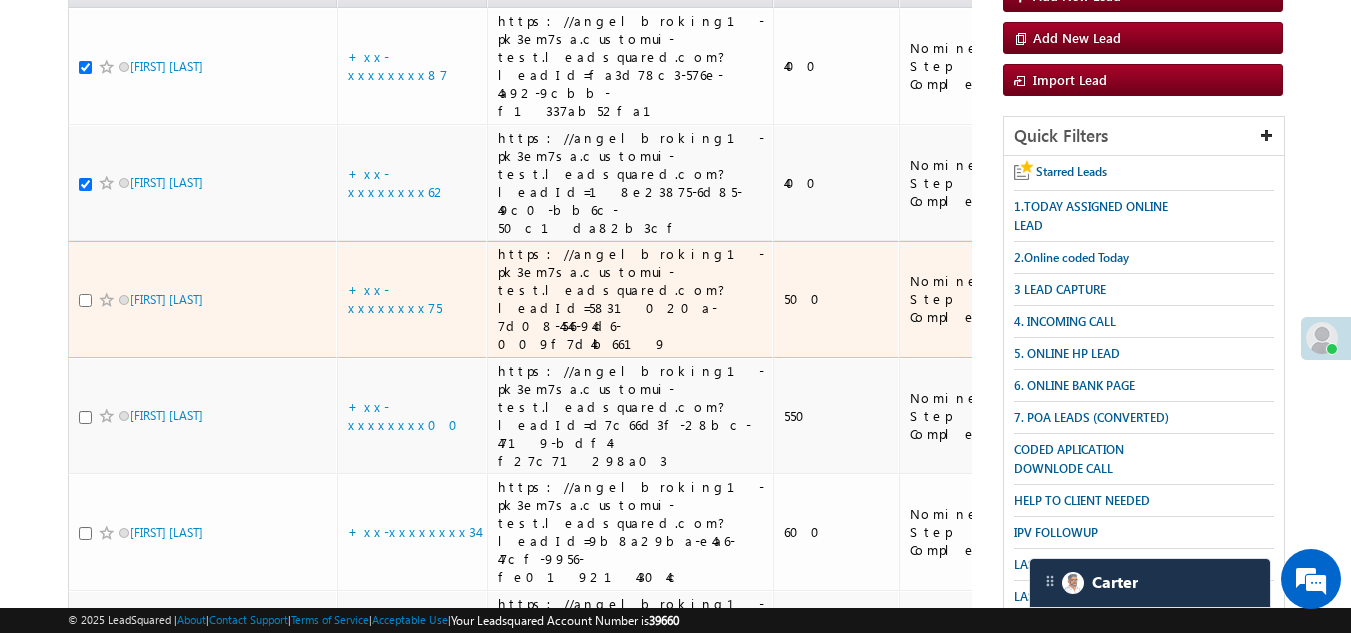 click at bounding box center [85, 300] 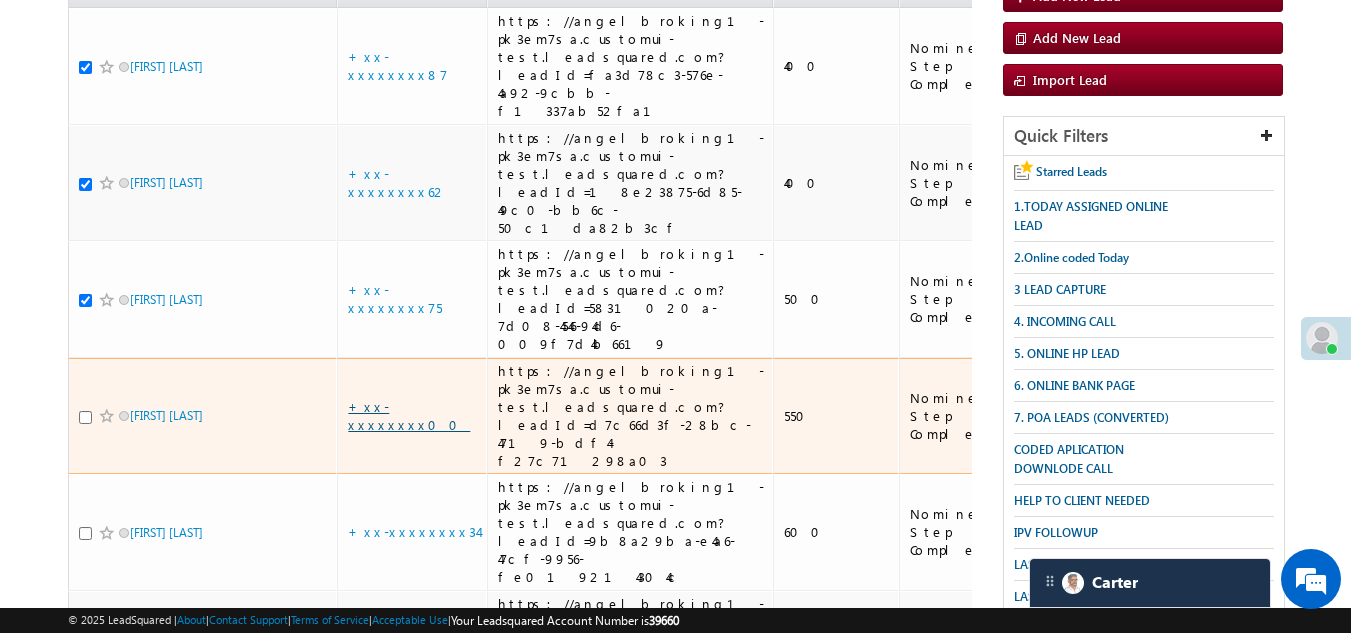 click on "+xx-xxxxxxxx00" at bounding box center [409, 415] 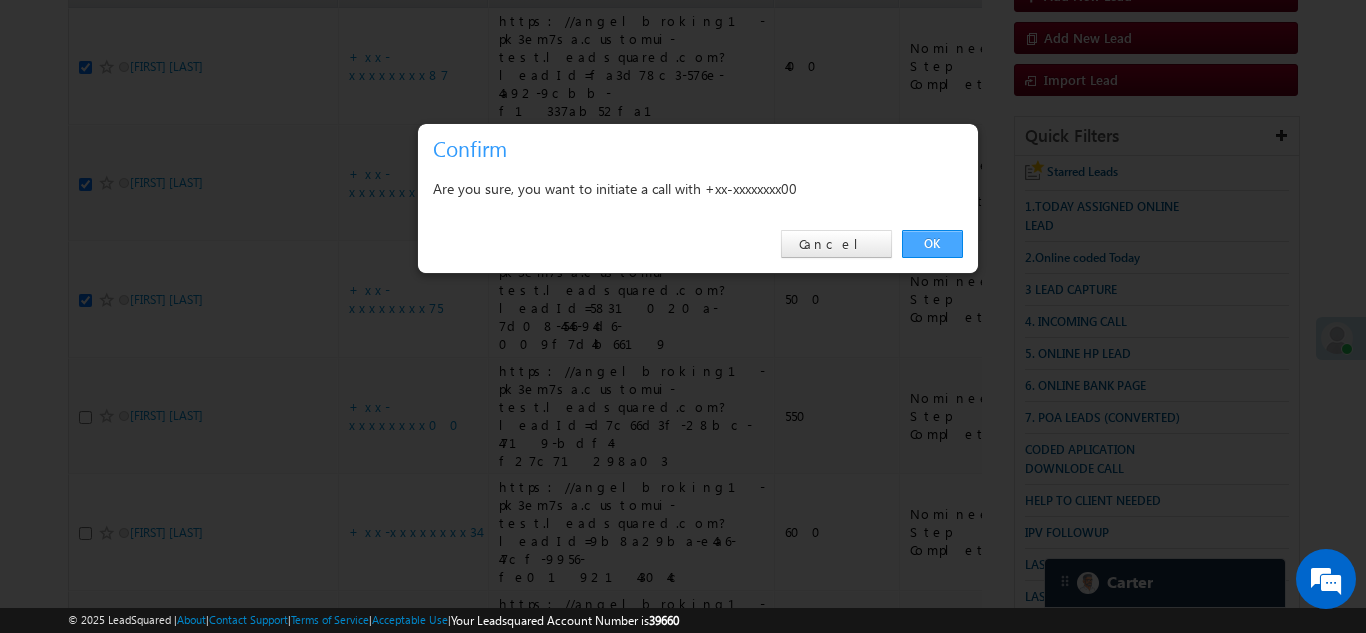 click on "OK" at bounding box center (932, 244) 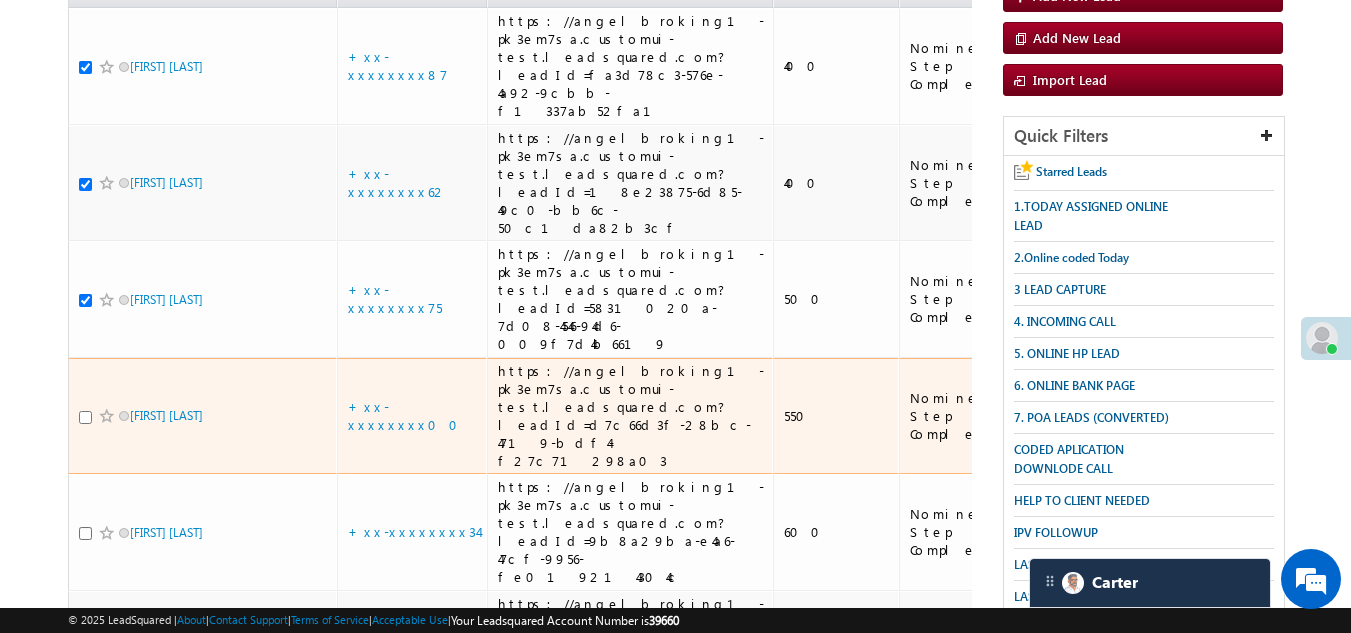 click at bounding box center (85, 417) 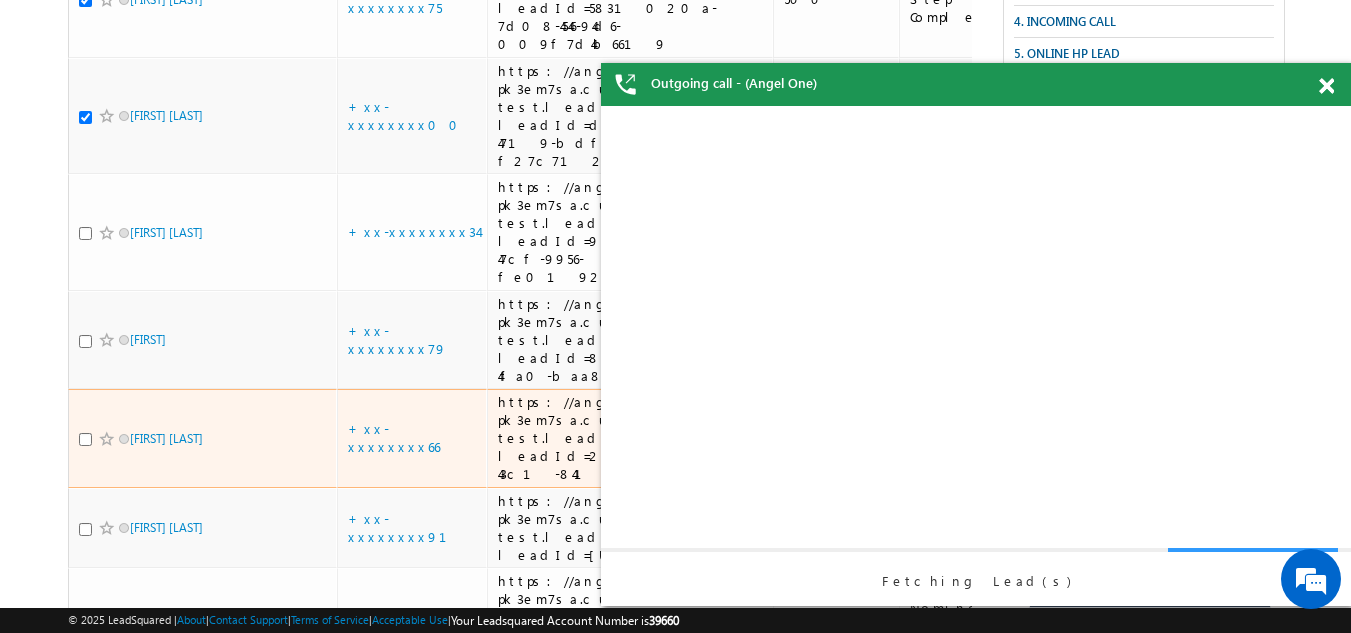 scroll, scrollTop: 0, scrollLeft: 0, axis: both 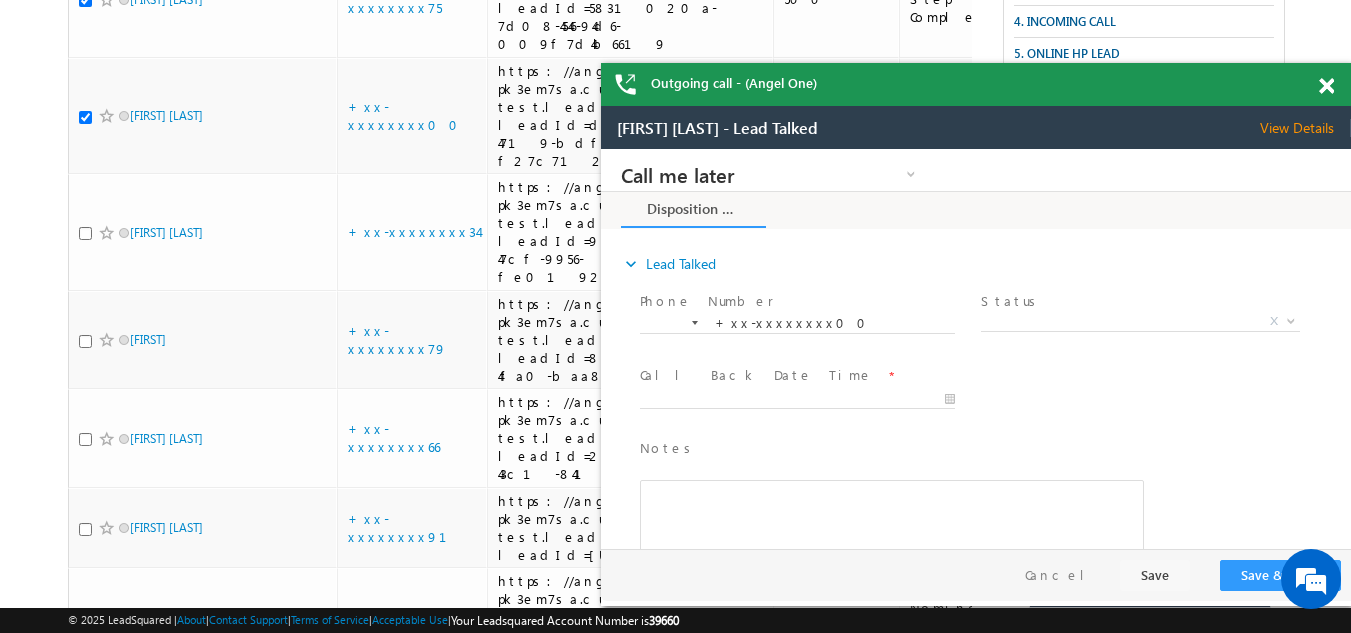click at bounding box center (1326, 86) 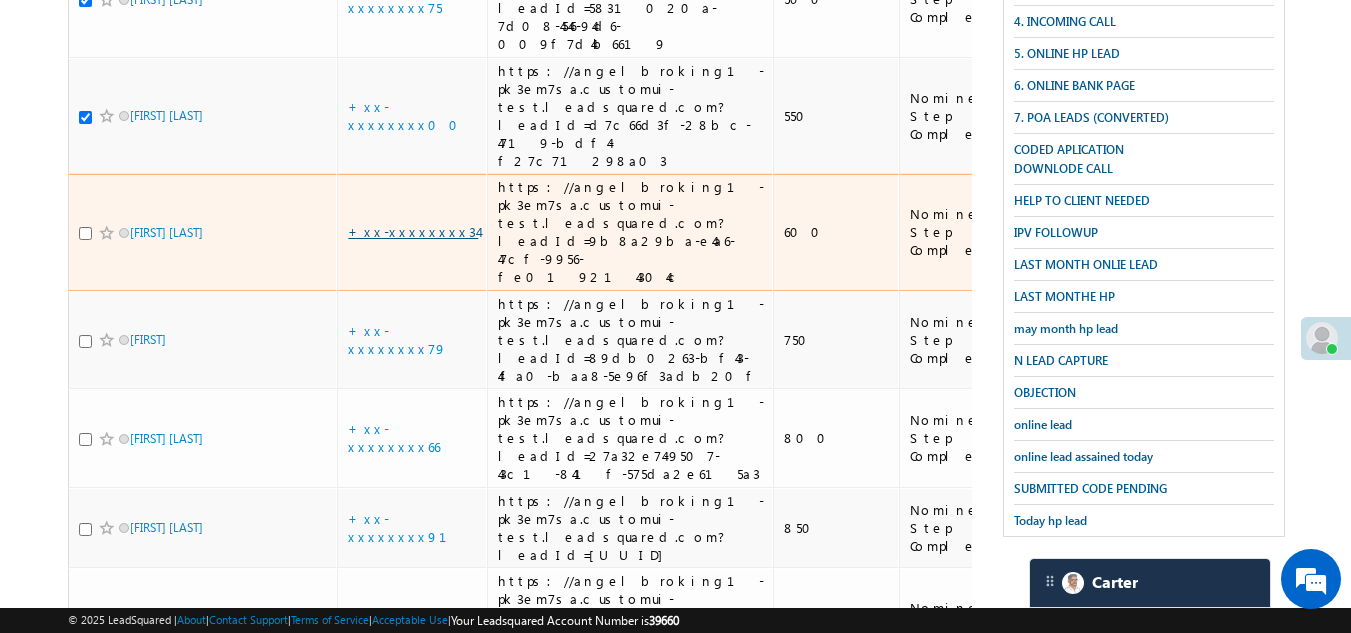 click on "+xx-xxxxxxxx34" at bounding box center (413, 231) 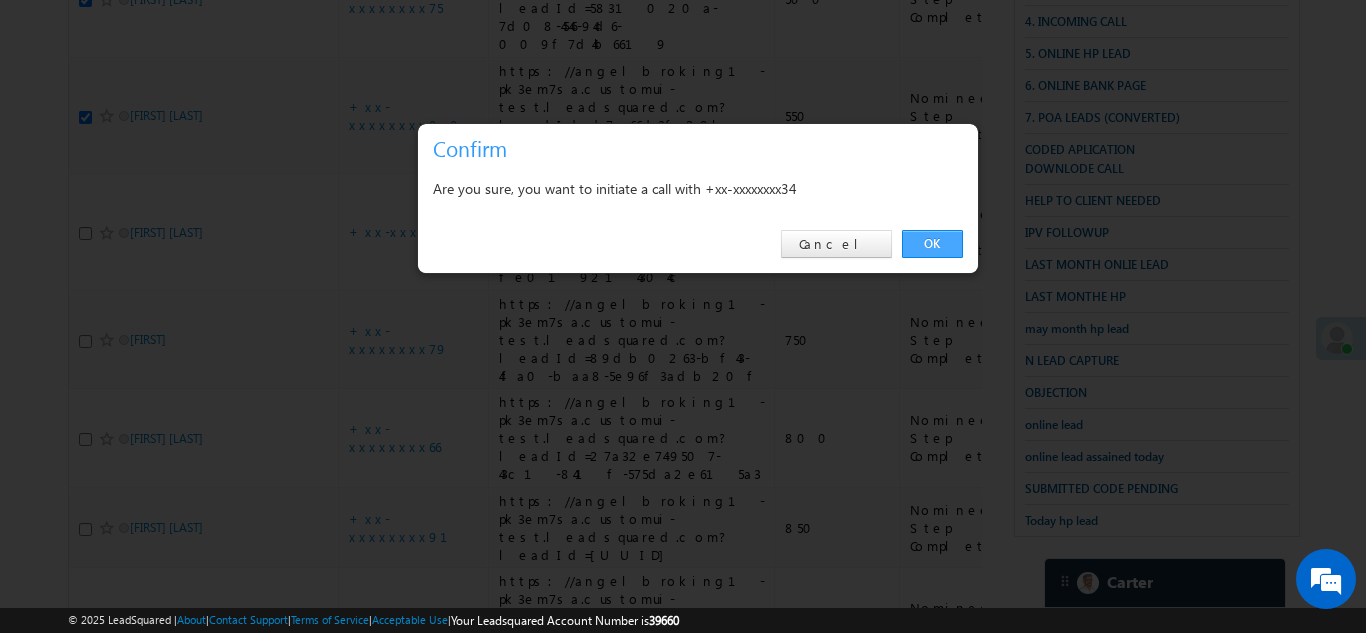 click on "OK" at bounding box center (932, 244) 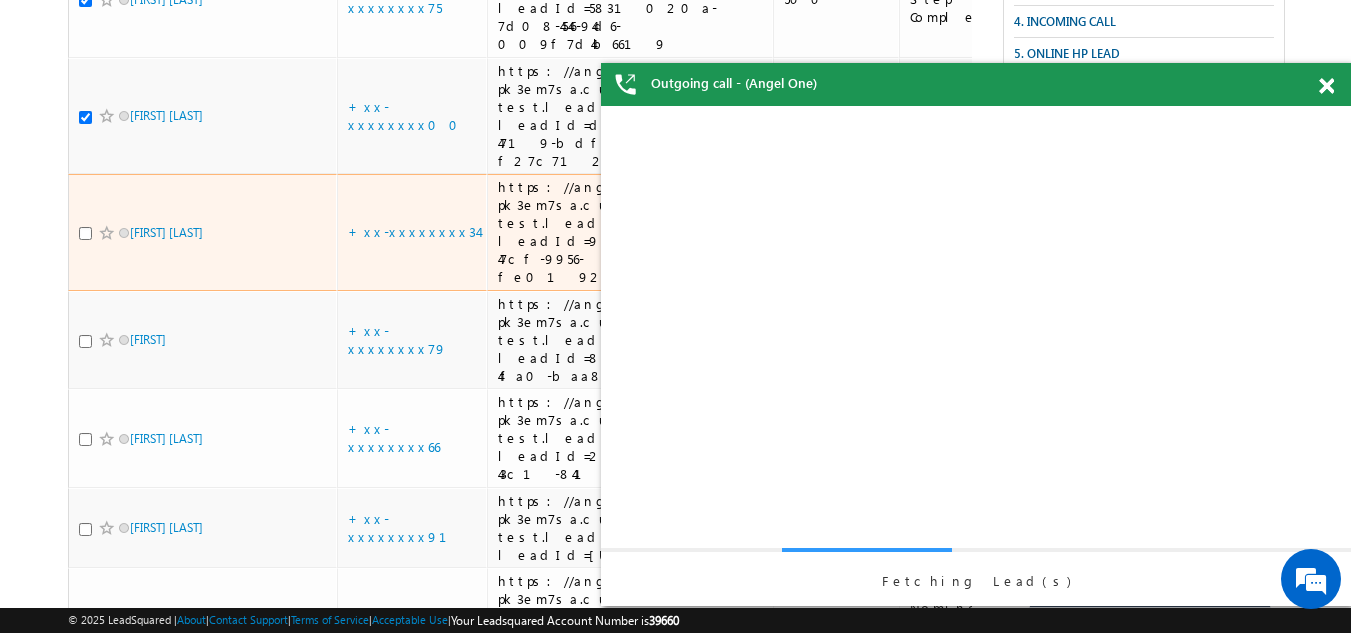 scroll, scrollTop: 0, scrollLeft: 0, axis: both 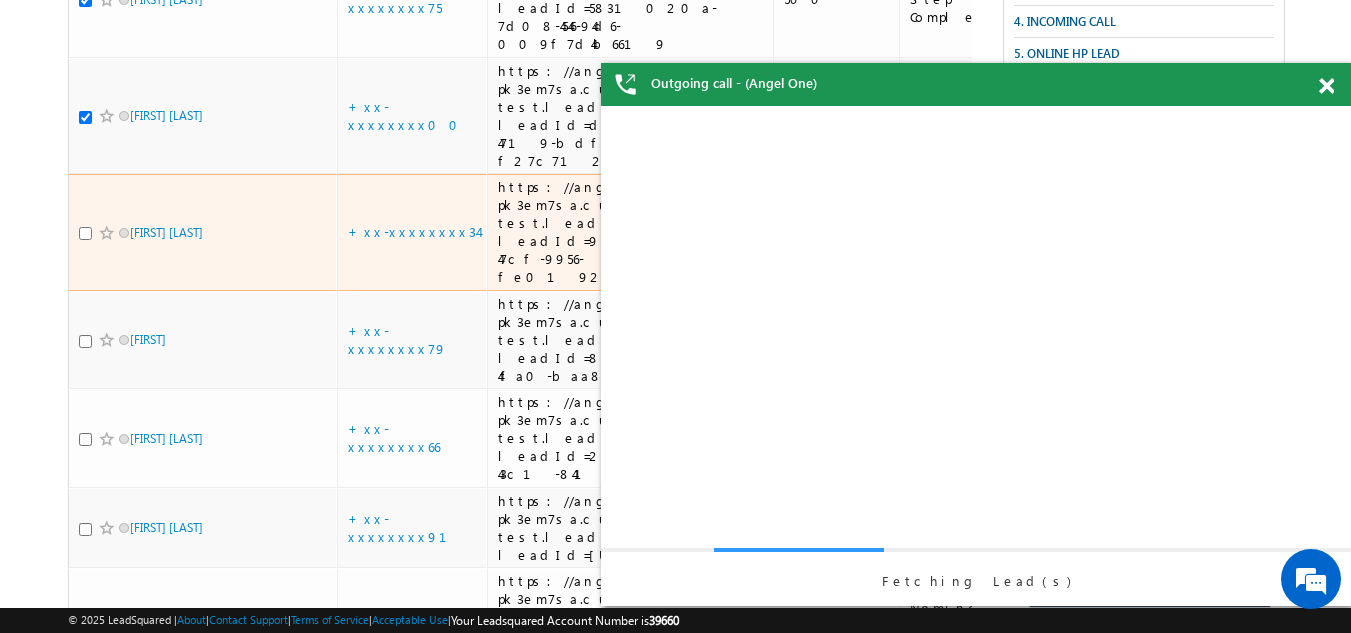 click at bounding box center [85, 233] 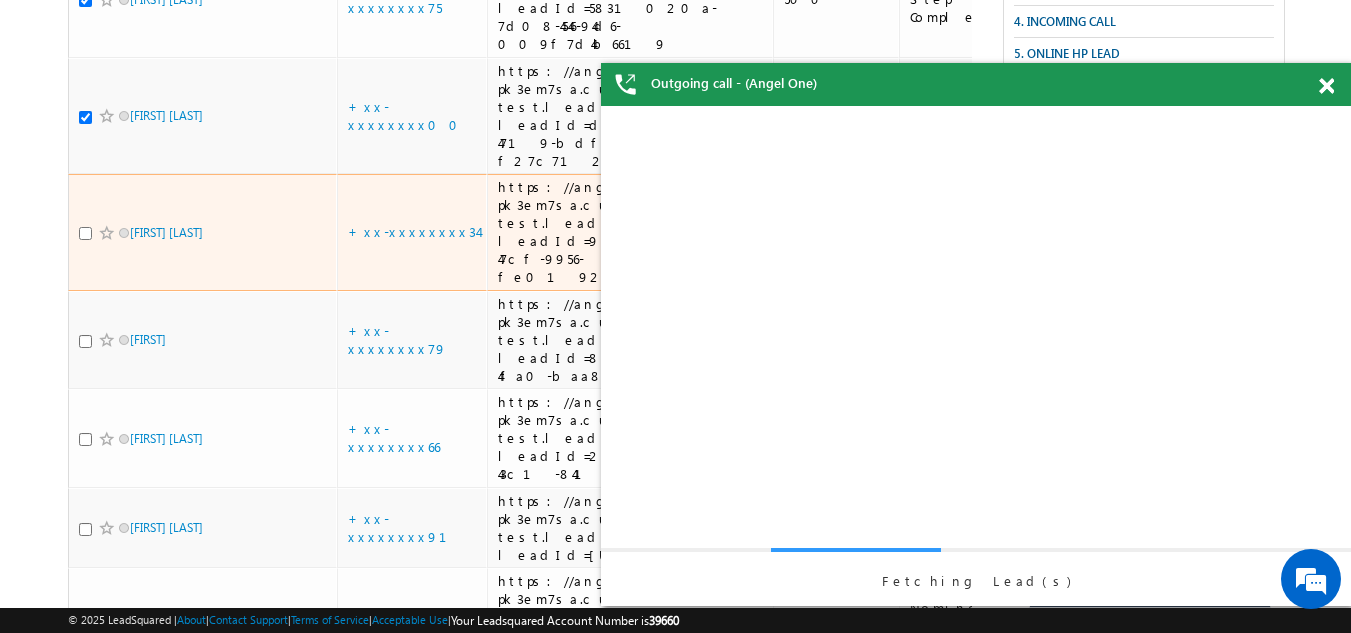 checkbox on "true" 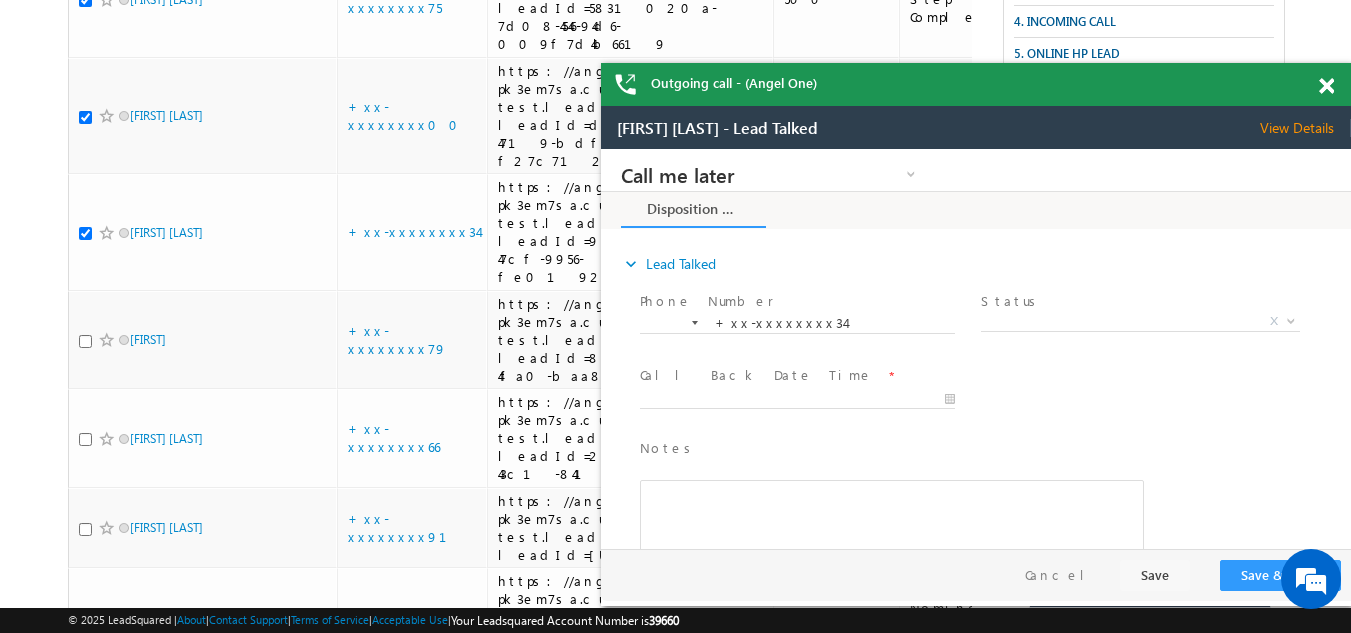 scroll, scrollTop: 0, scrollLeft: 0, axis: both 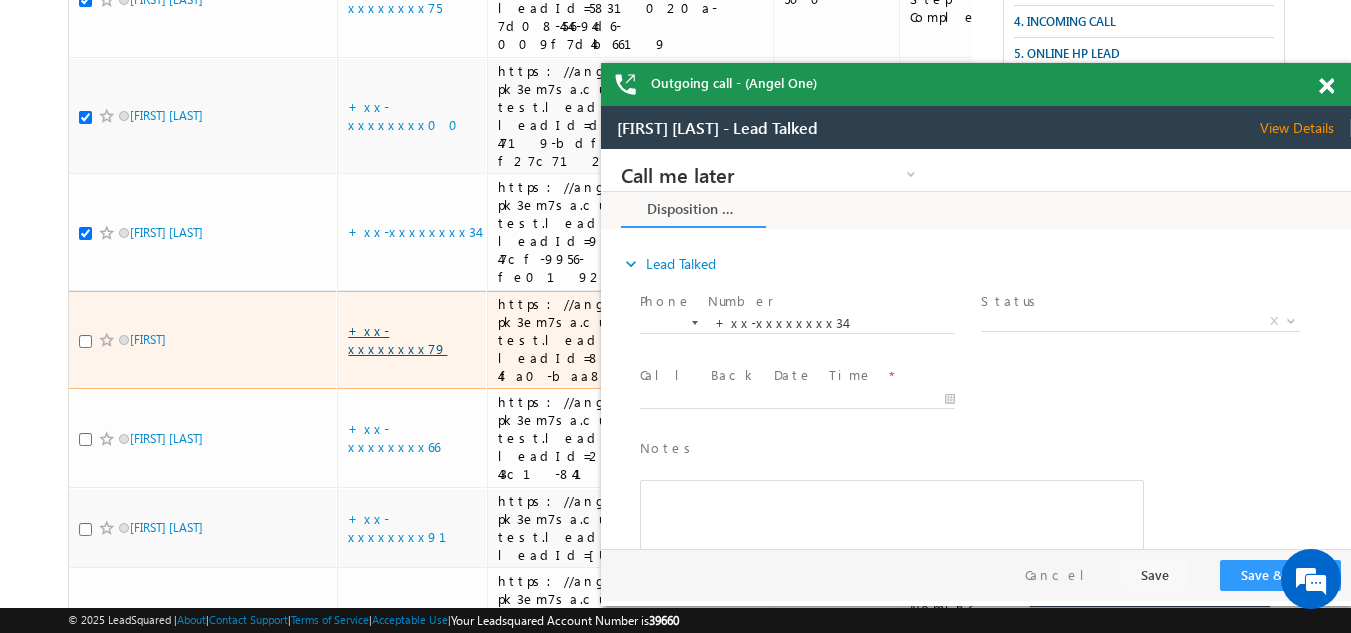 click on "+xx-xxxxxxxx79" at bounding box center [397, 339] 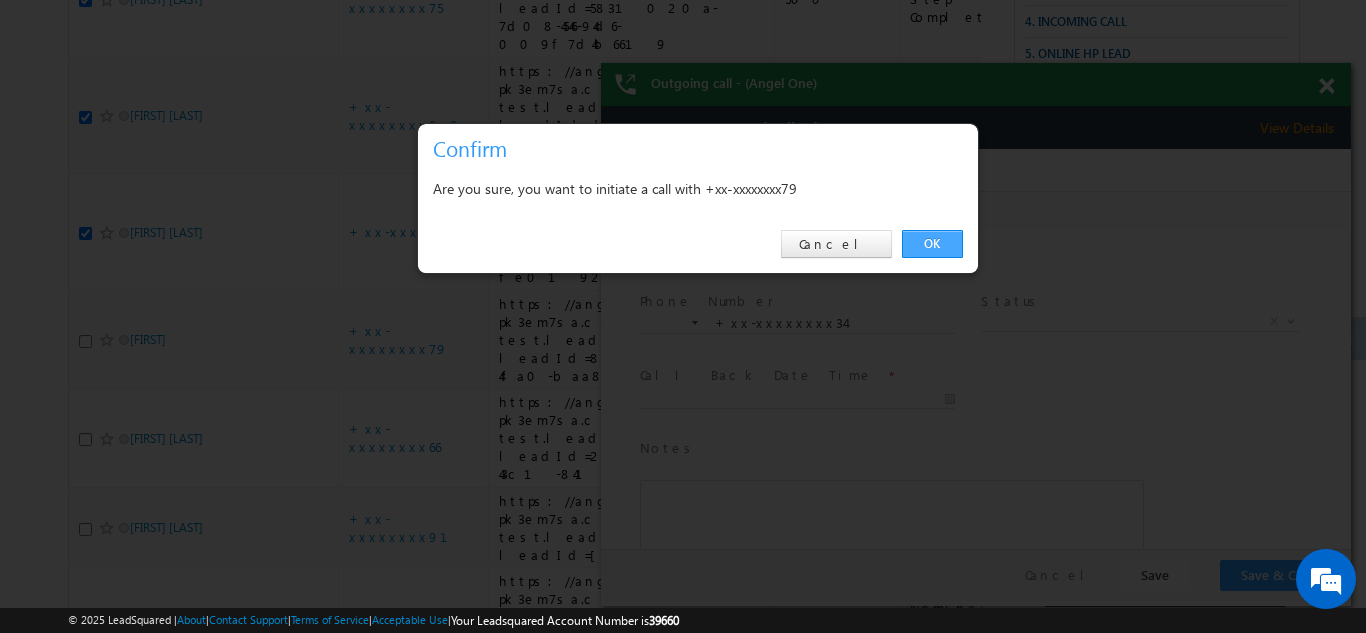 drag, startPoint x: 922, startPoint y: 239, endPoint x: 327, endPoint y: 86, distance: 614.35657 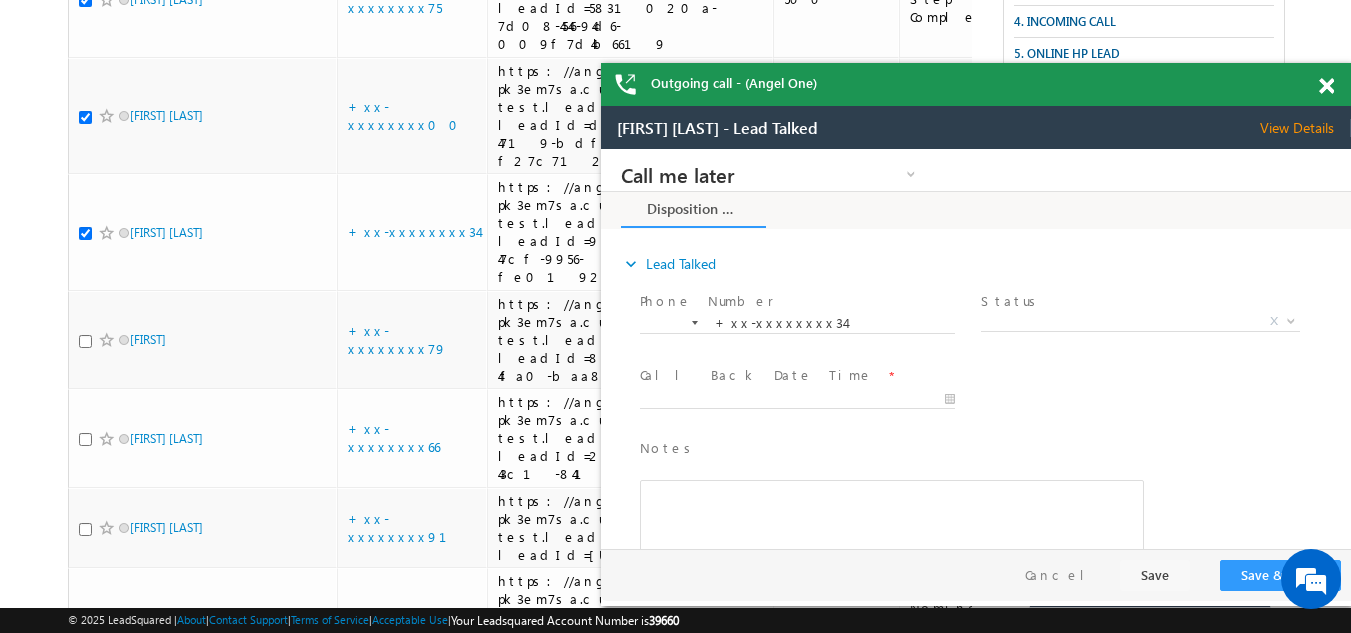 click at bounding box center (1326, 86) 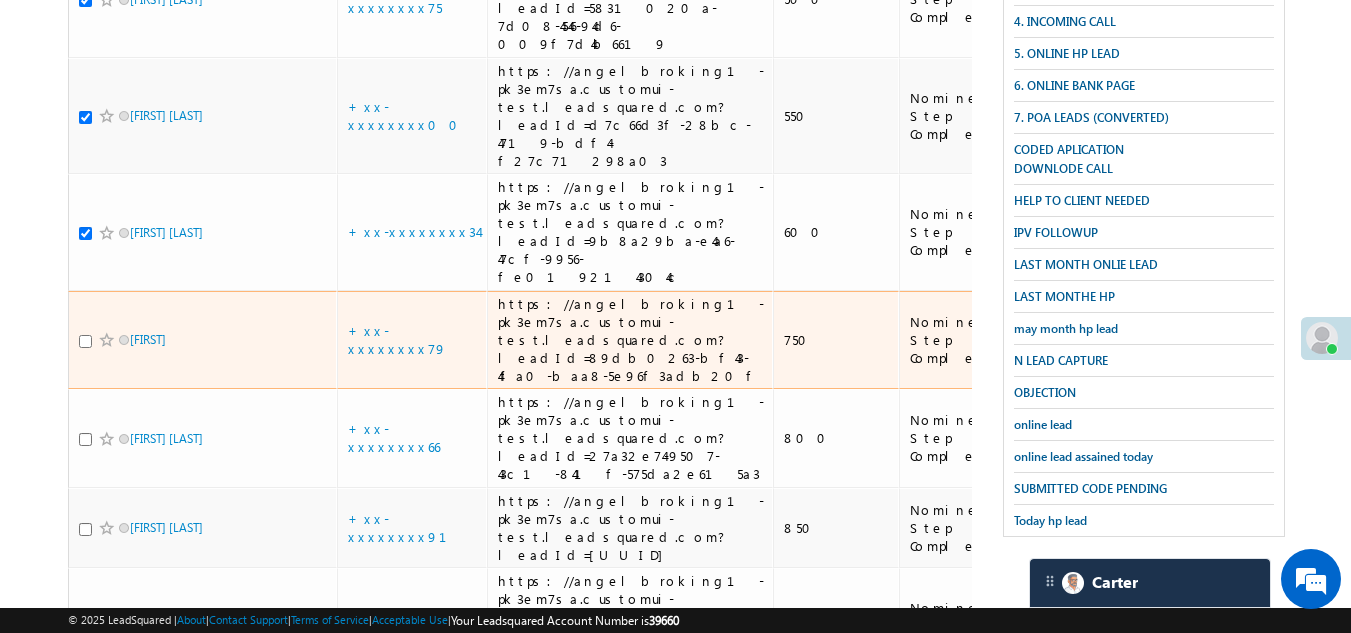 click at bounding box center [85, 341] 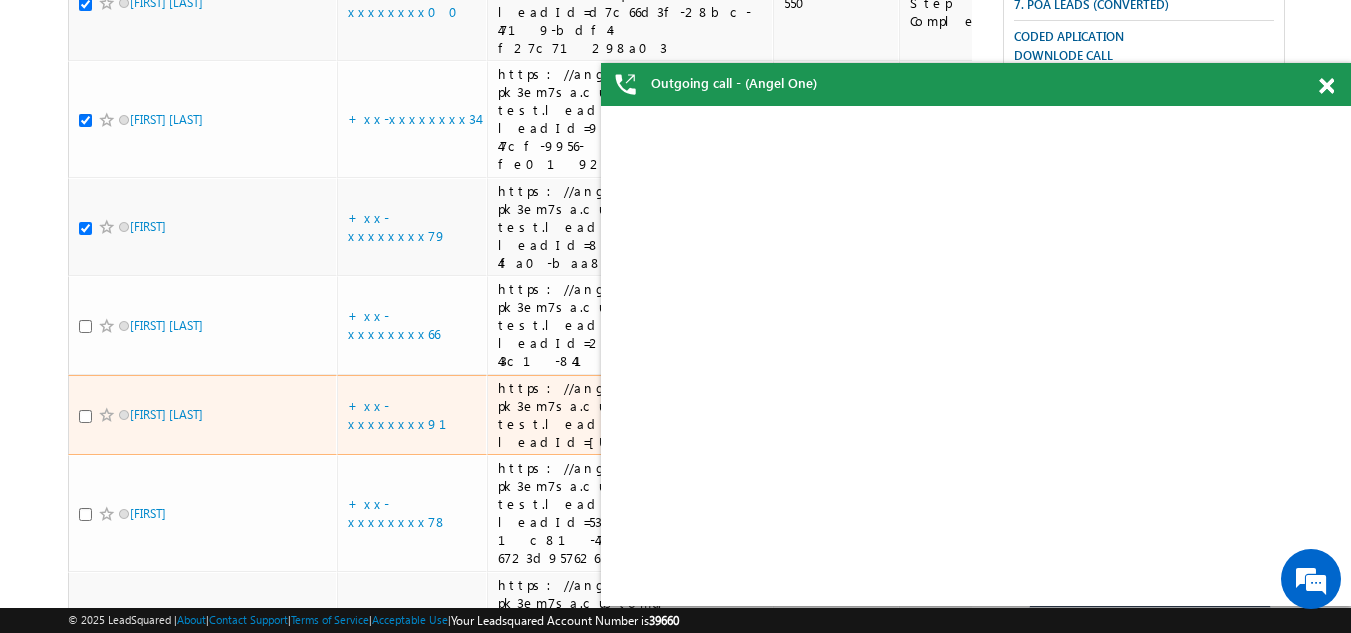 scroll, scrollTop: 800, scrollLeft: 0, axis: vertical 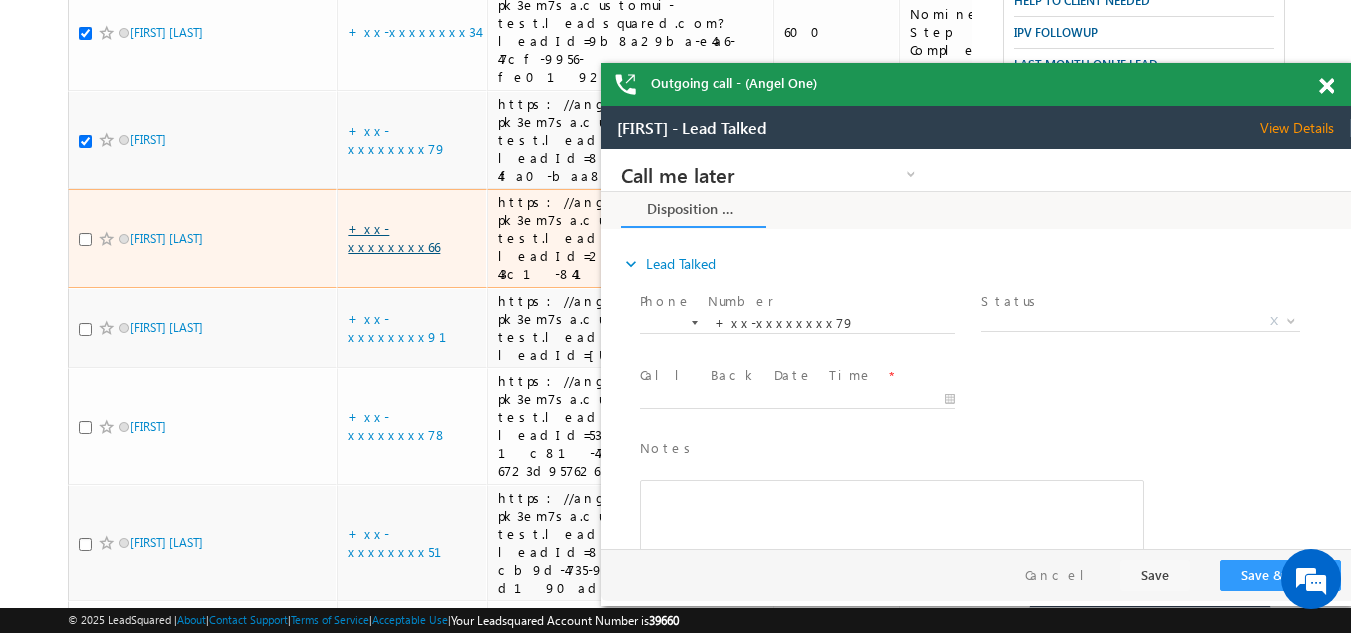 click on "+xx-xxxxxxxx66" at bounding box center (394, 237) 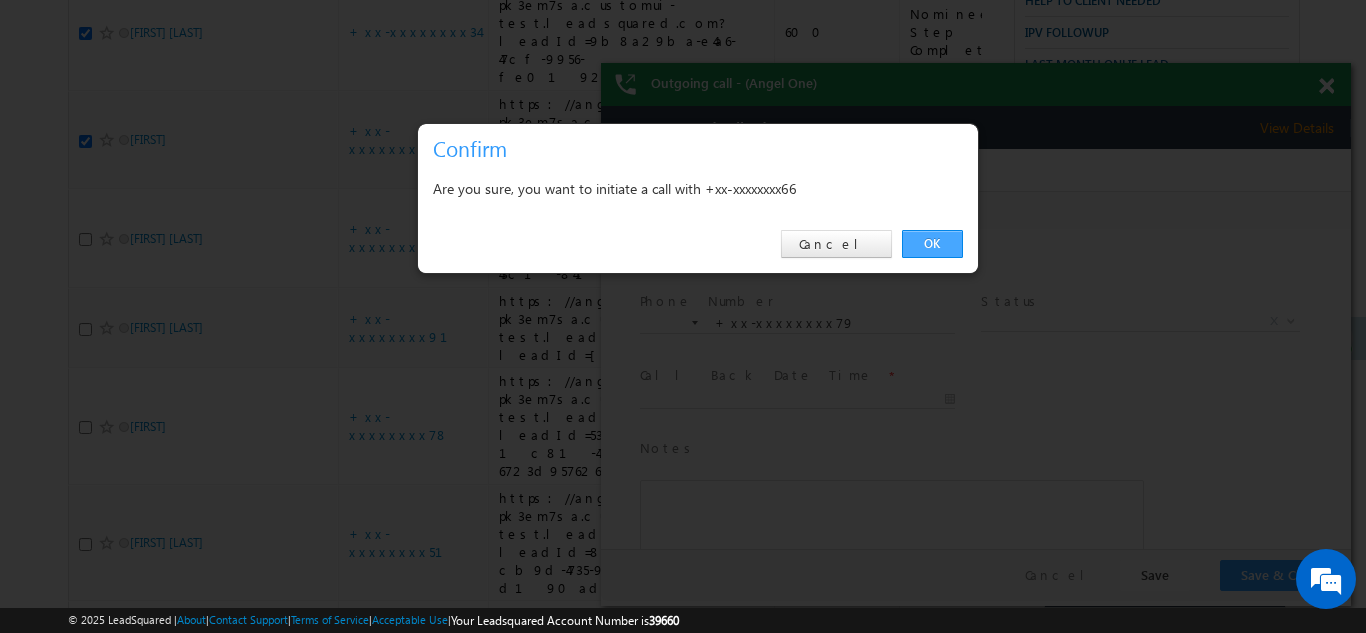 drag, startPoint x: 929, startPoint y: 245, endPoint x: 328, endPoint y: 95, distance: 619.43604 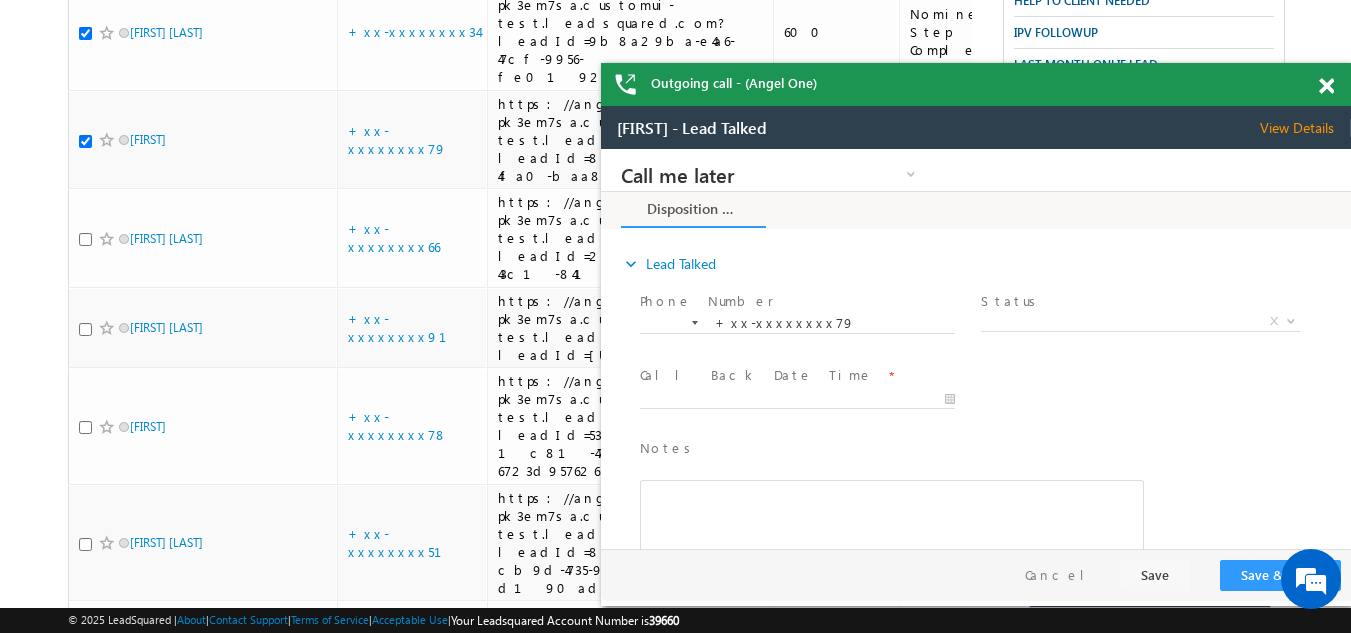 click at bounding box center [1326, 86] 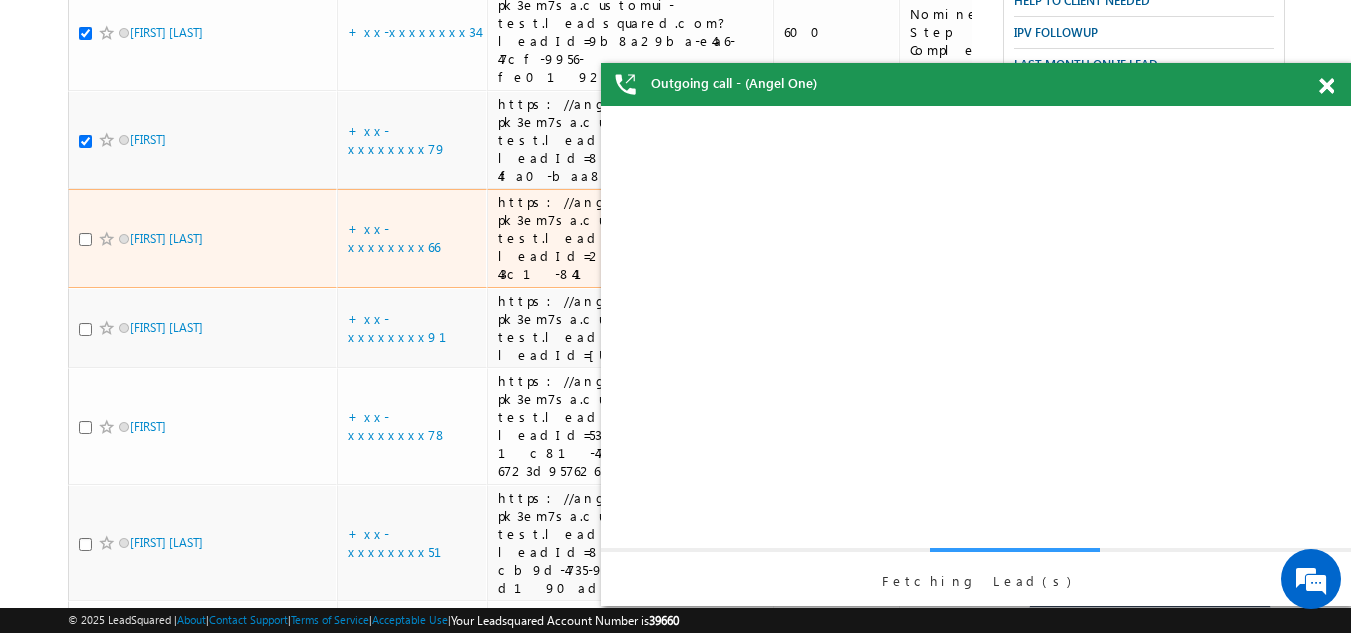 scroll, scrollTop: 0, scrollLeft: 0, axis: both 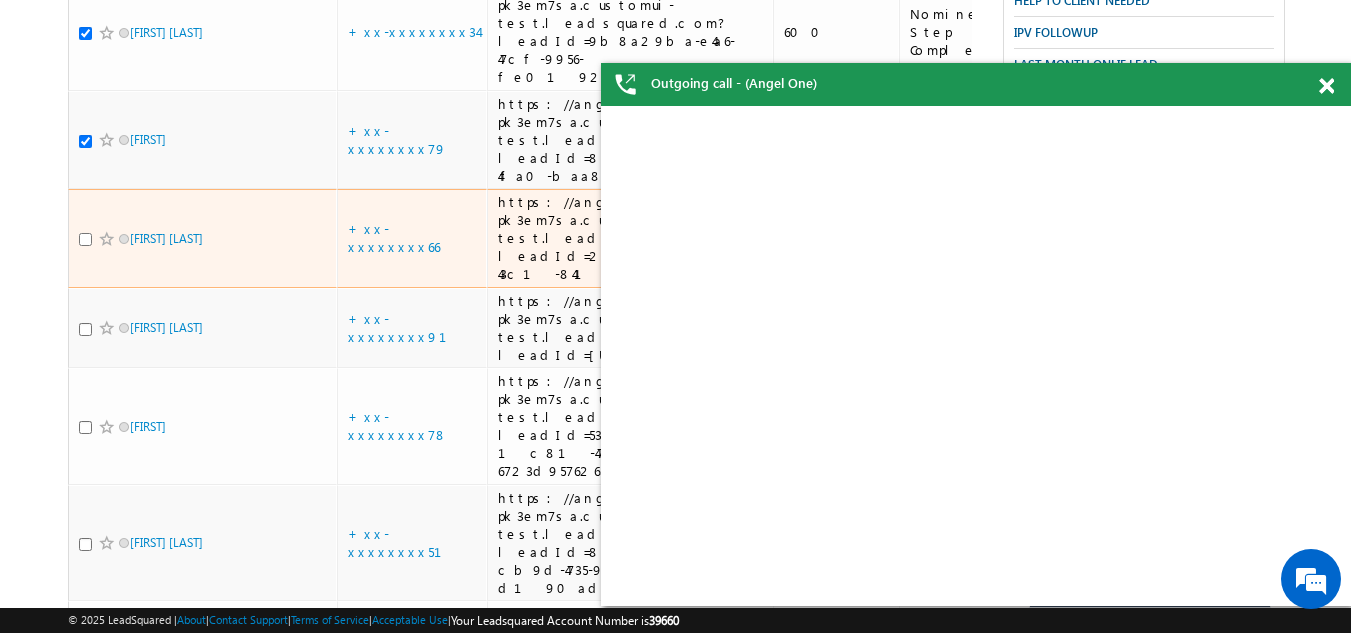 click at bounding box center [85, 239] 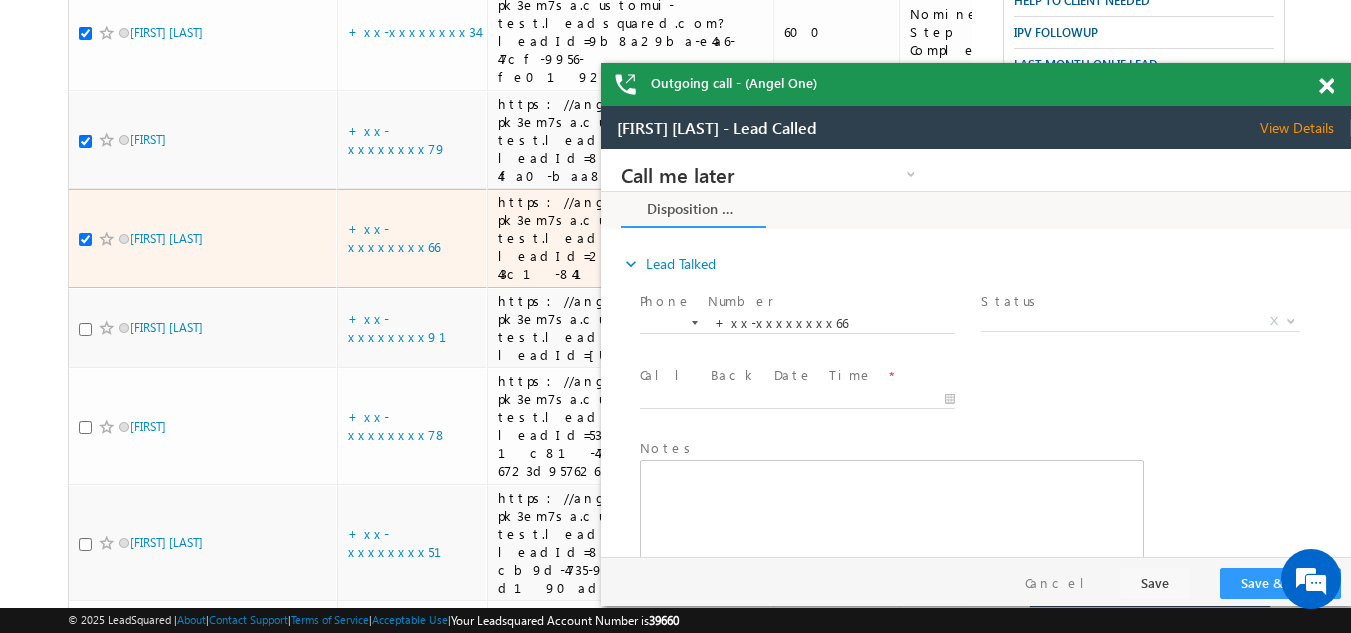 scroll, scrollTop: 0, scrollLeft: 0, axis: both 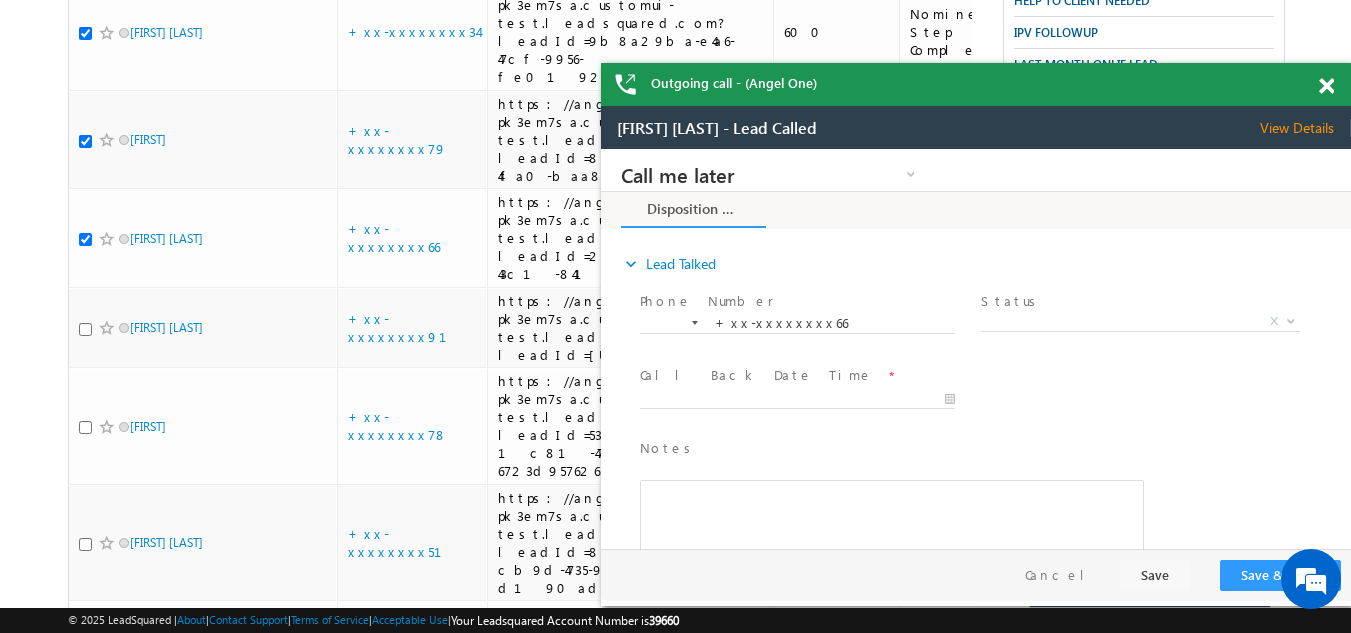 click at bounding box center (1326, 86) 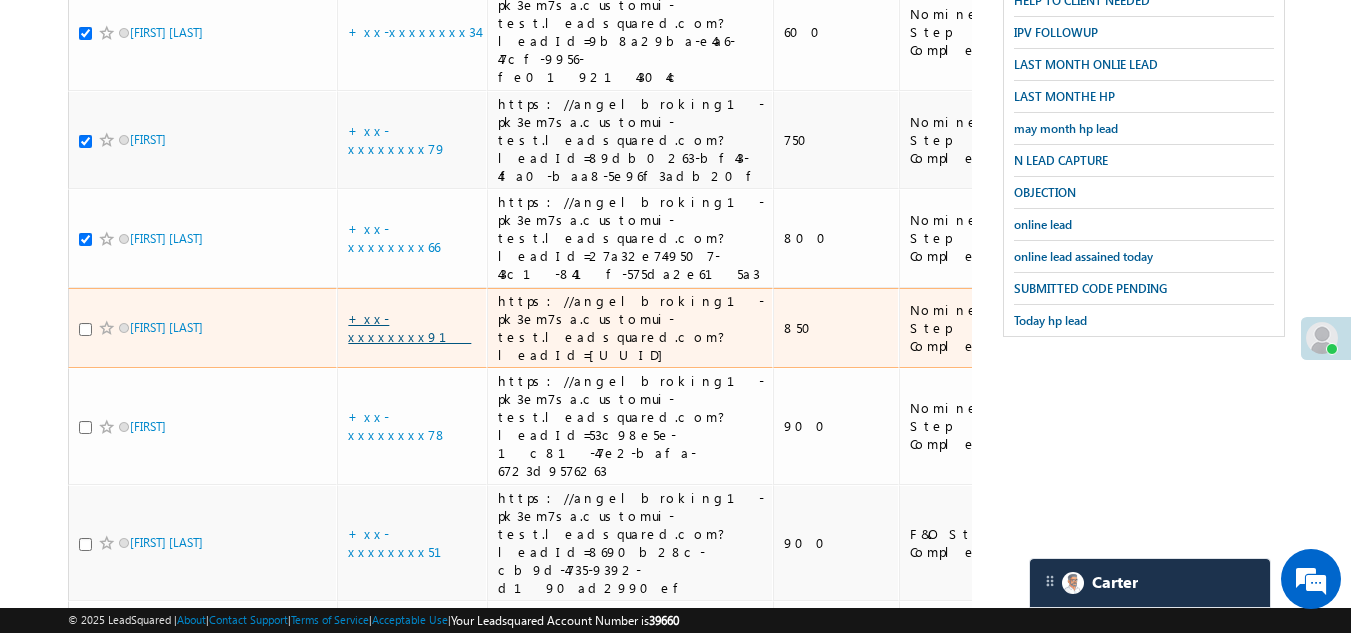 click on "+xx-xxxxxxxx91" at bounding box center (409, 327) 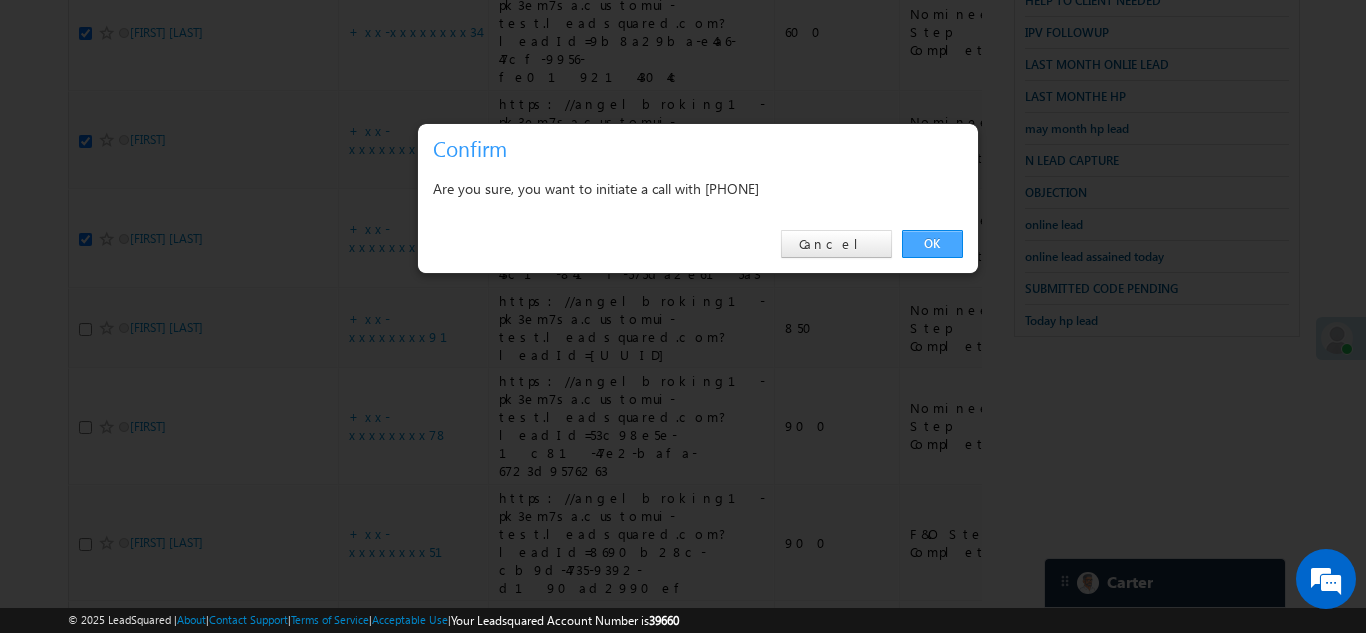 click on "OK" at bounding box center (932, 244) 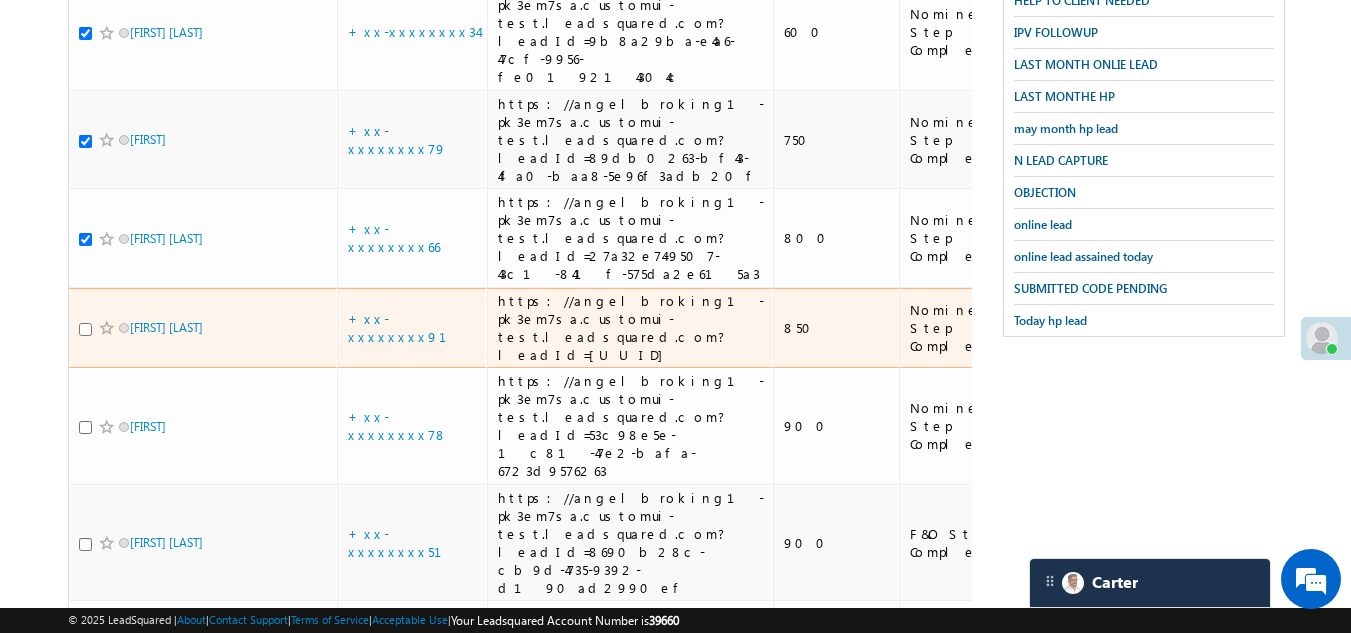 click at bounding box center [85, 329] 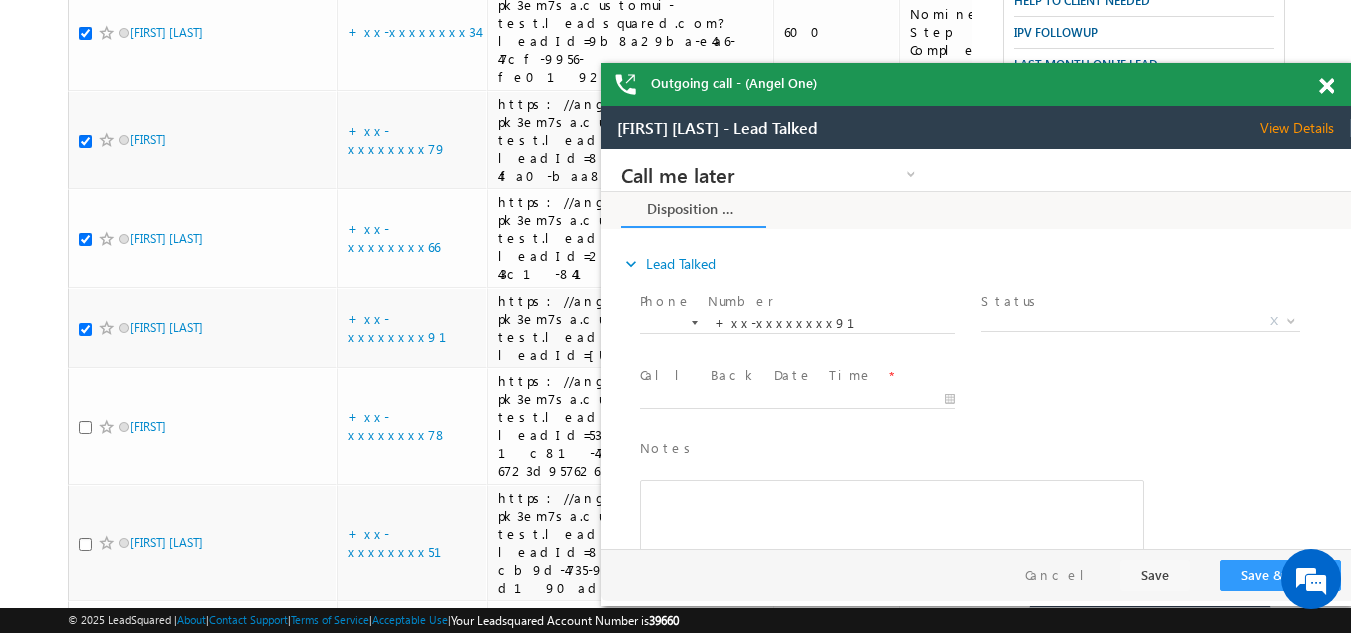 scroll, scrollTop: 0, scrollLeft: 0, axis: both 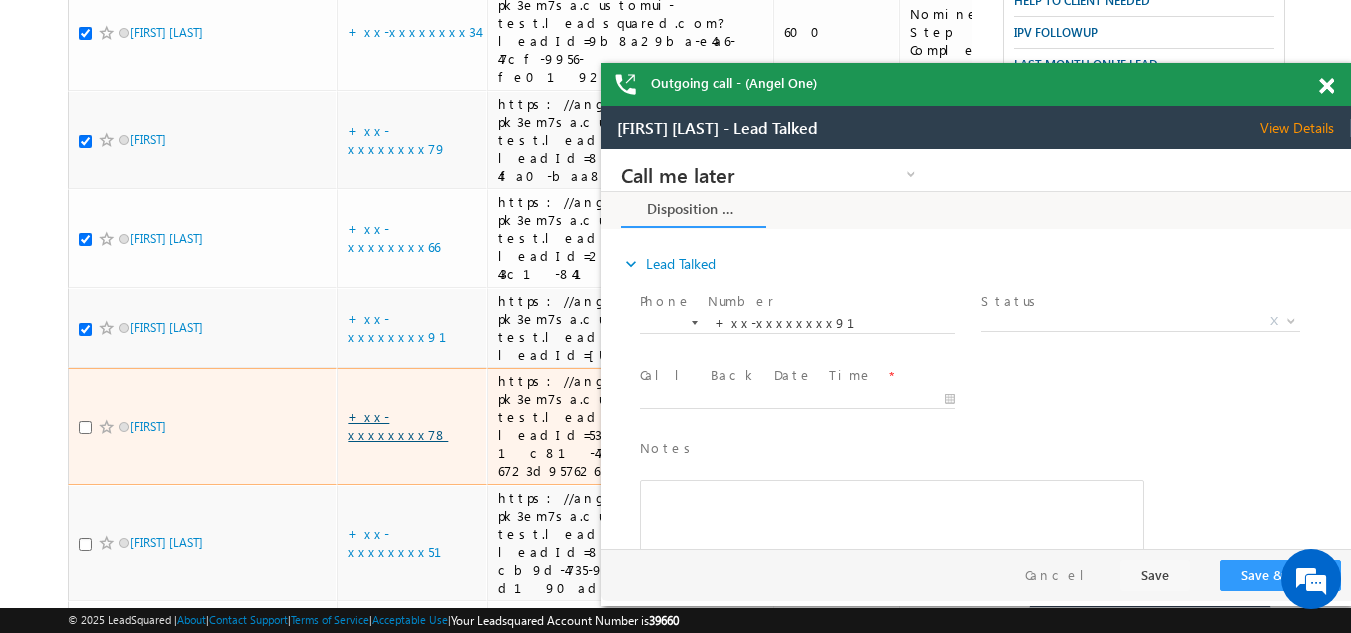 click on "+xx-xxxxxxxx78" at bounding box center [398, 425] 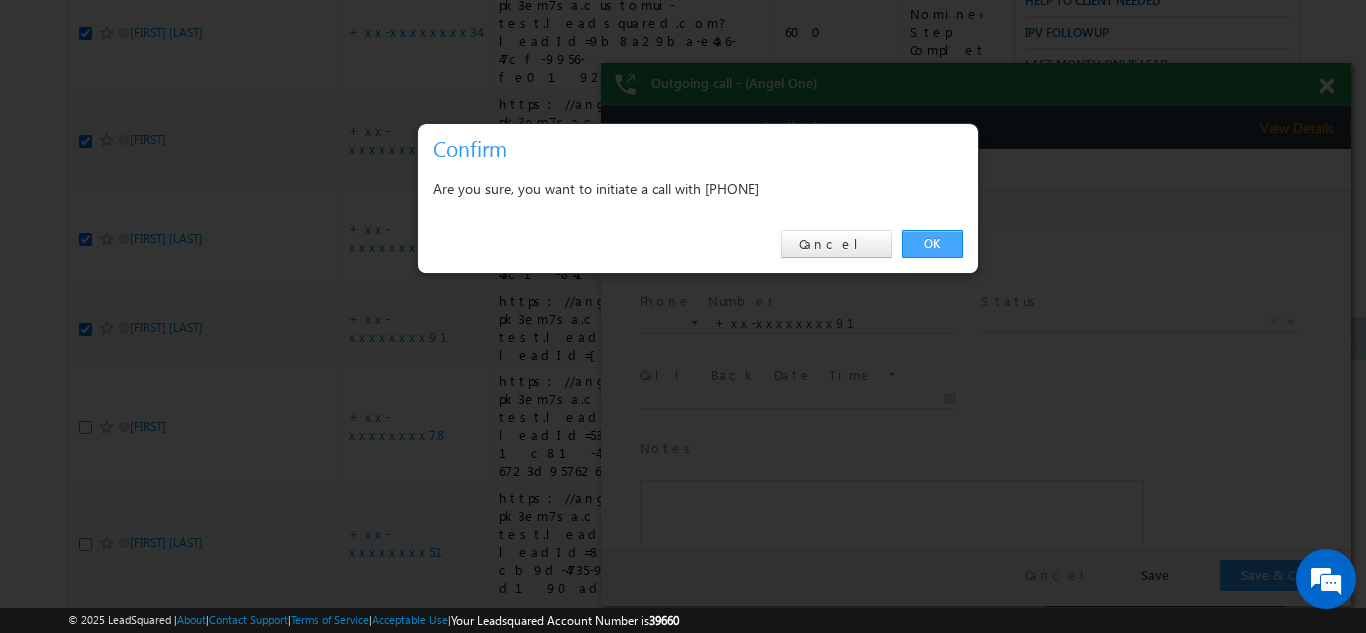 click on "OK" at bounding box center (932, 244) 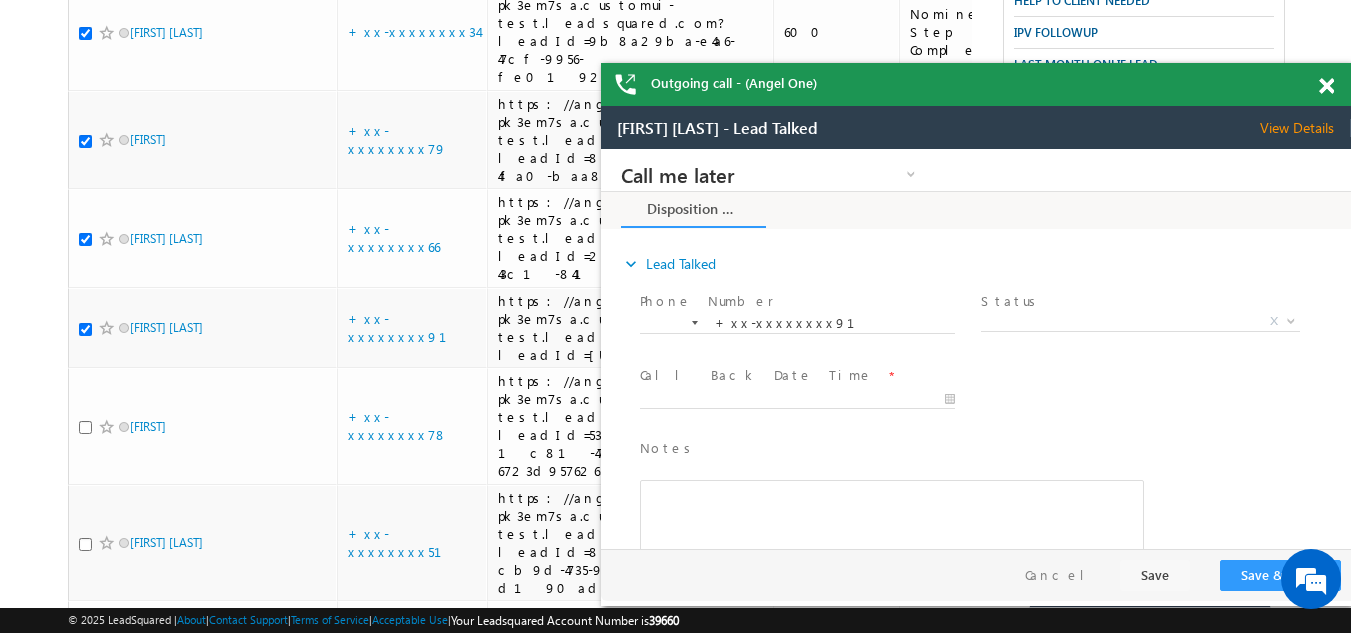 click at bounding box center (1326, 86) 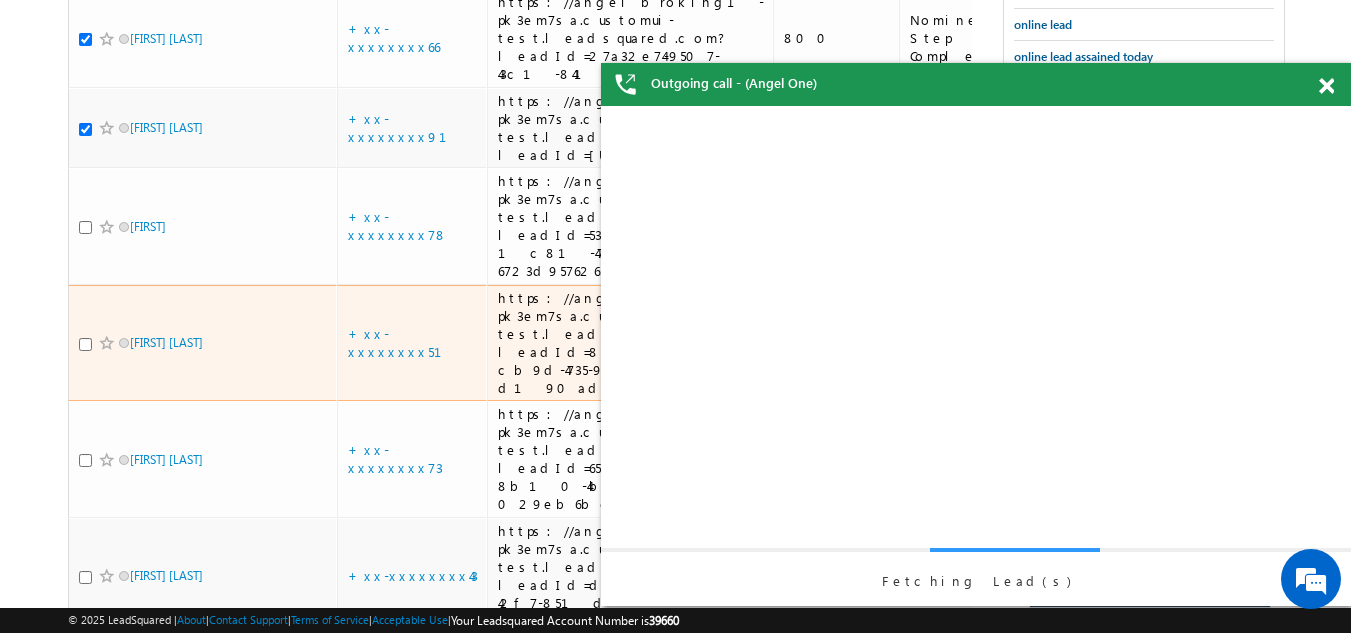 scroll, scrollTop: 0, scrollLeft: 0, axis: both 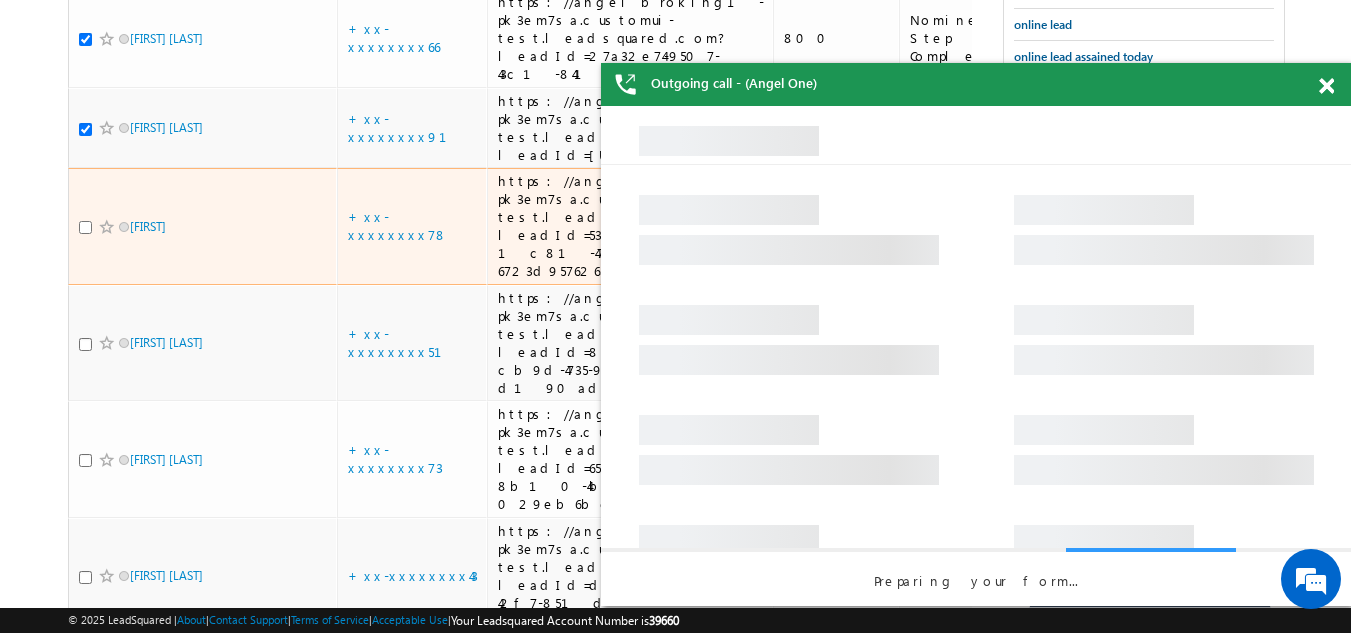 click at bounding box center [85, 227] 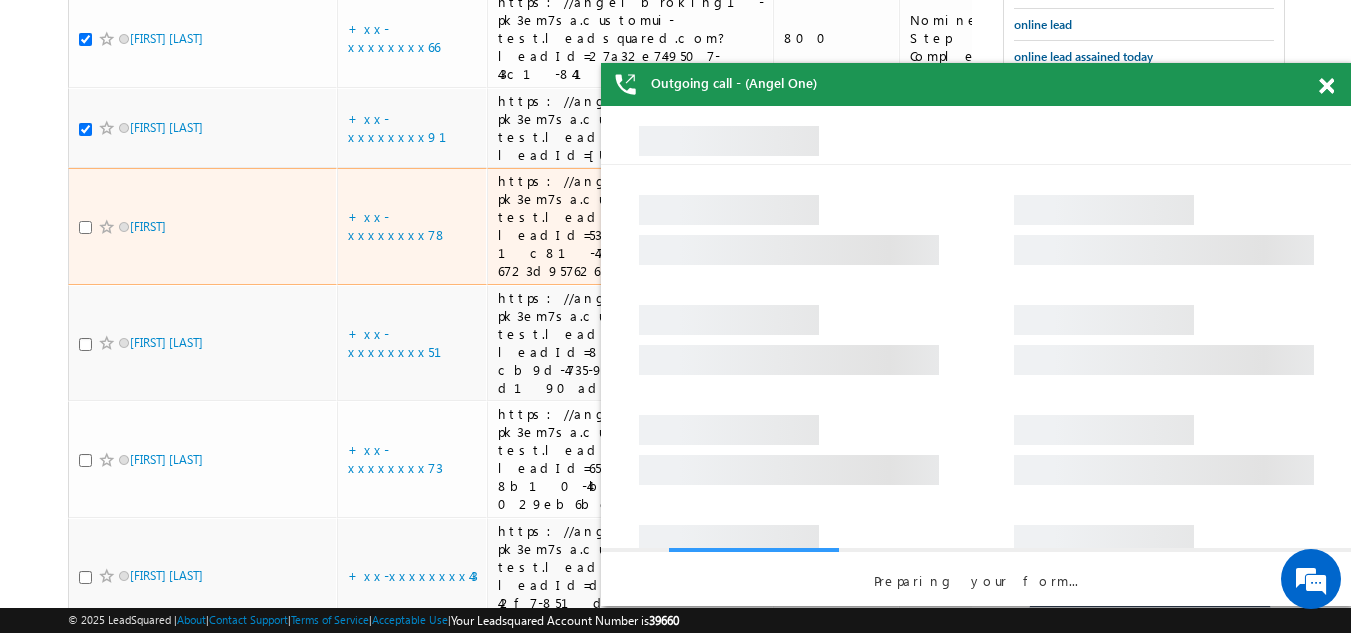 checkbox on "true" 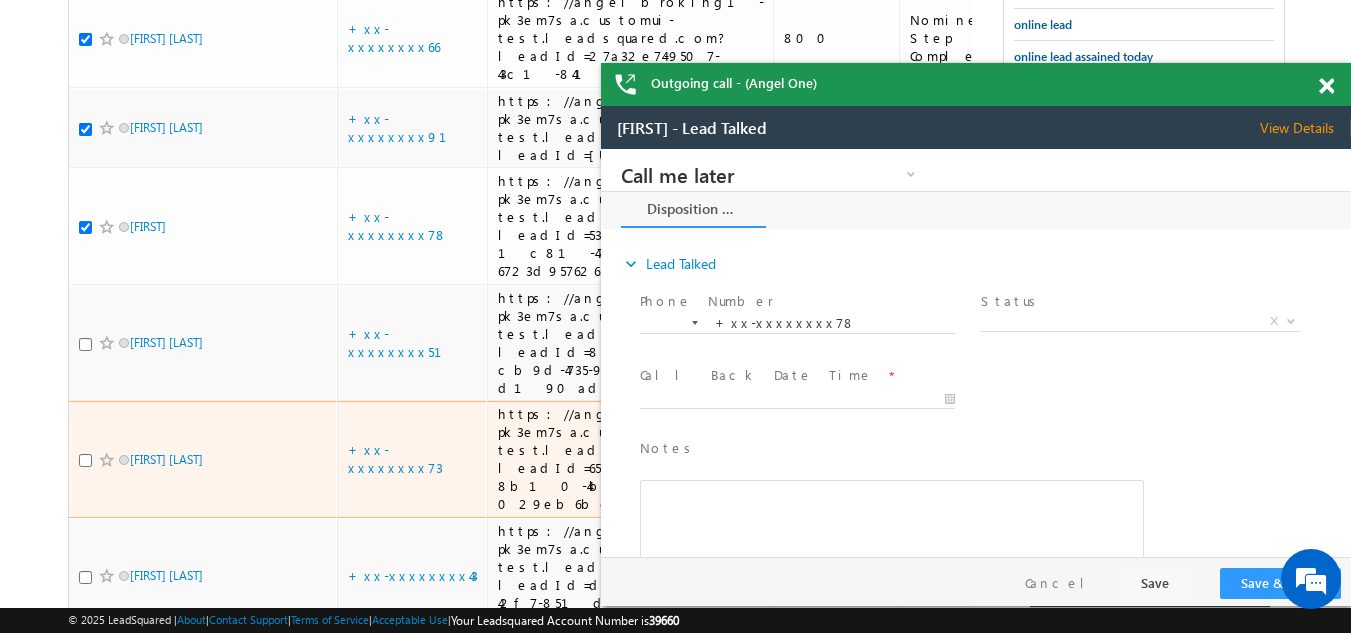 scroll, scrollTop: 0, scrollLeft: 0, axis: both 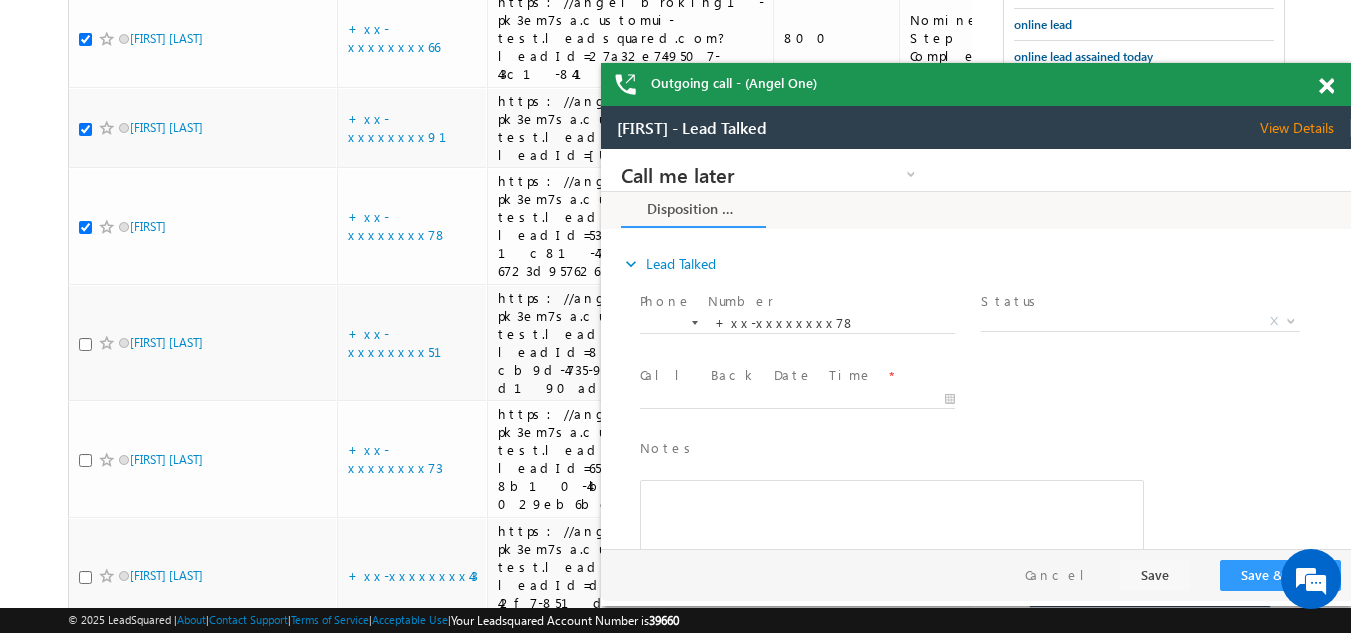 click at bounding box center [1326, 86] 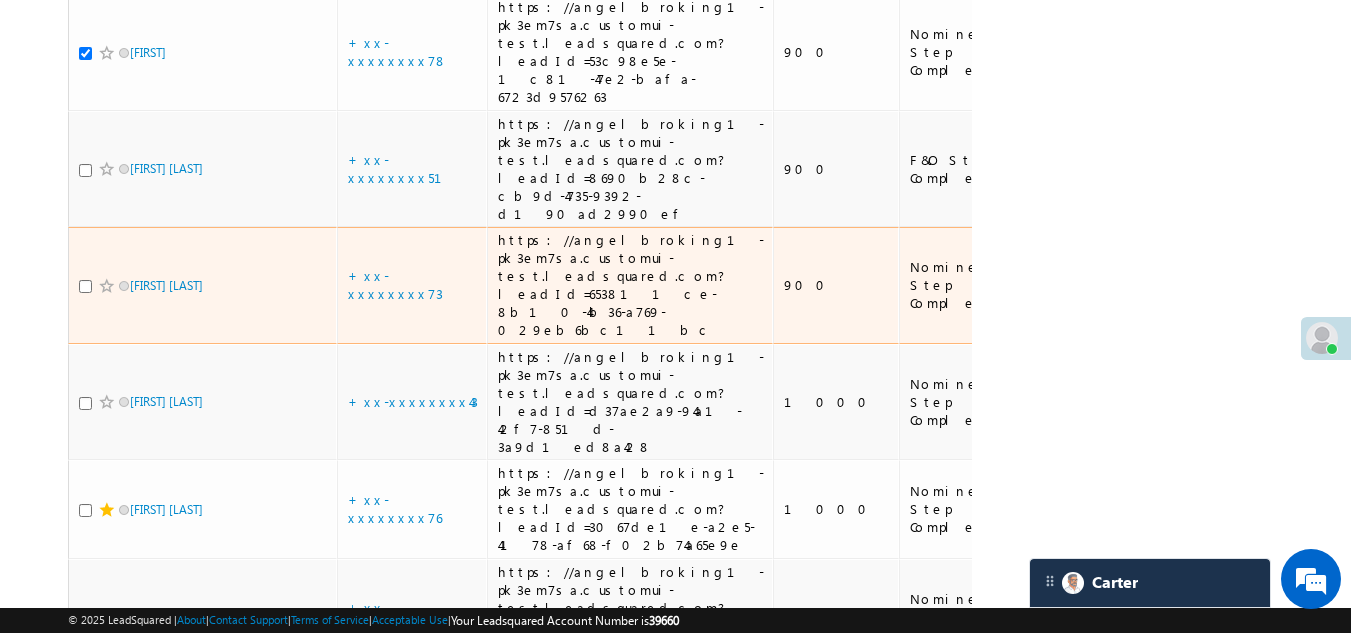 scroll, scrollTop: 1200, scrollLeft: 0, axis: vertical 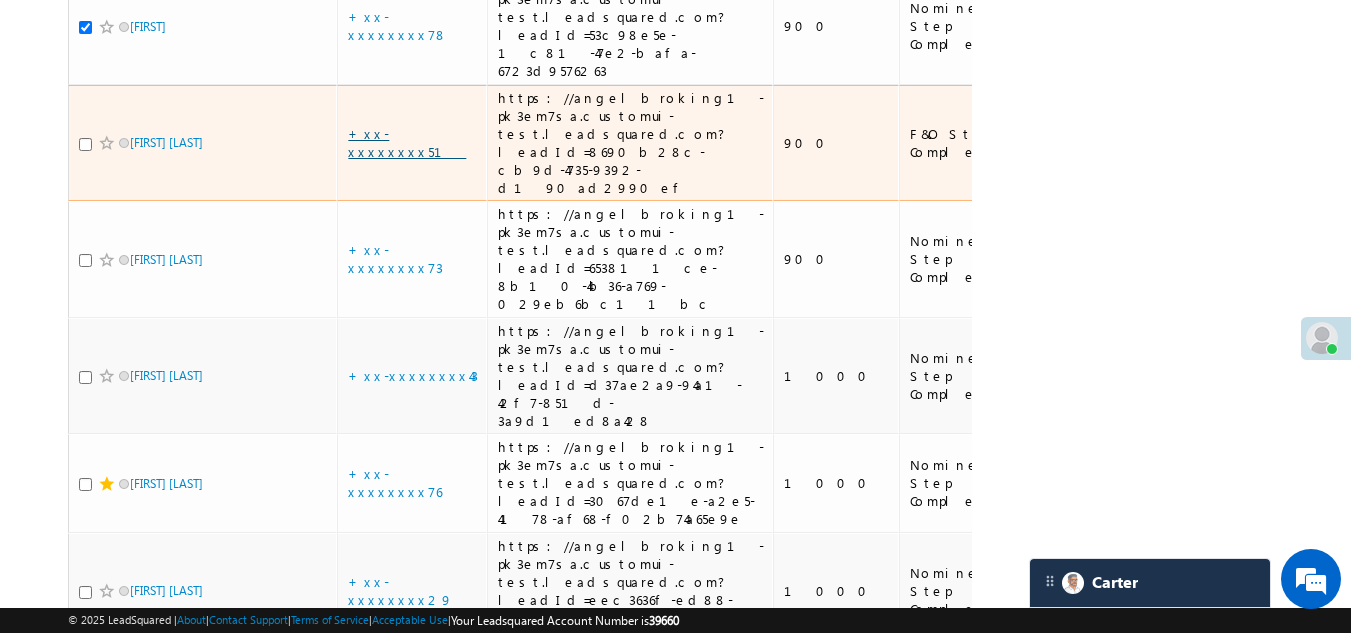 click on "+xx-xxxxxxxx51" at bounding box center [407, 142] 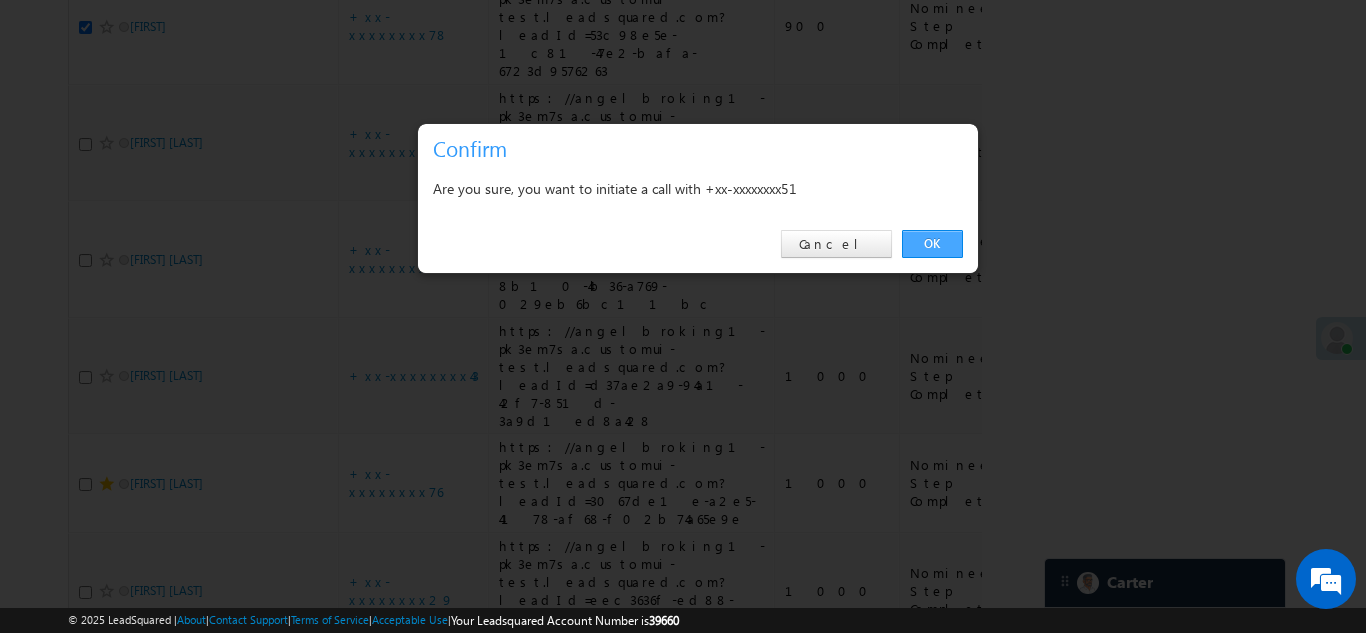 click on "OK" at bounding box center [932, 244] 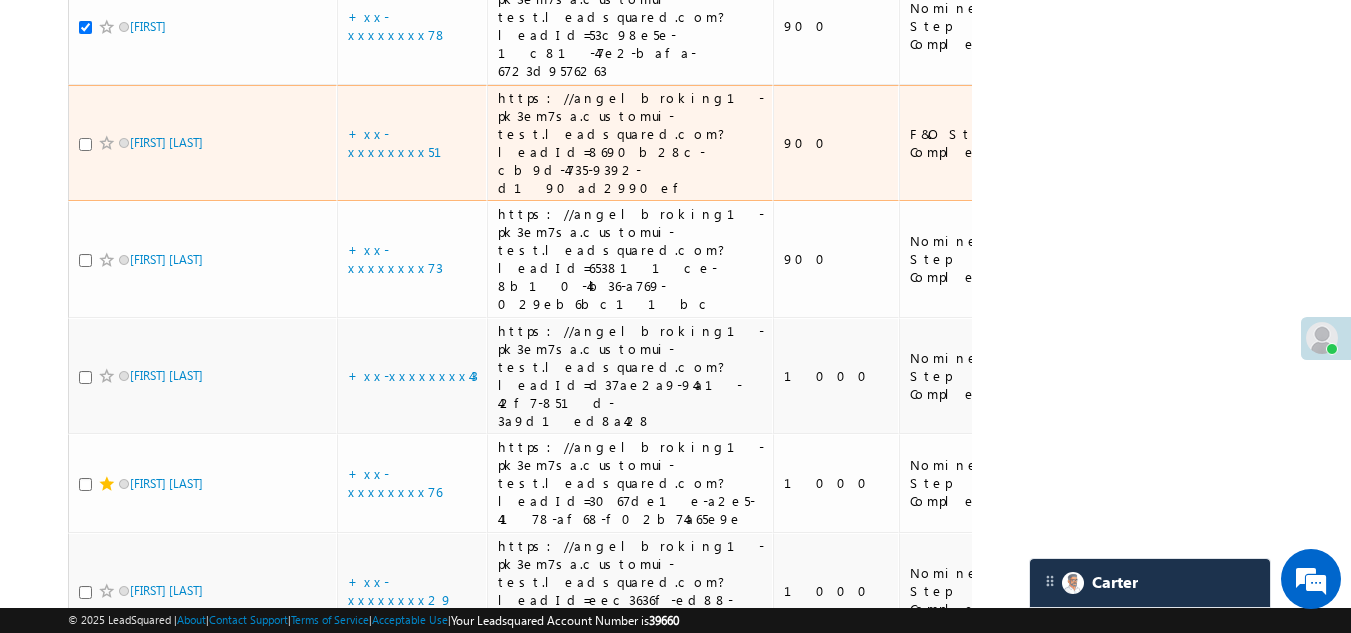 click at bounding box center (85, 144) 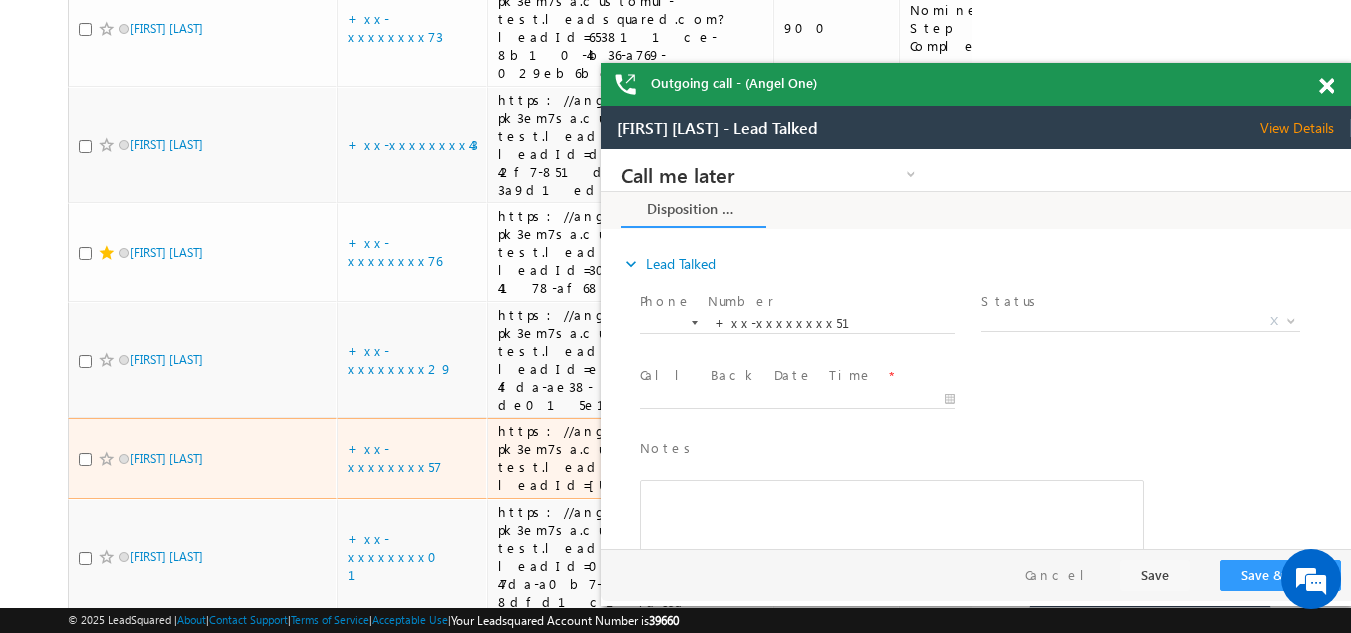 scroll, scrollTop: 1369, scrollLeft: 0, axis: vertical 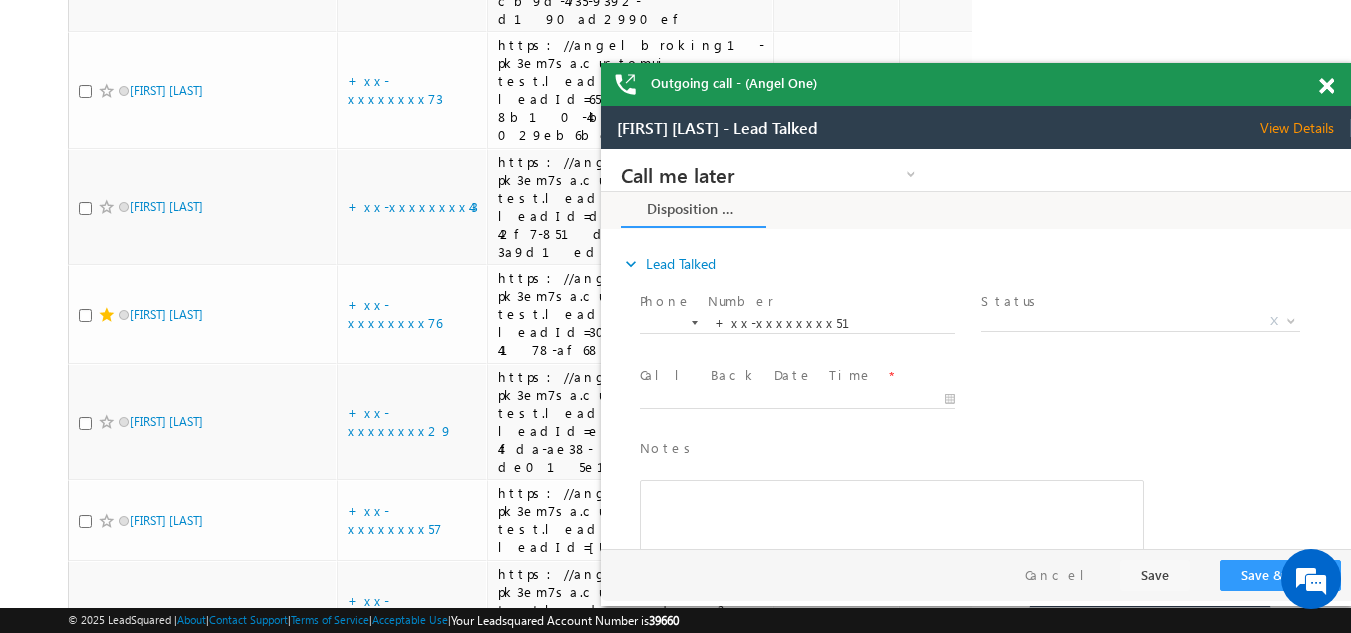 click at bounding box center (1326, 86) 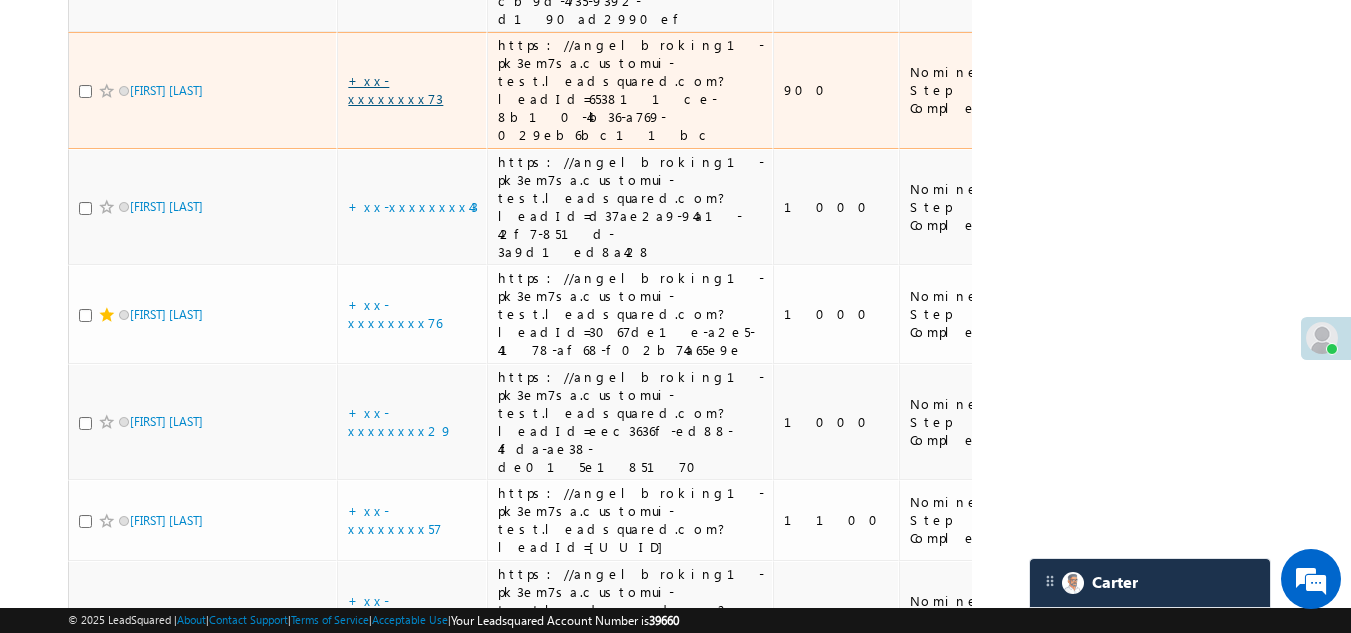 click on "+xx-xxxxxxxx73" at bounding box center (395, 89) 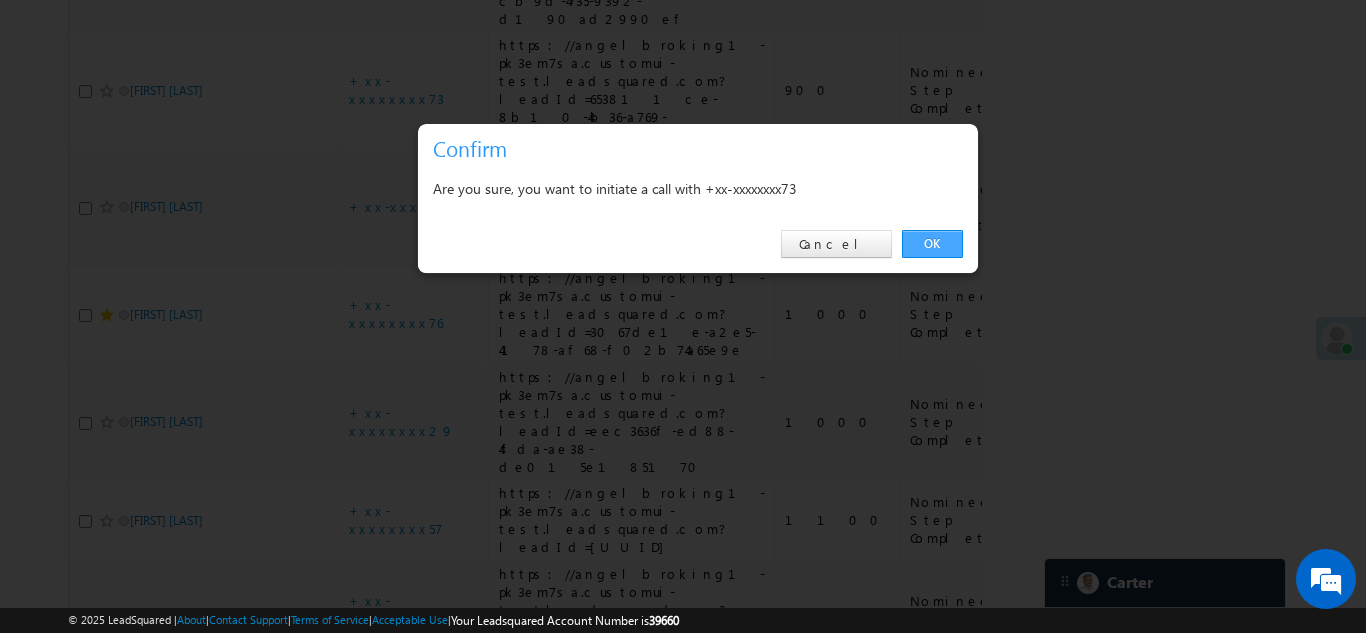 click on "OK" at bounding box center [932, 244] 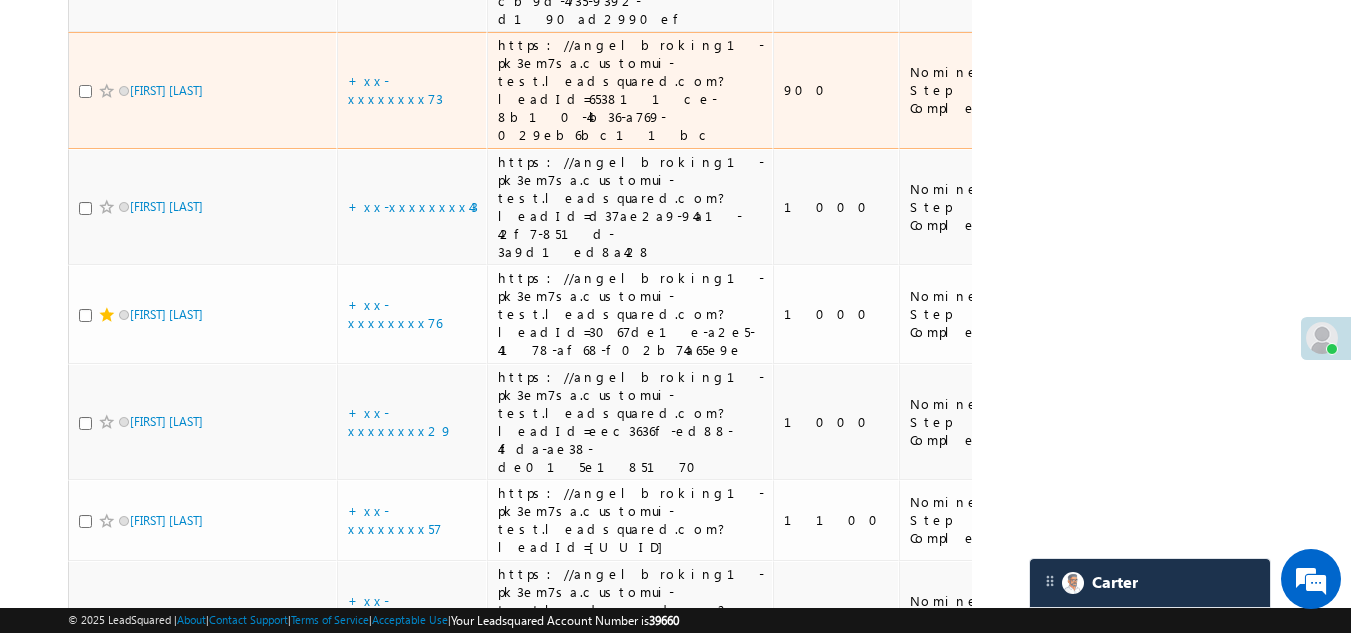 click at bounding box center [85, 91] 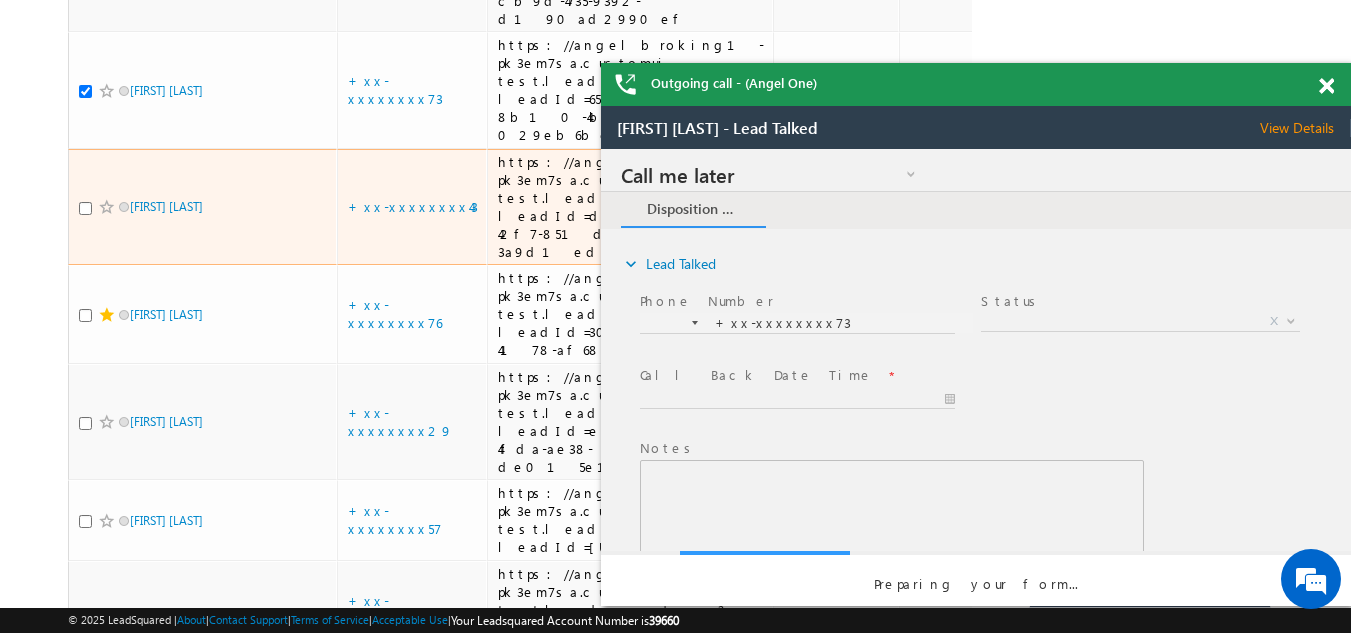 scroll, scrollTop: 0, scrollLeft: 0, axis: both 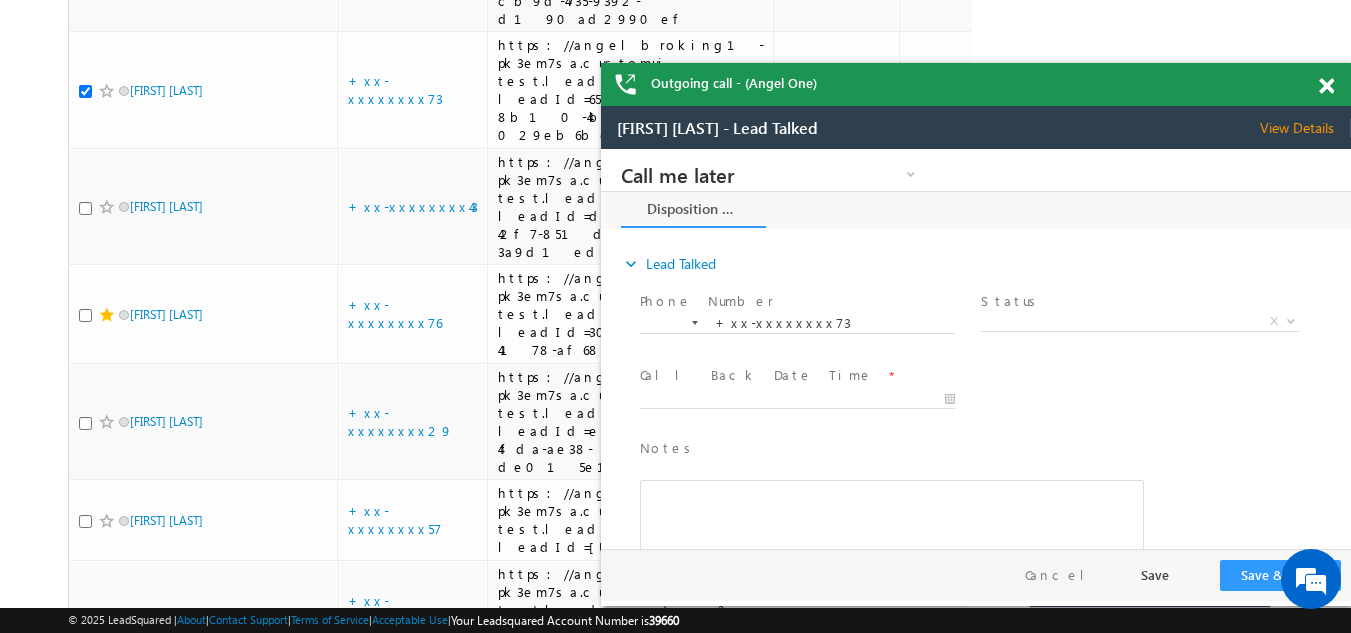 click at bounding box center (1326, 86) 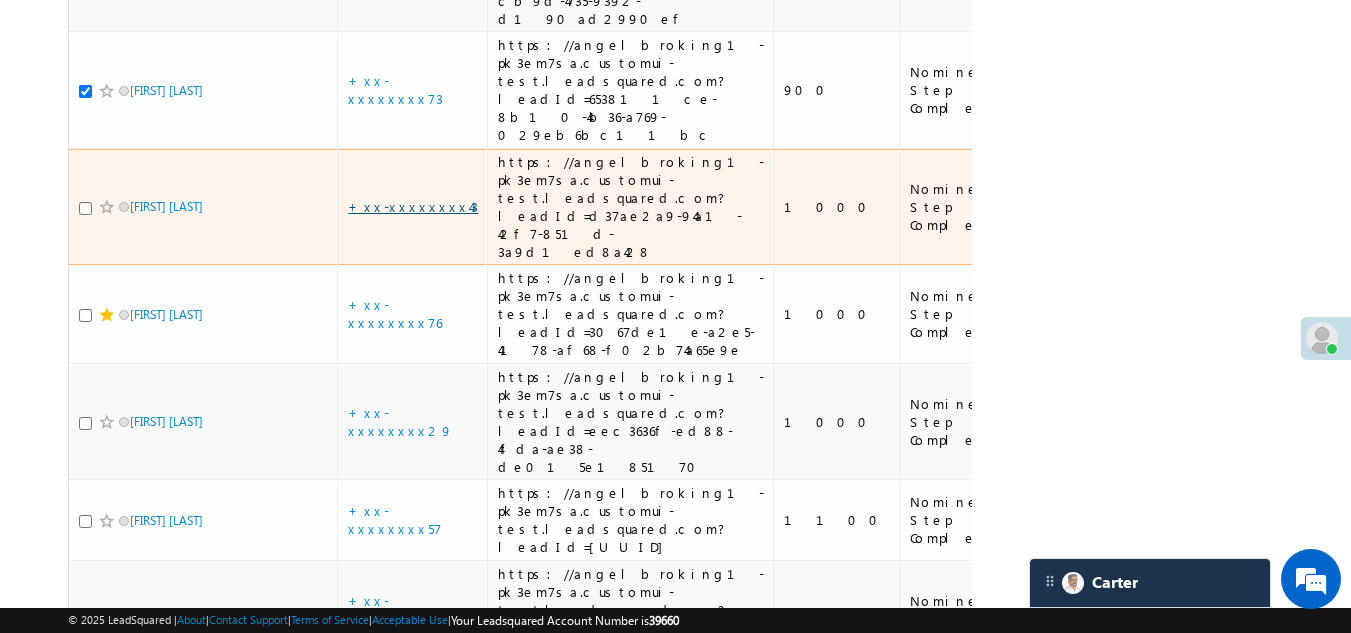 click on "+xx-xxxxxxxx43" at bounding box center [413, 206] 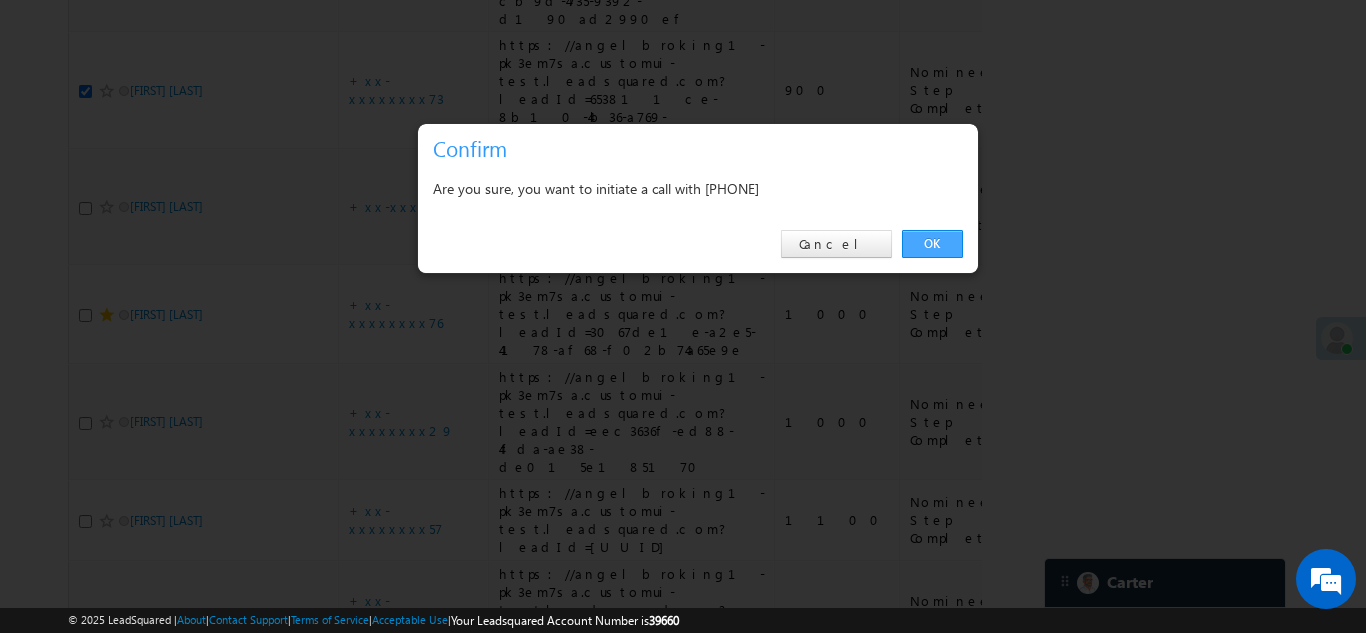 click on "OK" at bounding box center (932, 244) 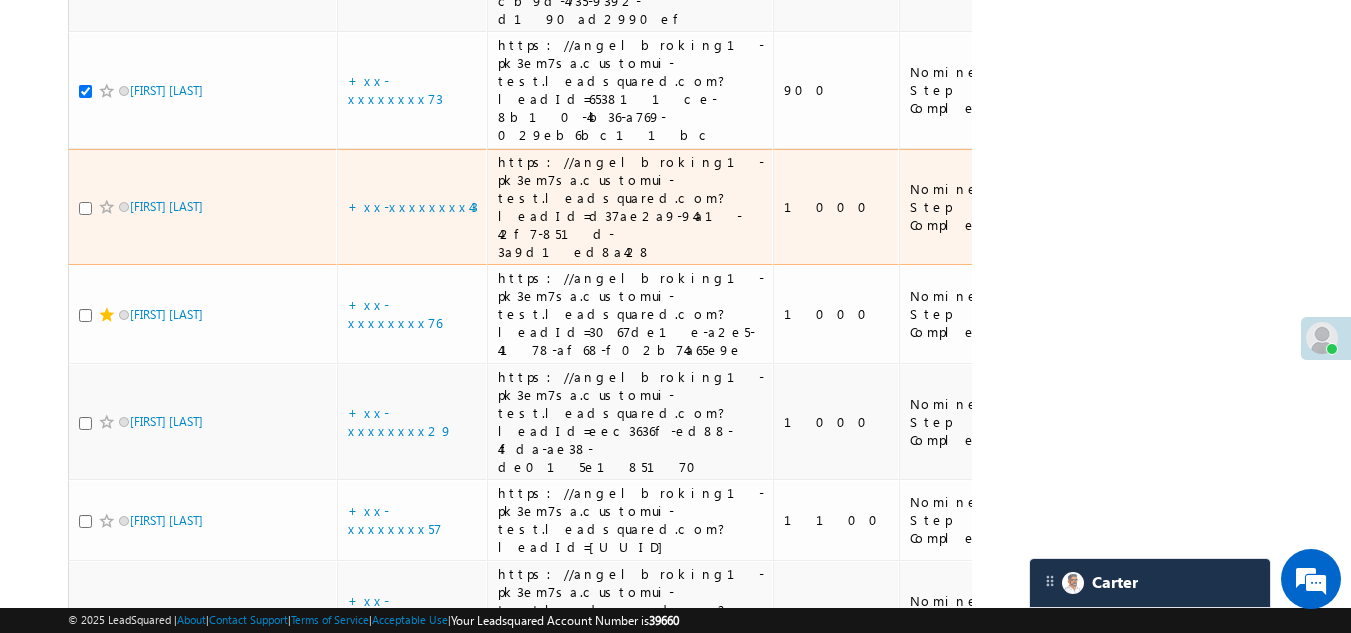 click at bounding box center [85, 208] 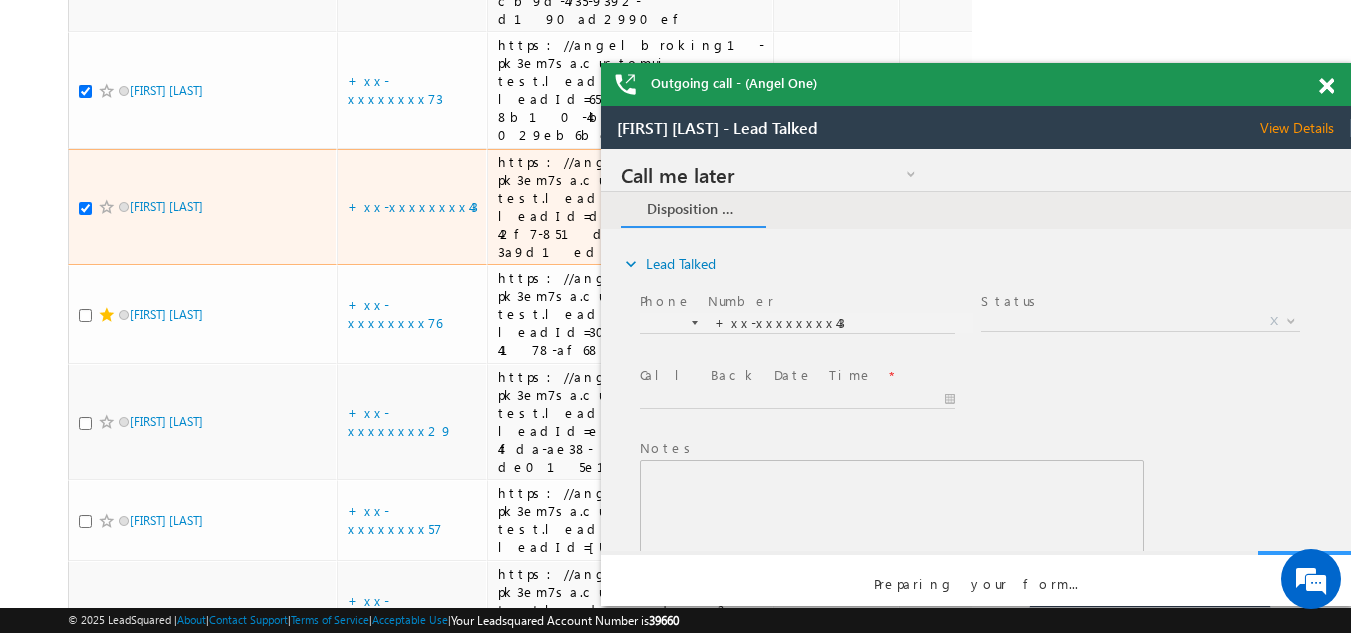 scroll, scrollTop: 0, scrollLeft: 0, axis: both 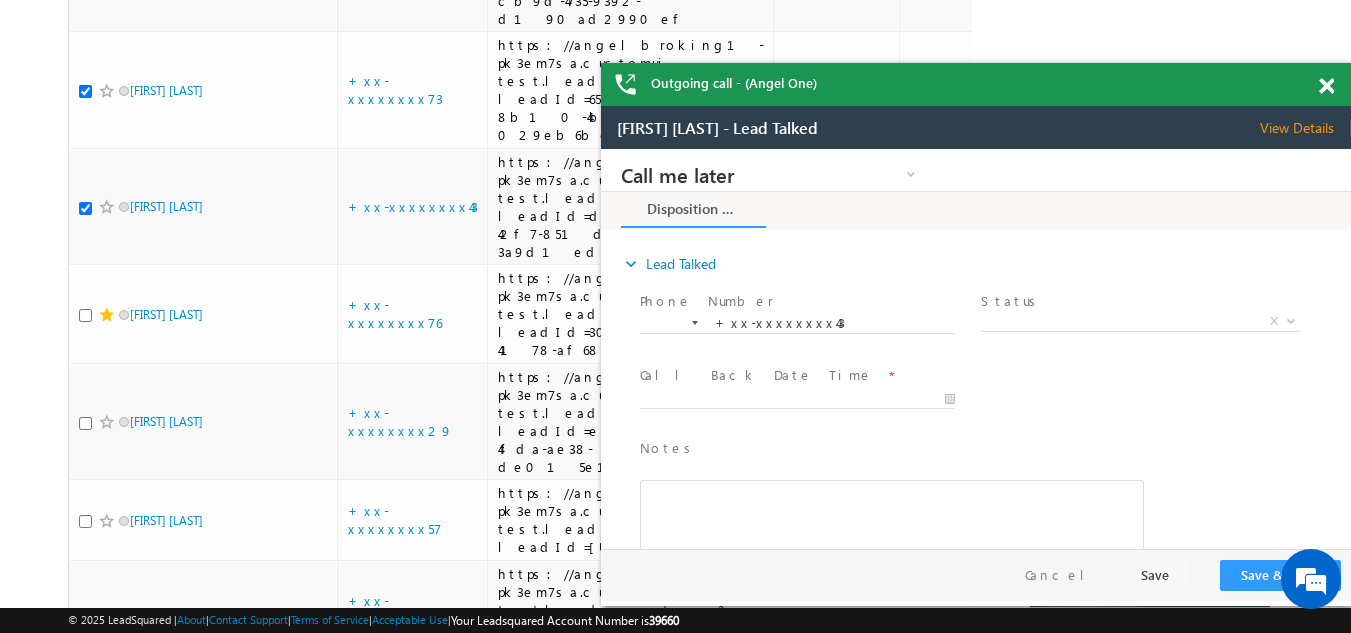 click at bounding box center [1326, 86] 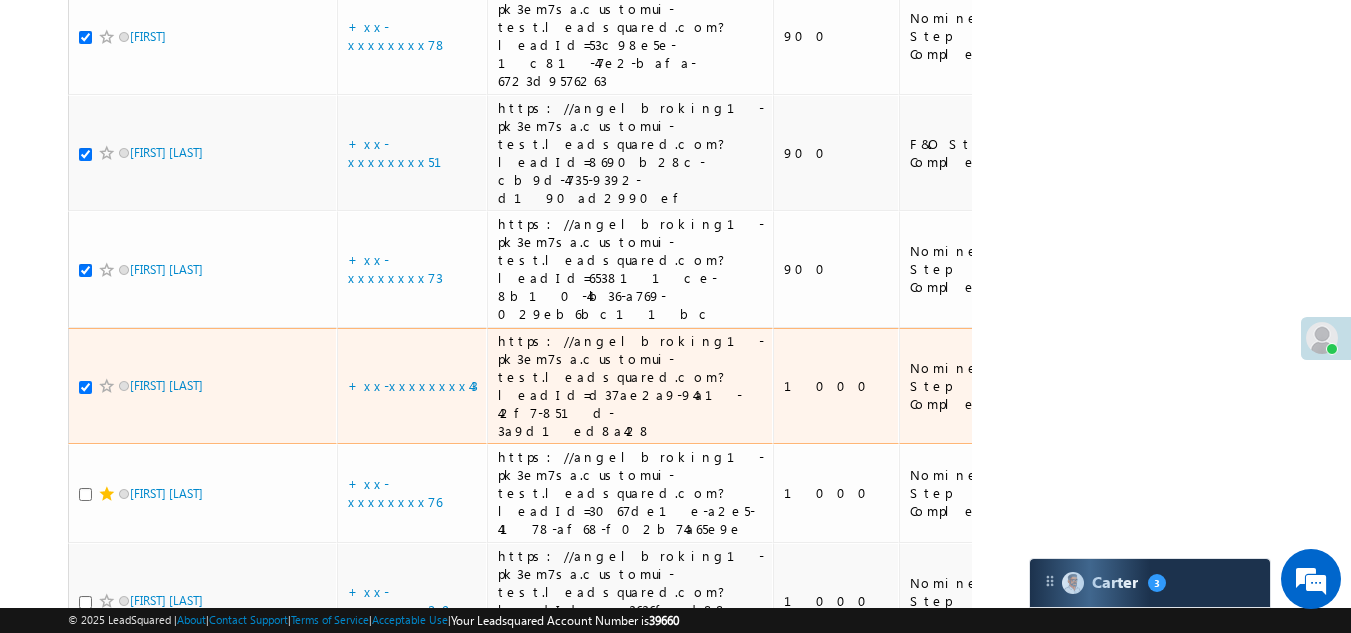 scroll, scrollTop: 1300, scrollLeft: 0, axis: vertical 